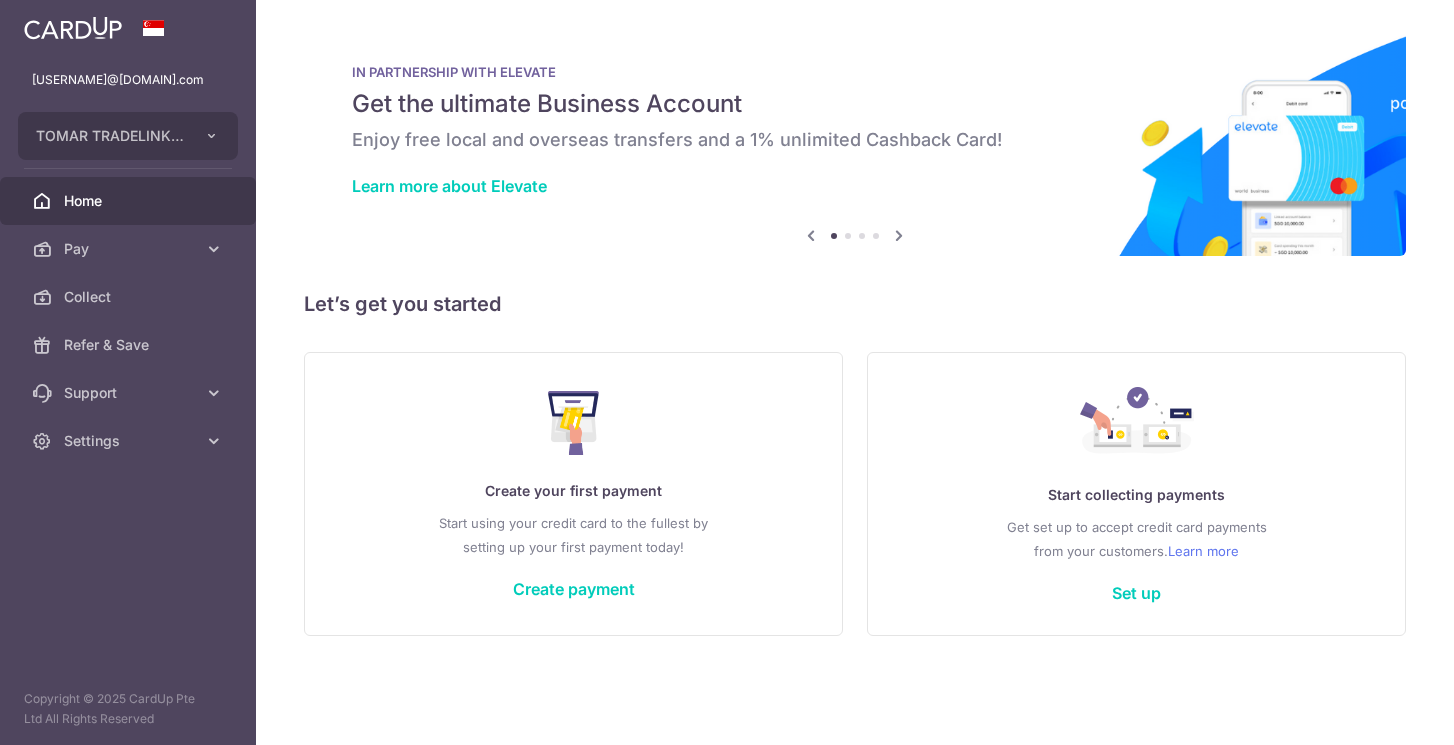 scroll, scrollTop: 0, scrollLeft: 0, axis: both 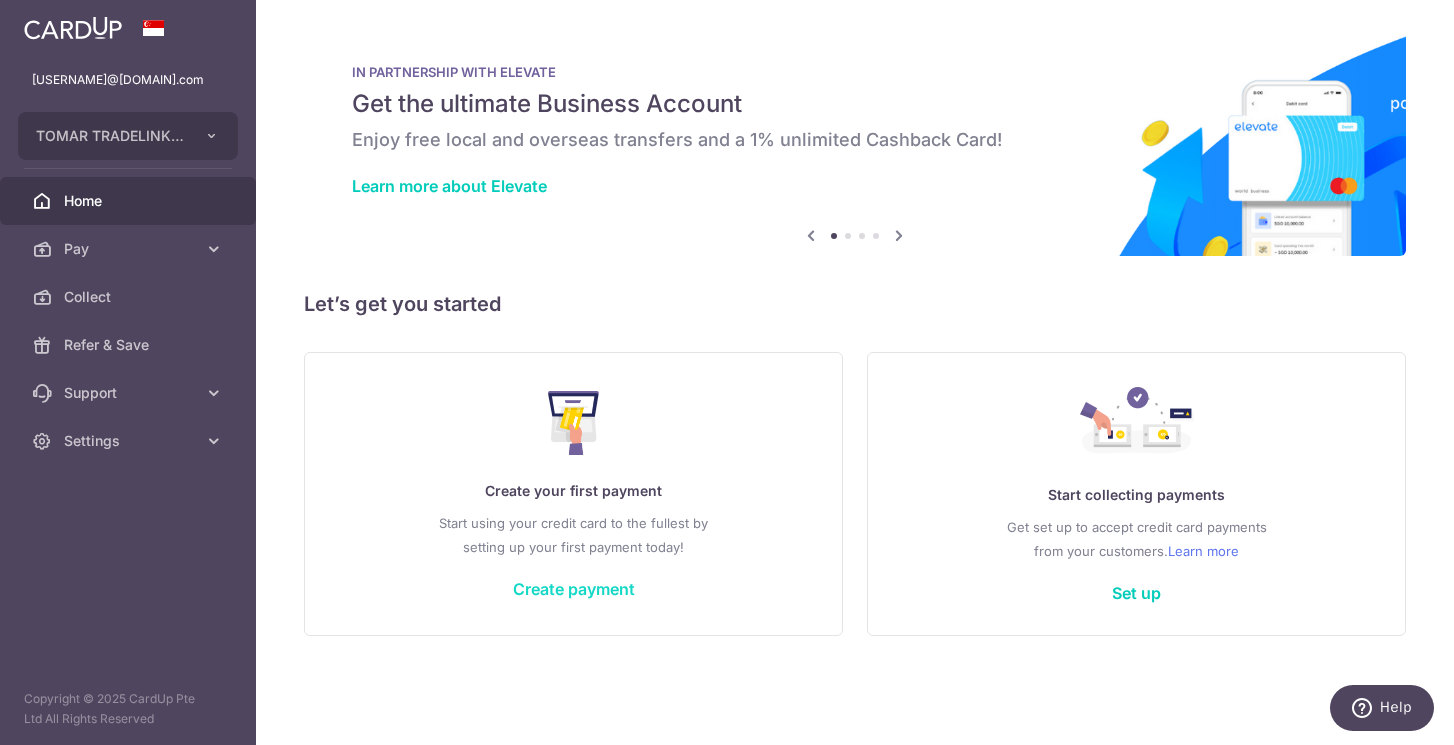 click on "Create payment" at bounding box center (574, 589) 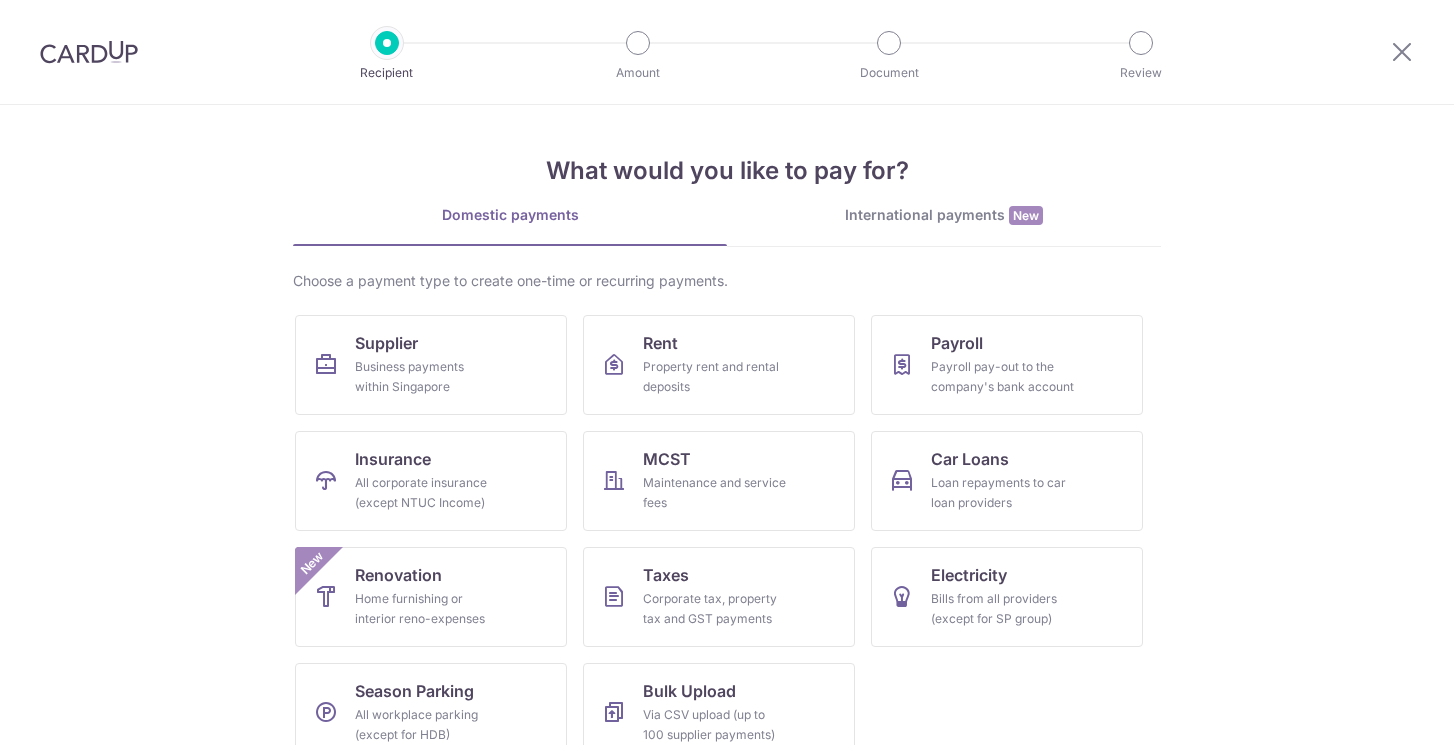 scroll, scrollTop: 0, scrollLeft: 0, axis: both 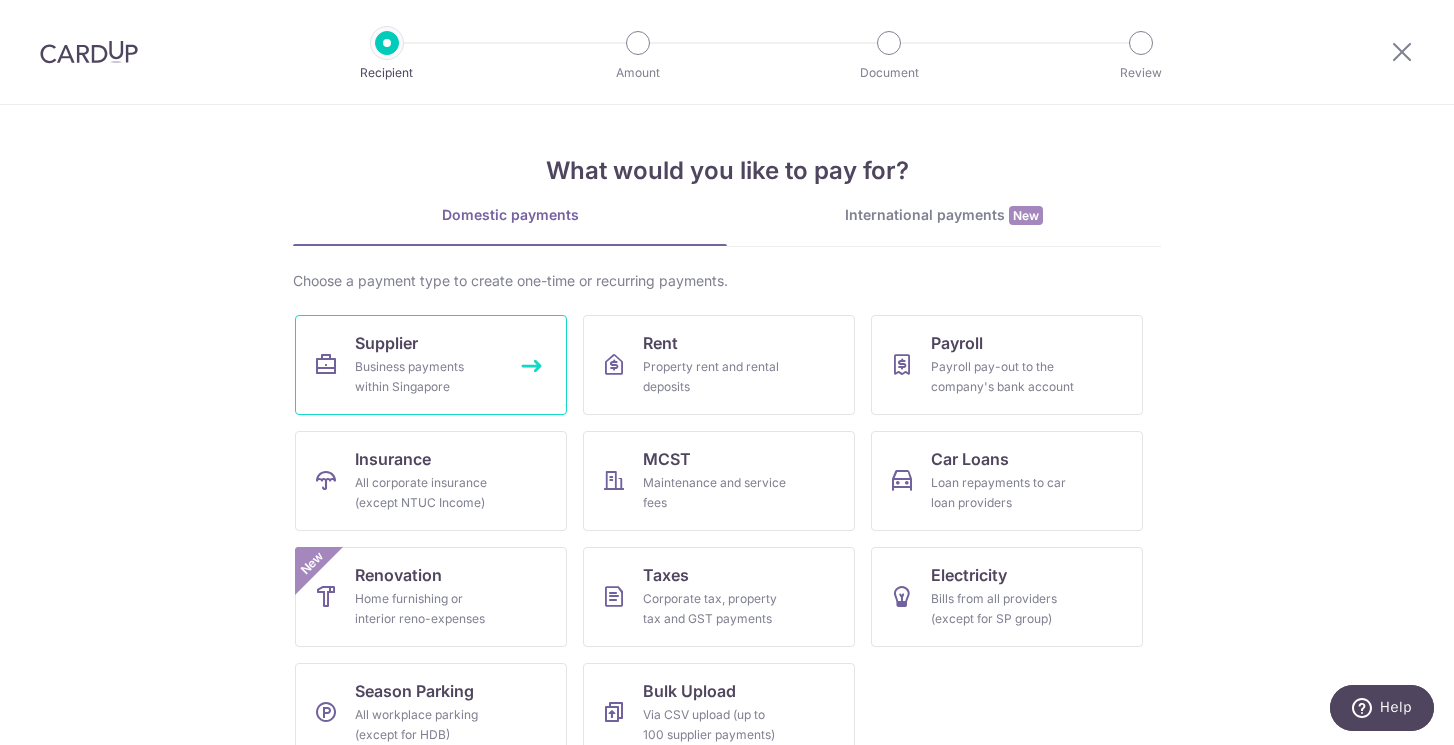 click on "Supplier Business payments within Singapore" at bounding box center [431, 365] 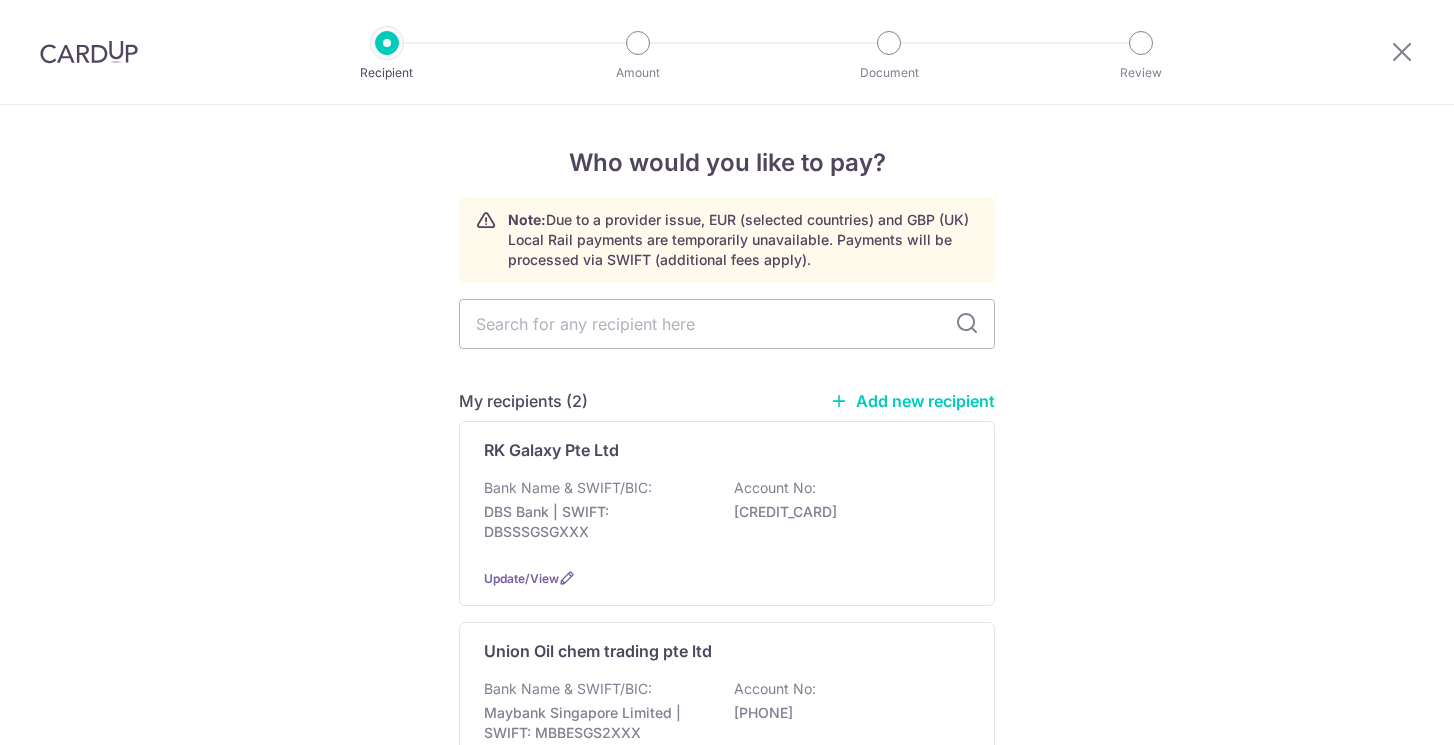 scroll, scrollTop: 0, scrollLeft: 0, axis: both 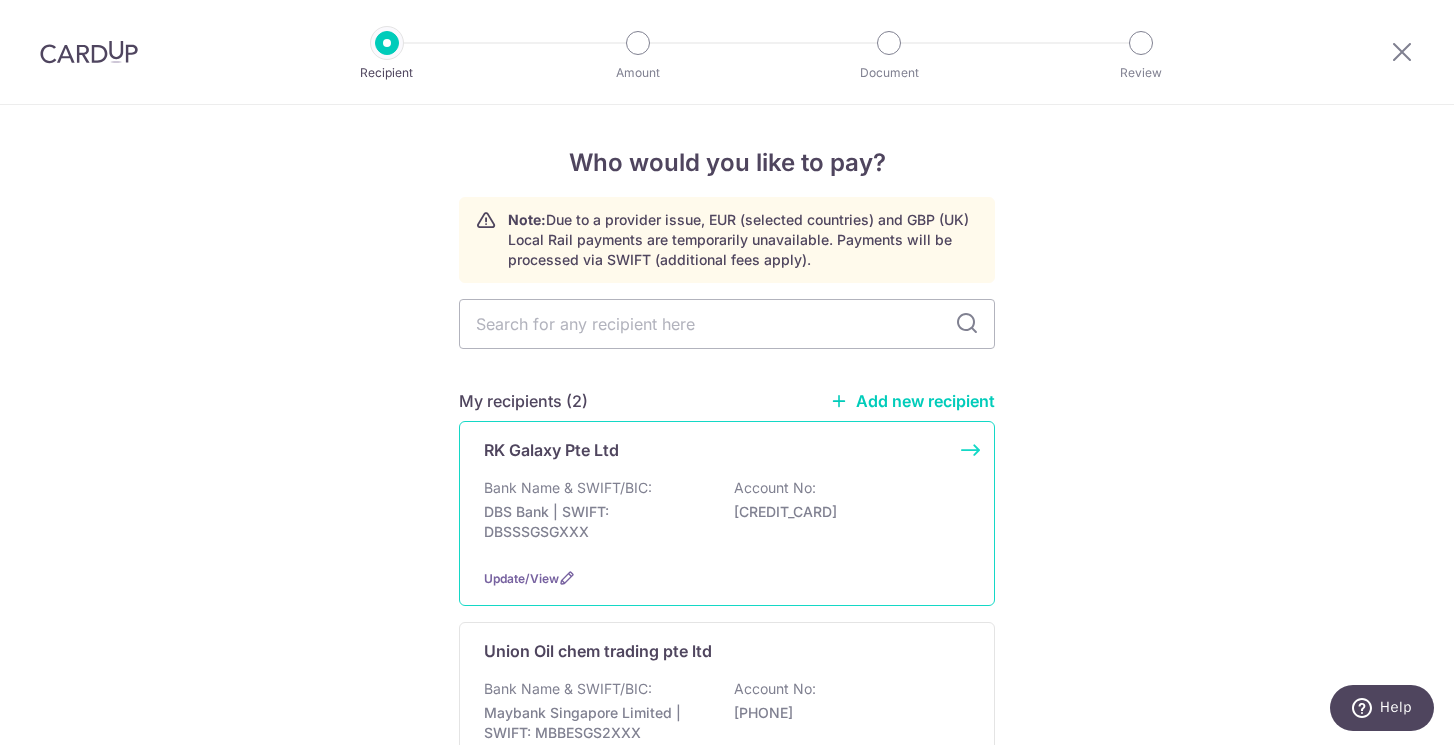 click on "DBS Bank | SWIFT: DBSSSGSGXXX" at bounding box center [596, 522] 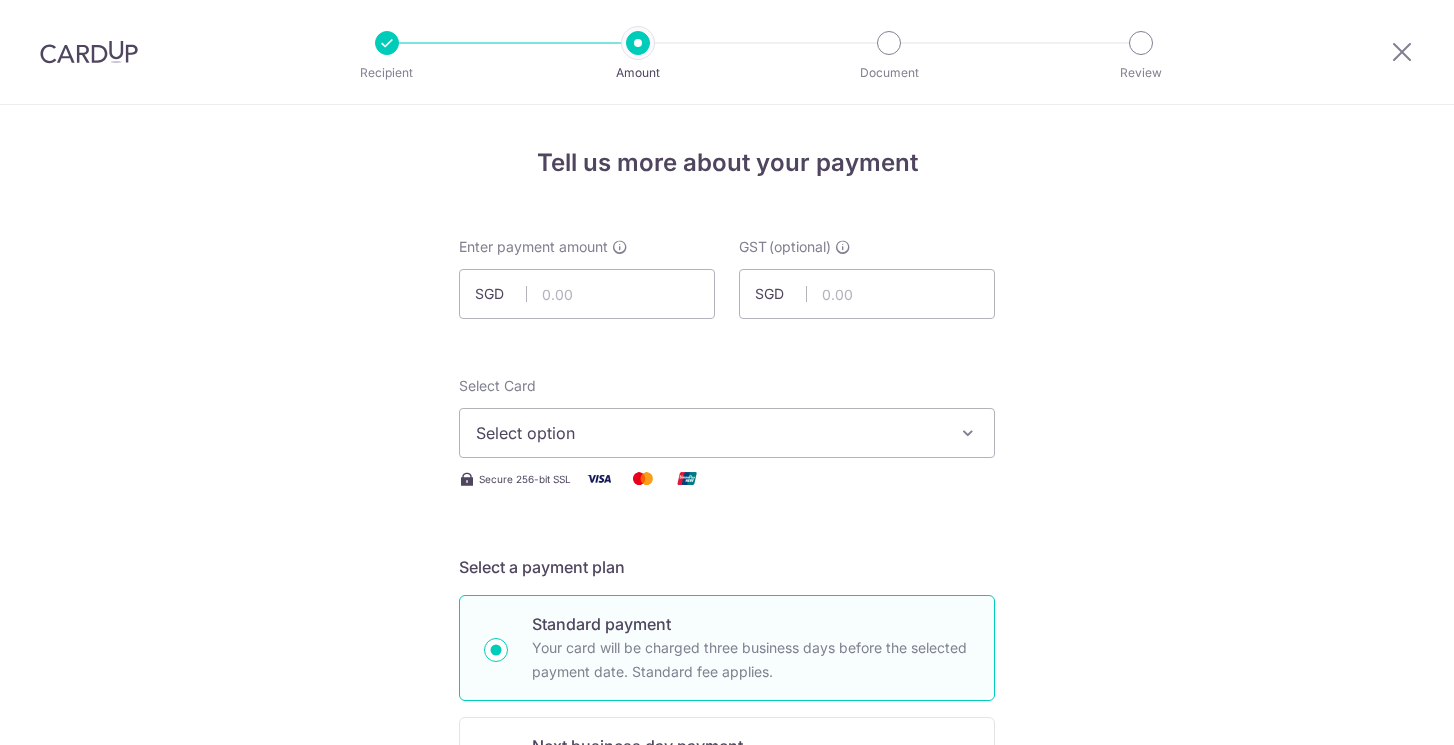 scroll, scrollTop: 0, scrollLeft: 0, axis: both 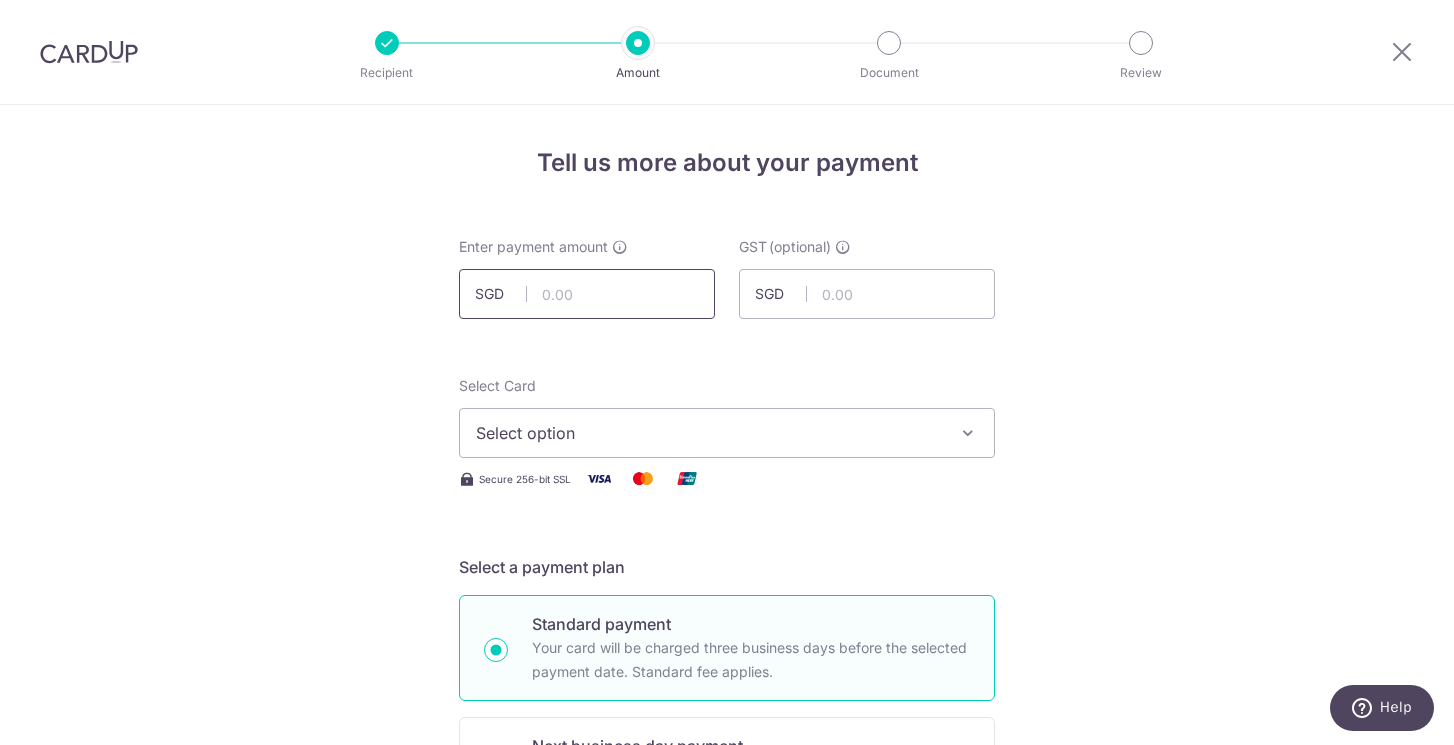 click at bounding box center (587, 294) 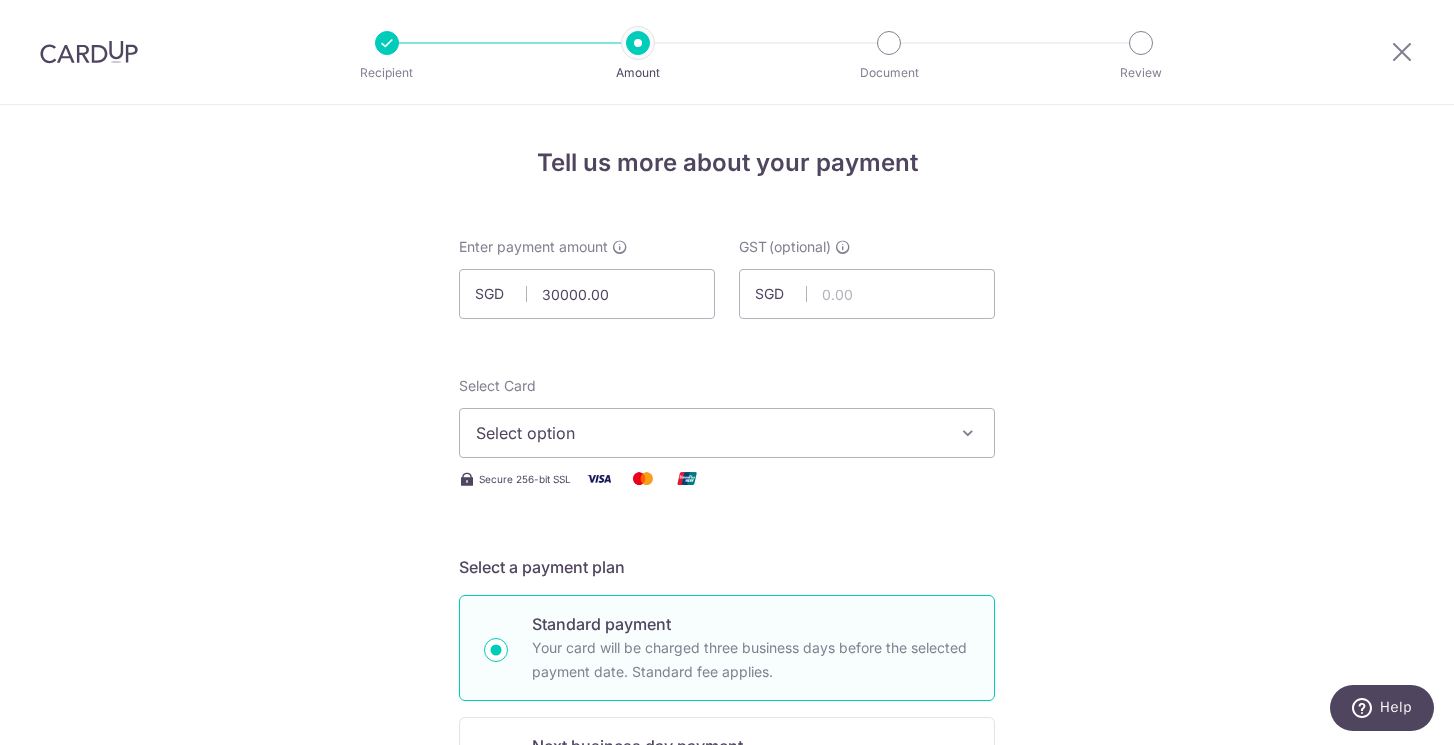 type on "30,000.00" 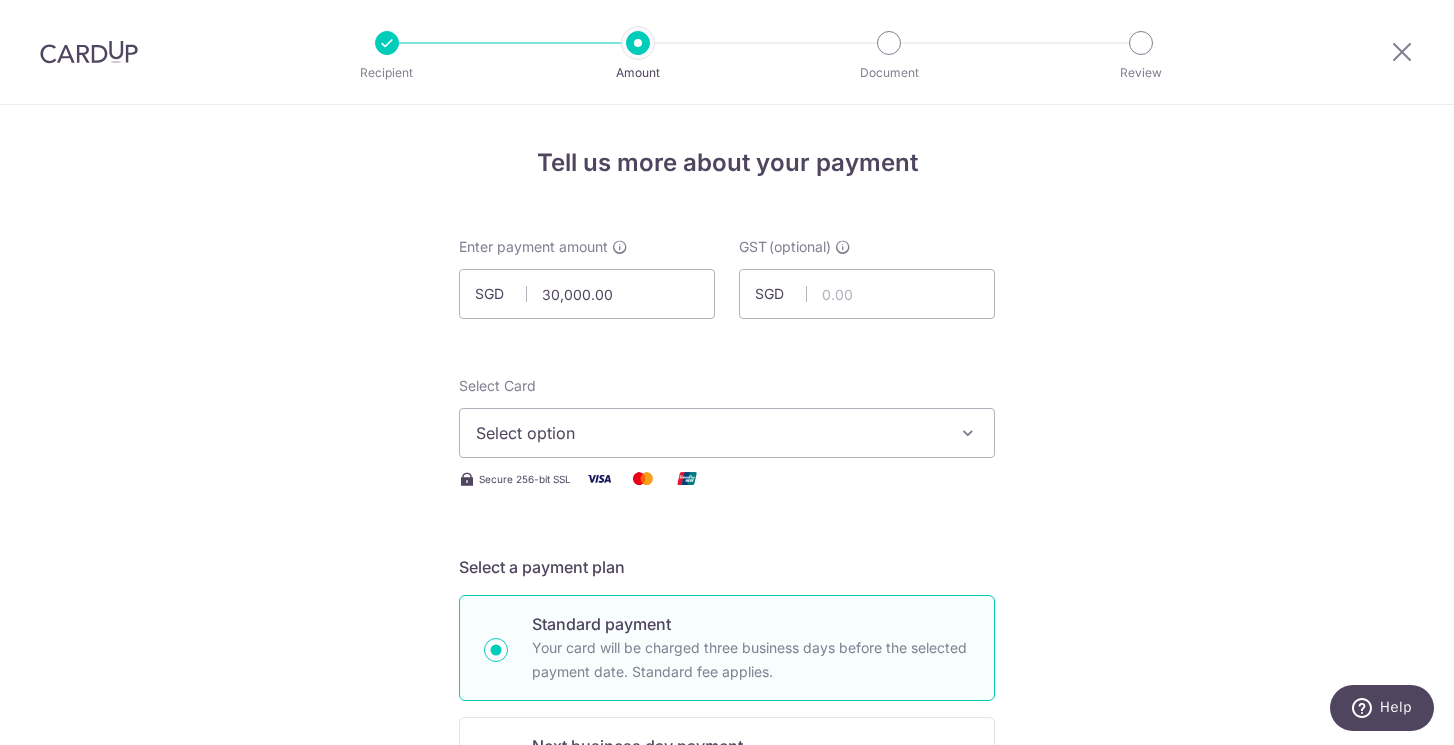 click on "Select option" at bounding box center [709, 433] 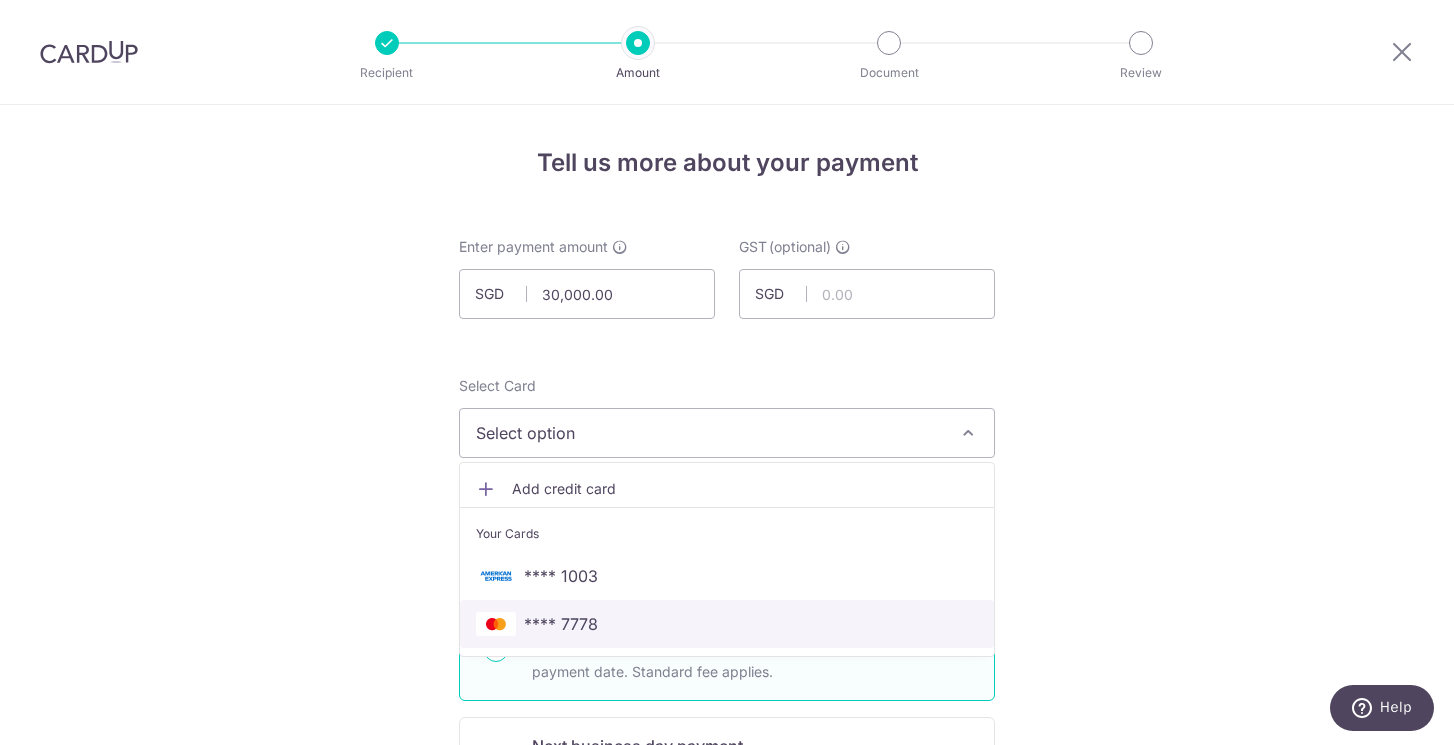 click on "**** 7778" at bounding box center [561, 624] 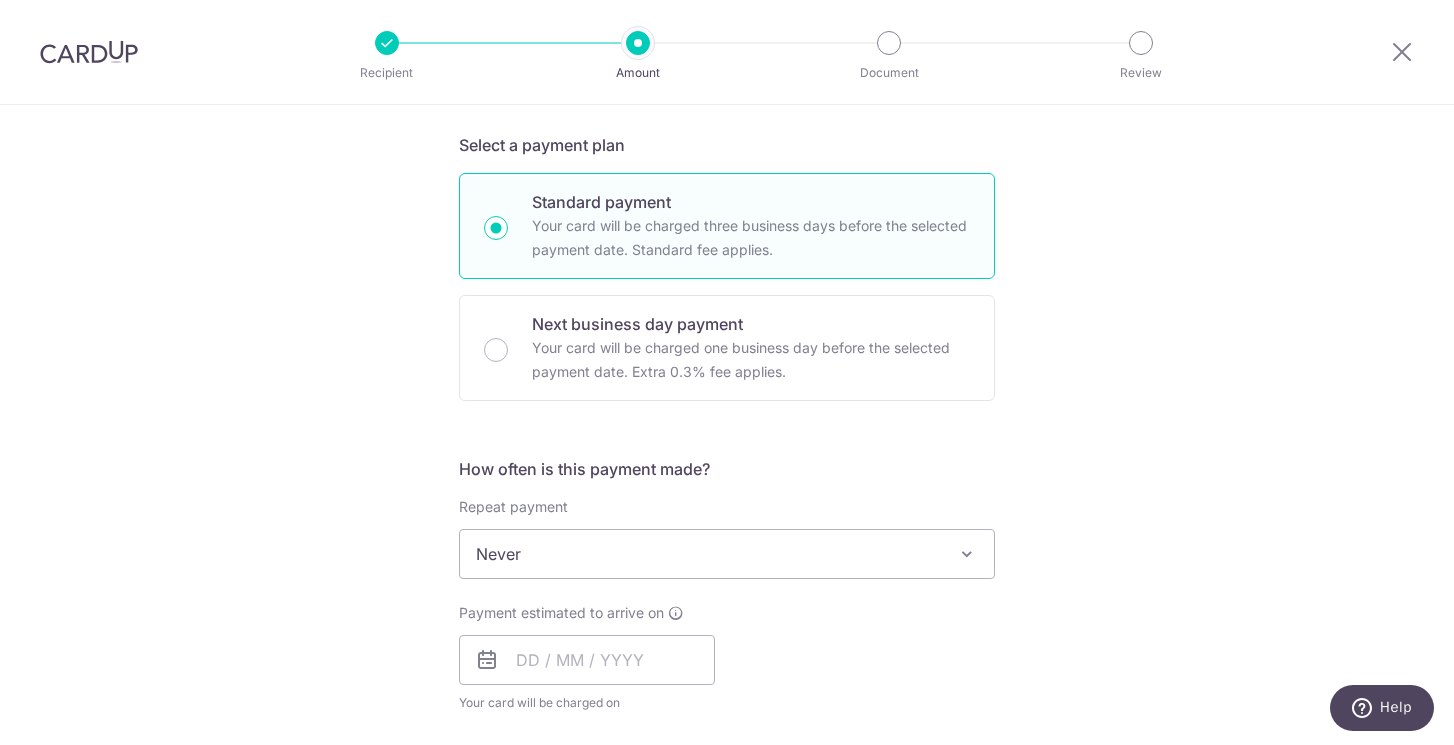 scroll, scrollTop: 421, scrollLeft: 0, axis: vertical 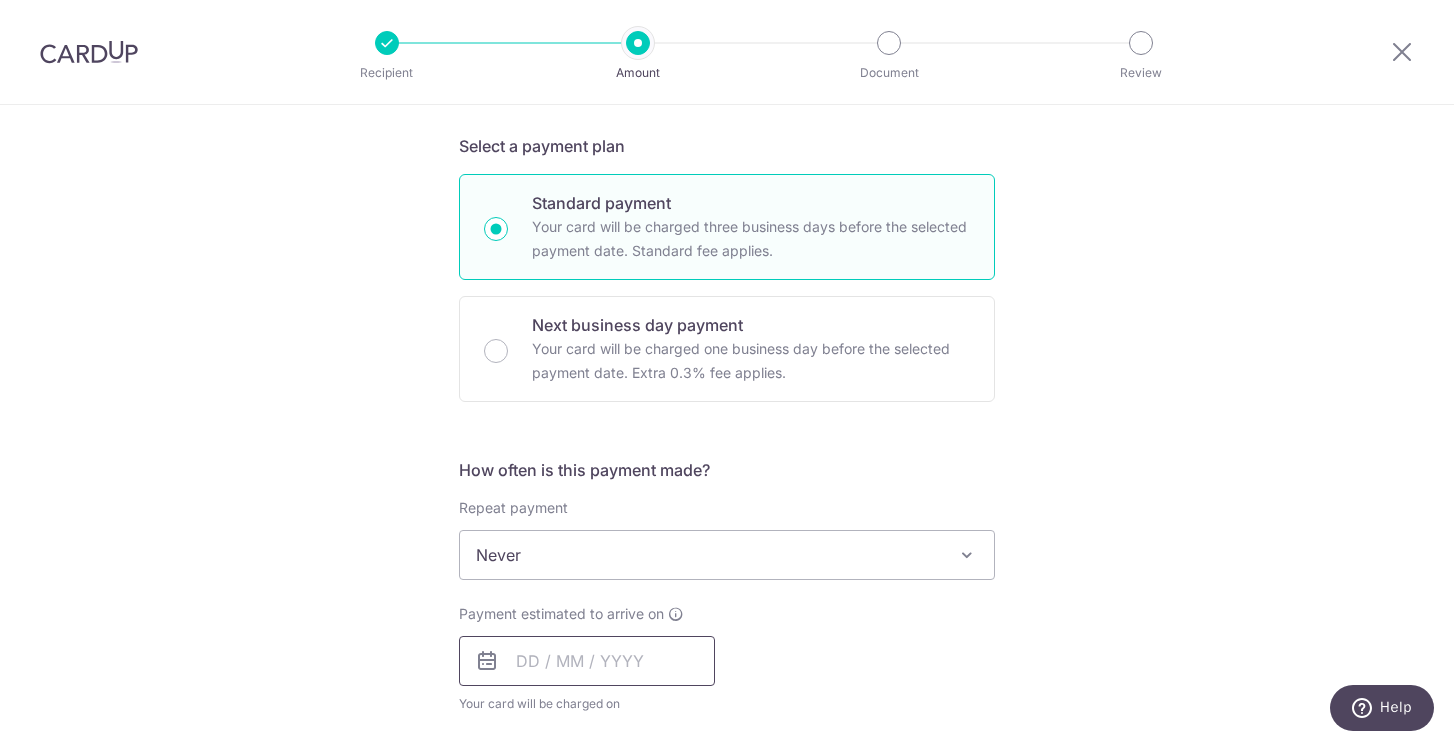 click at bounding box center [587, 661] 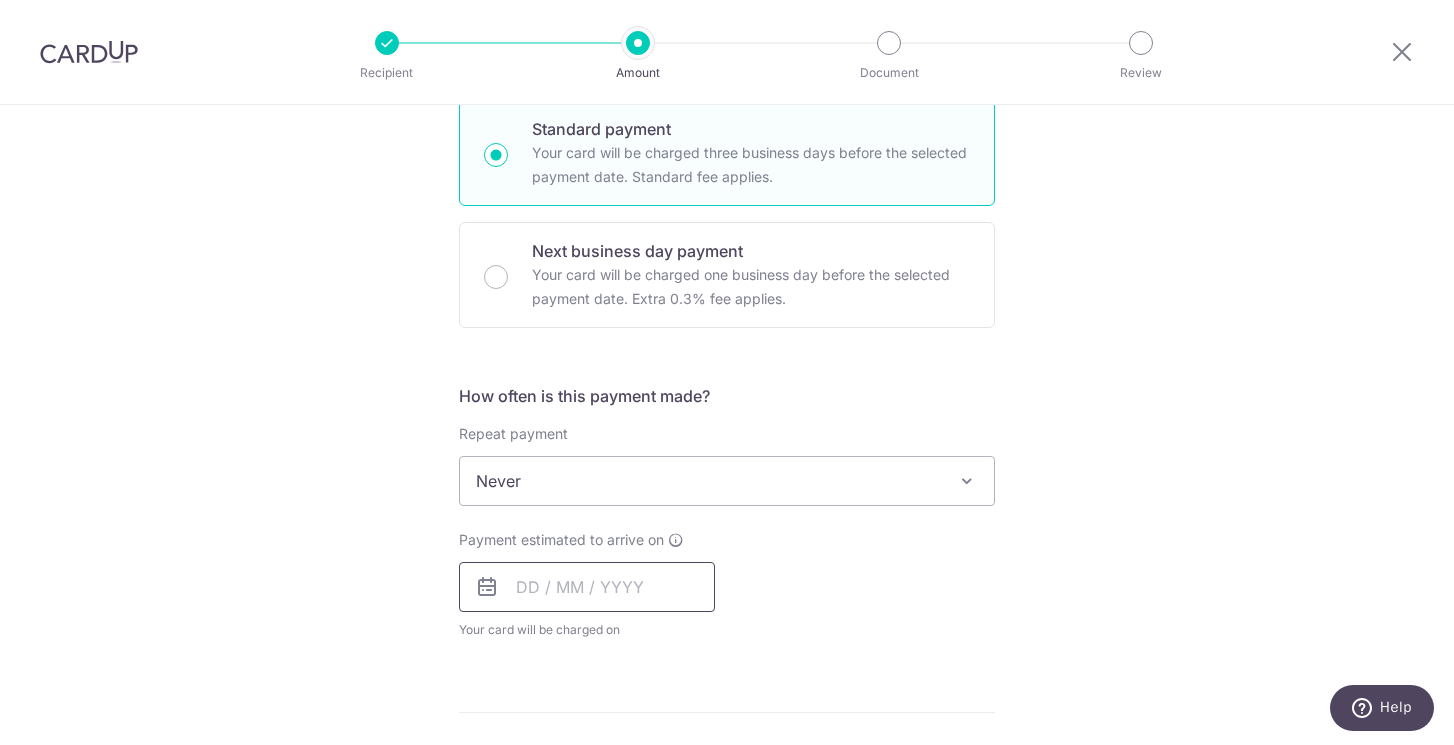 scroll, scrollTop: 674, scrollLeft: 0, axis: vertical 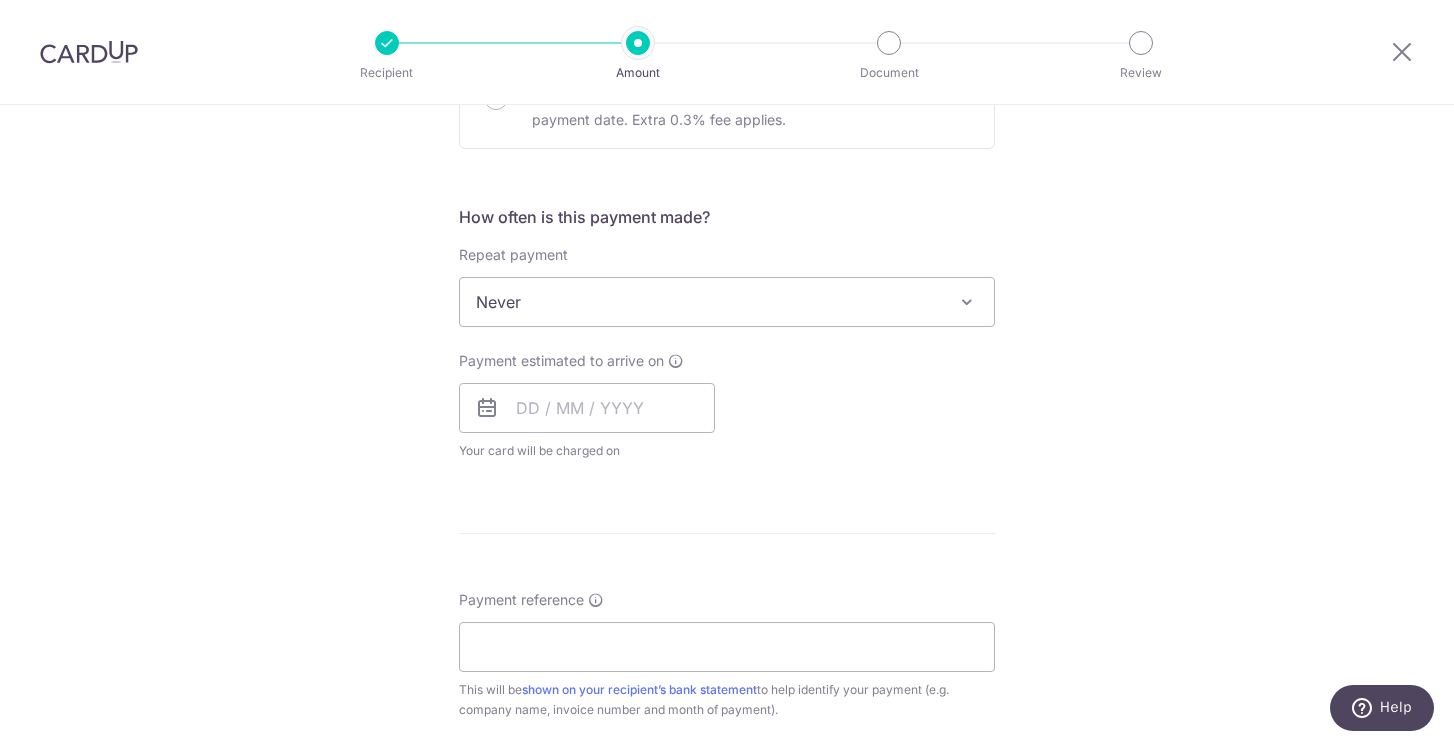 click at bounding box center [487, 408] 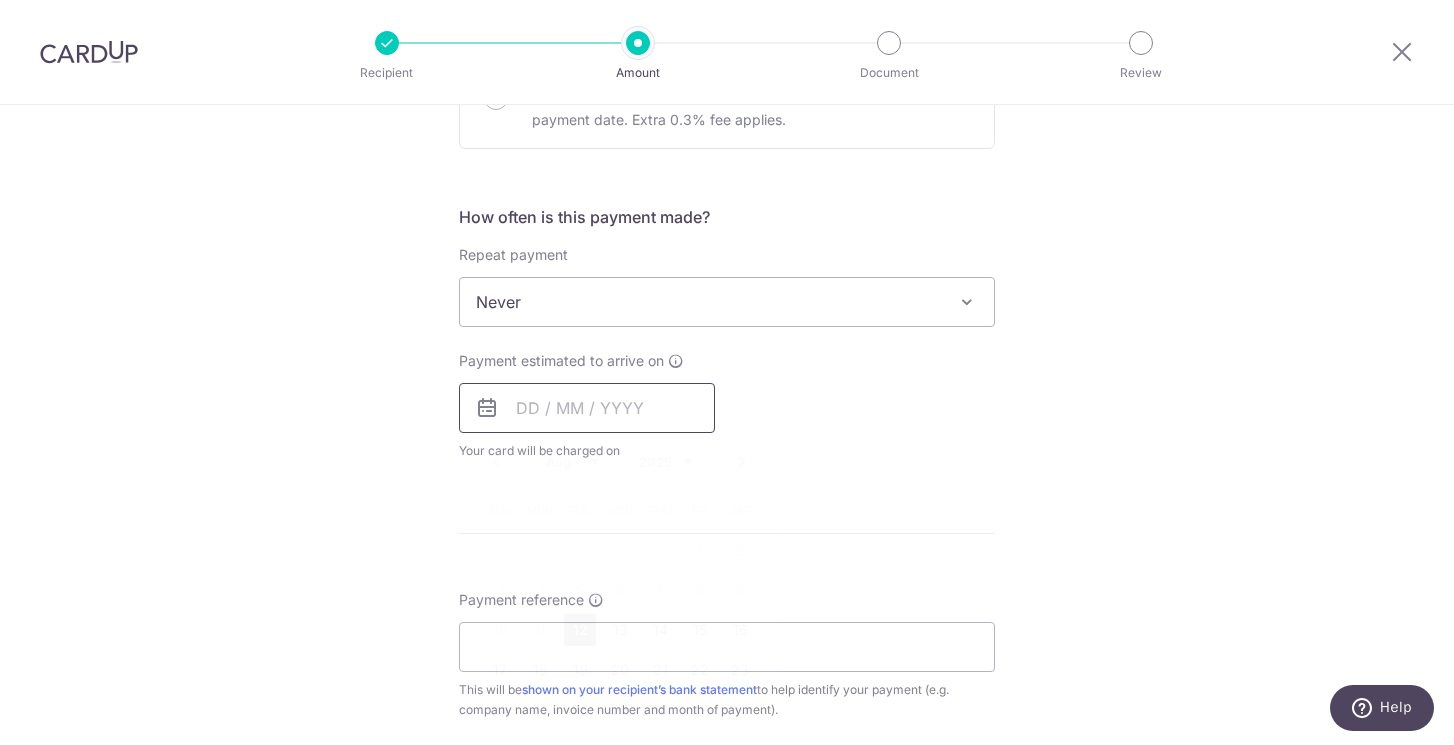 click at bounding box center (587, 408) 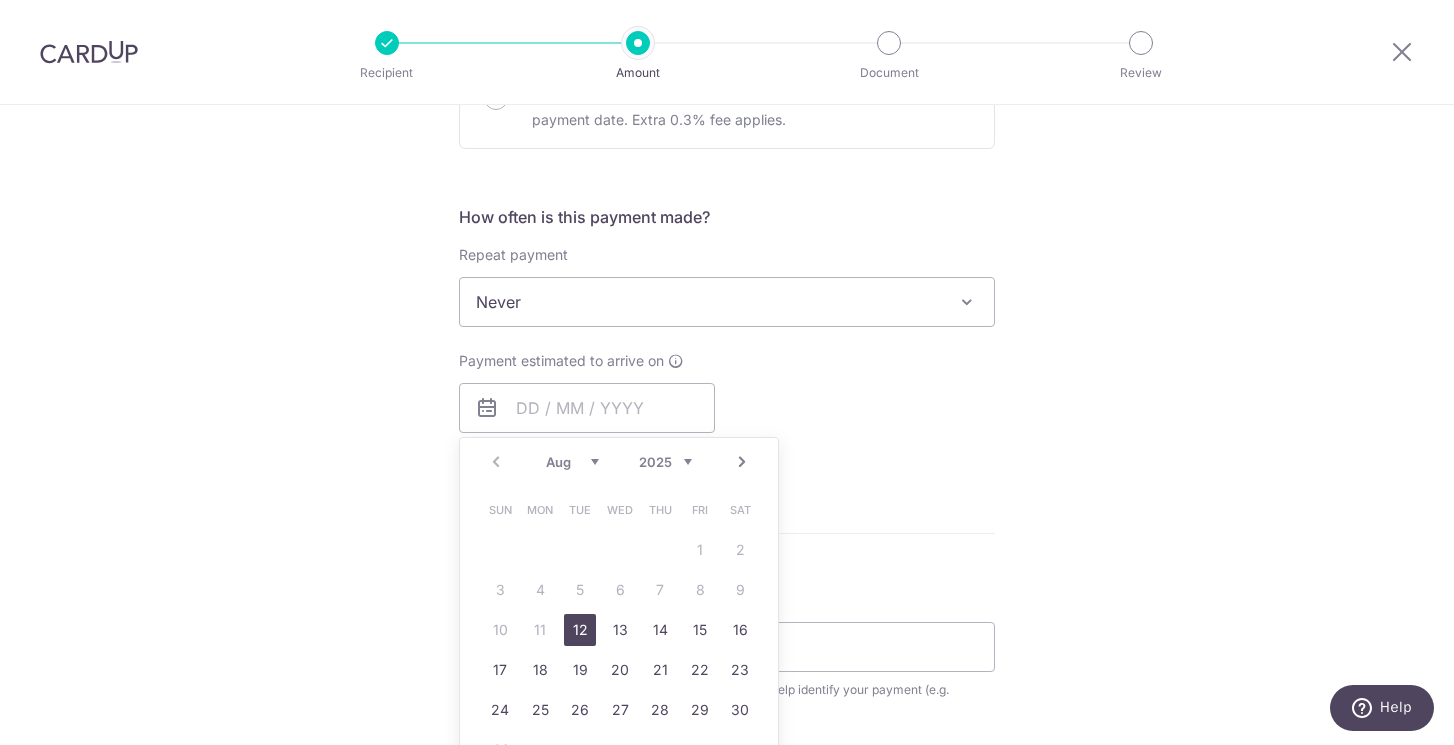 click on "12" at bounding box center [580, 630] 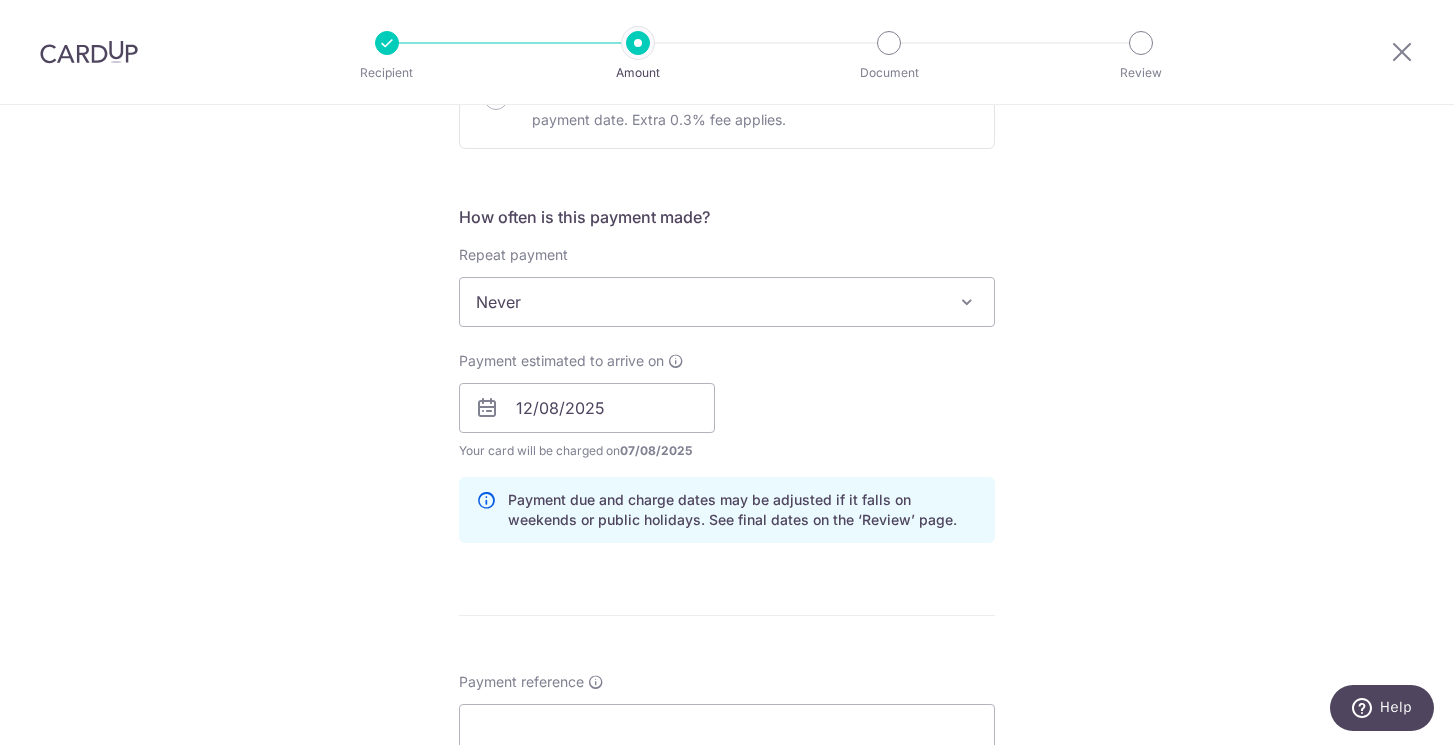 click on "Tell us more about your payment
Enter payment amount
SGD
30,000.00
30000.00
GST
(optional)
SGD
Select Card
**** 7778
Add credit card
Your Cards
**** 1003
**** 7778
Secure 256-bit SSL" at bounding box center (727, 443) 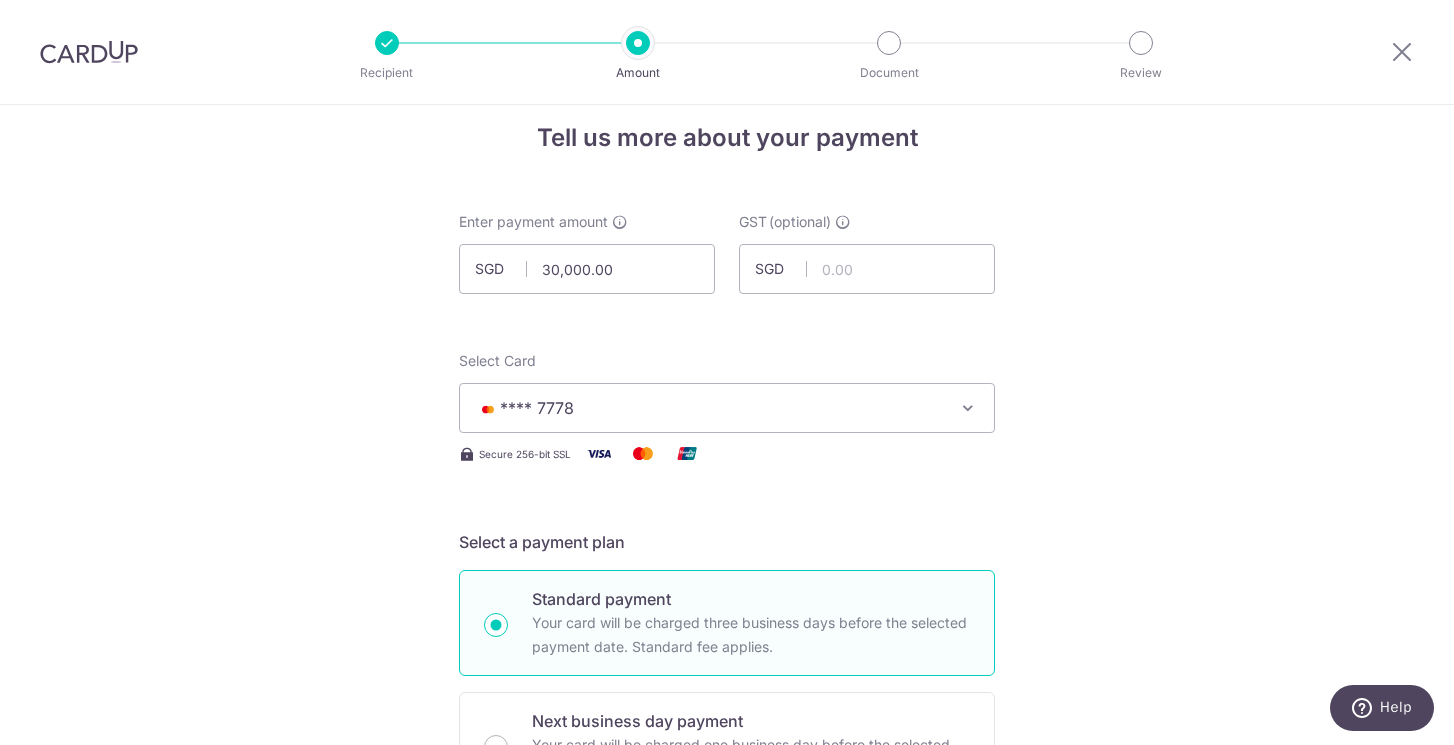 scroll, scrollTop: 0, scrollLeft: 0, axis: both 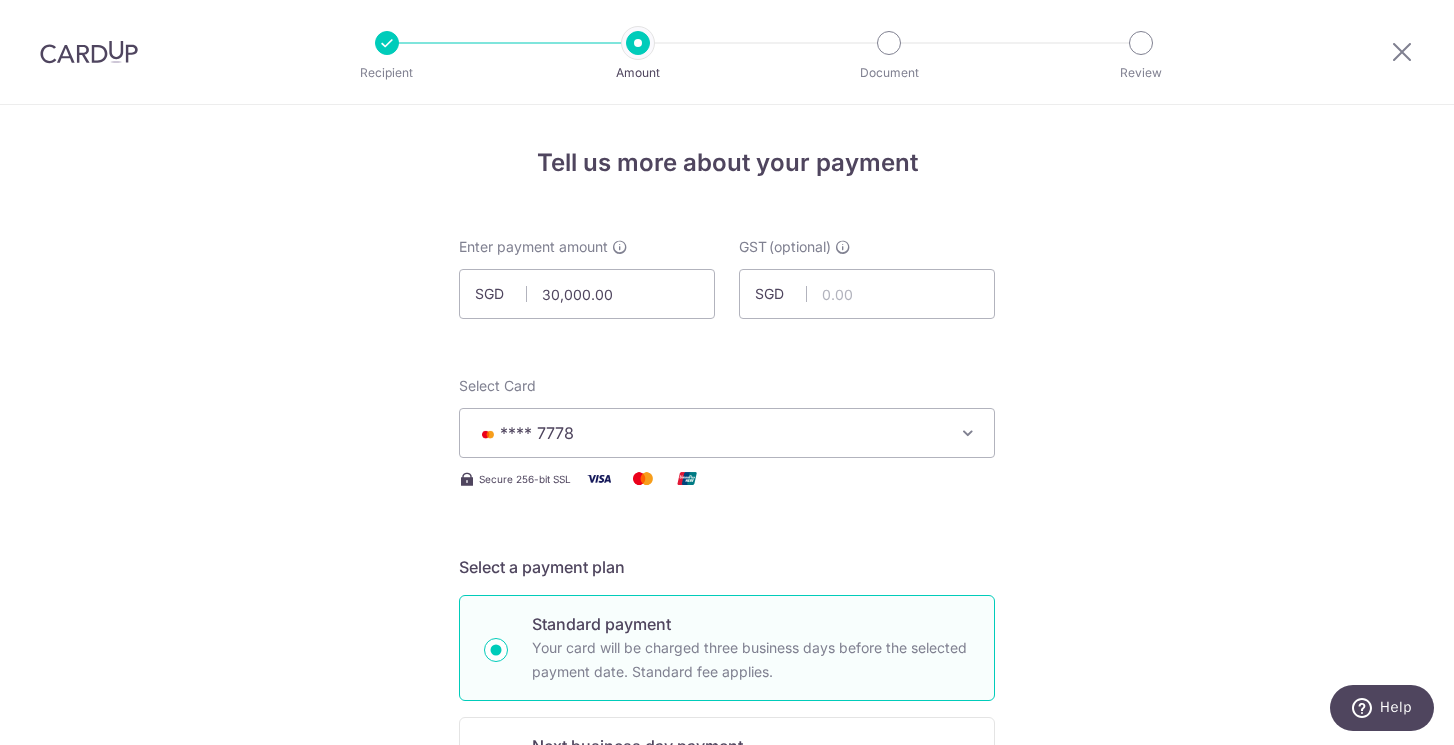 click on "Tell us more about your payment
Enter payment amount
SGD
30,000.00
30000.00
GST
(optional)
SGD
Select Card
**** 7778
Add credit card
Your Cards
**** 1003
**** 7778
Secure 256-bit SSL" at bounding box center (727, 1117) 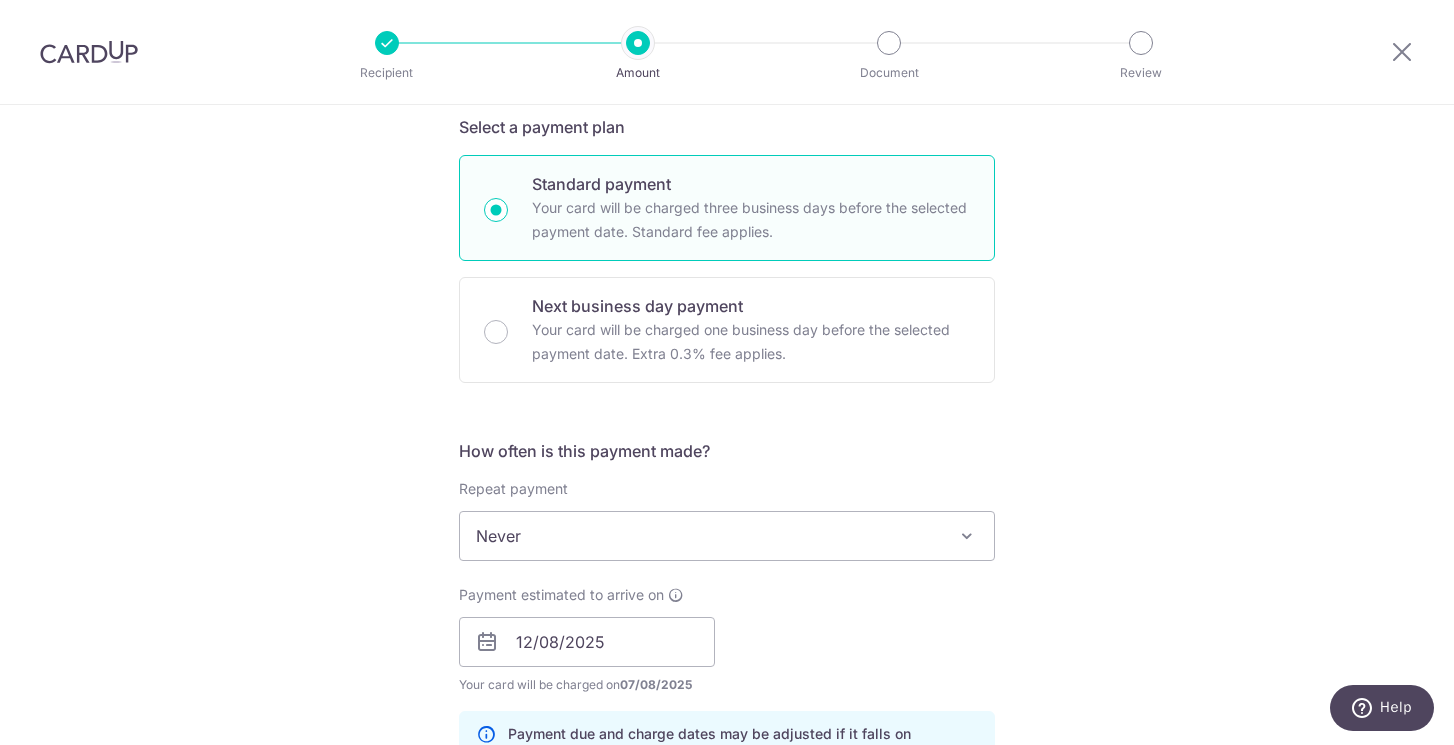 scroll, scrollTop: 520, scrollLeft: 0, axis: vertical 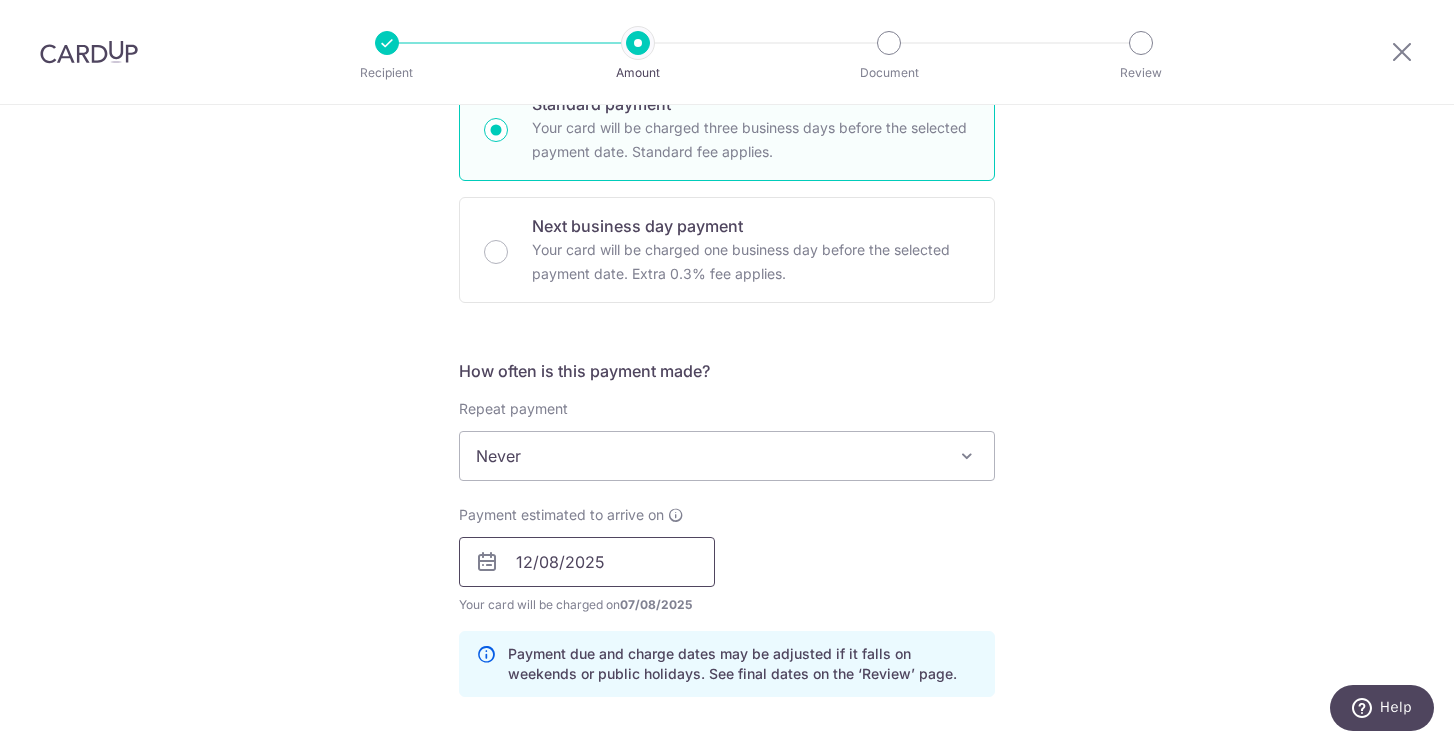 click on "12/08/2025" at bounding box center [587, 562] 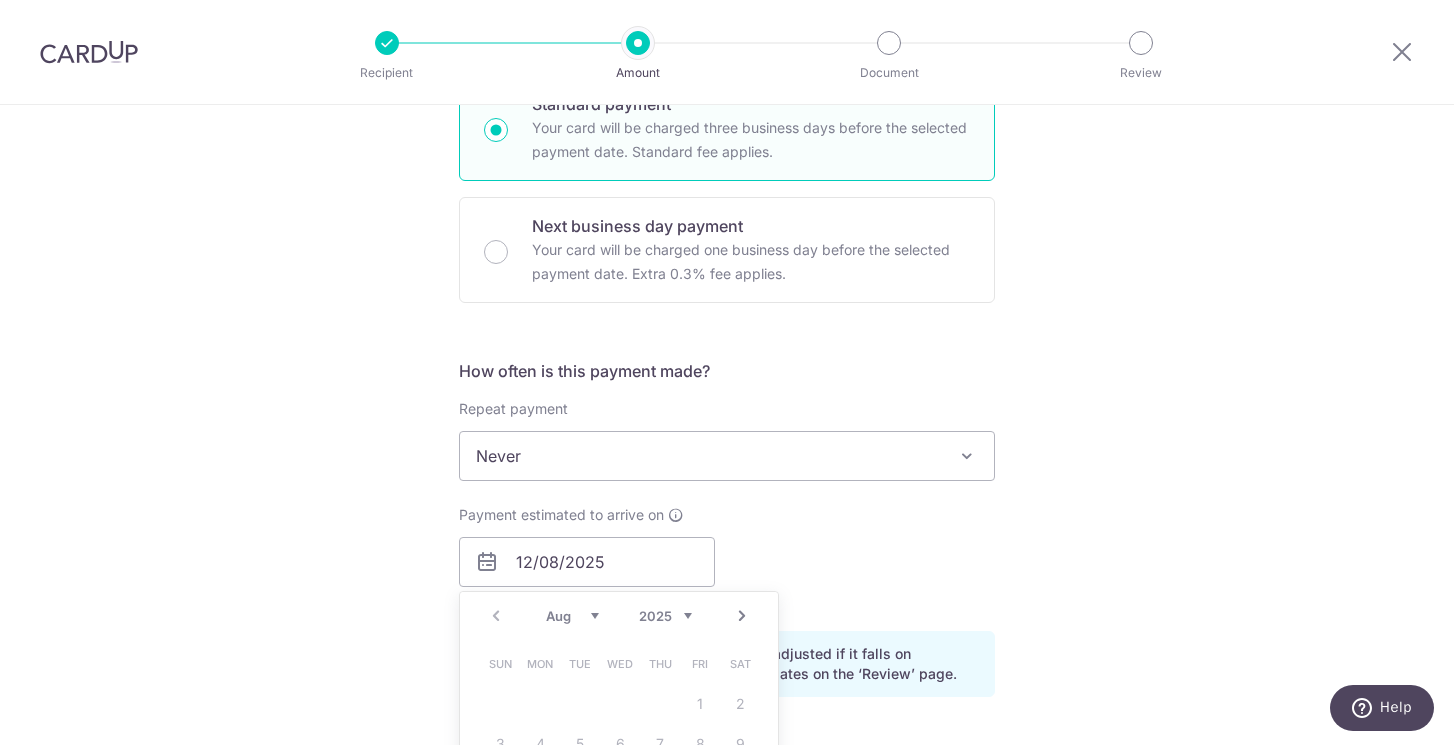 click on "Tell us more about your payment
Enter payment amount
SGD
30,000.00
30000.00
GST
(optional)
SGD
Select Card
**** 7778
Add credit card
Your Cards
**** 1003
**** 7778
Secure 256-bit SSL" at bounding box center [727, 597] 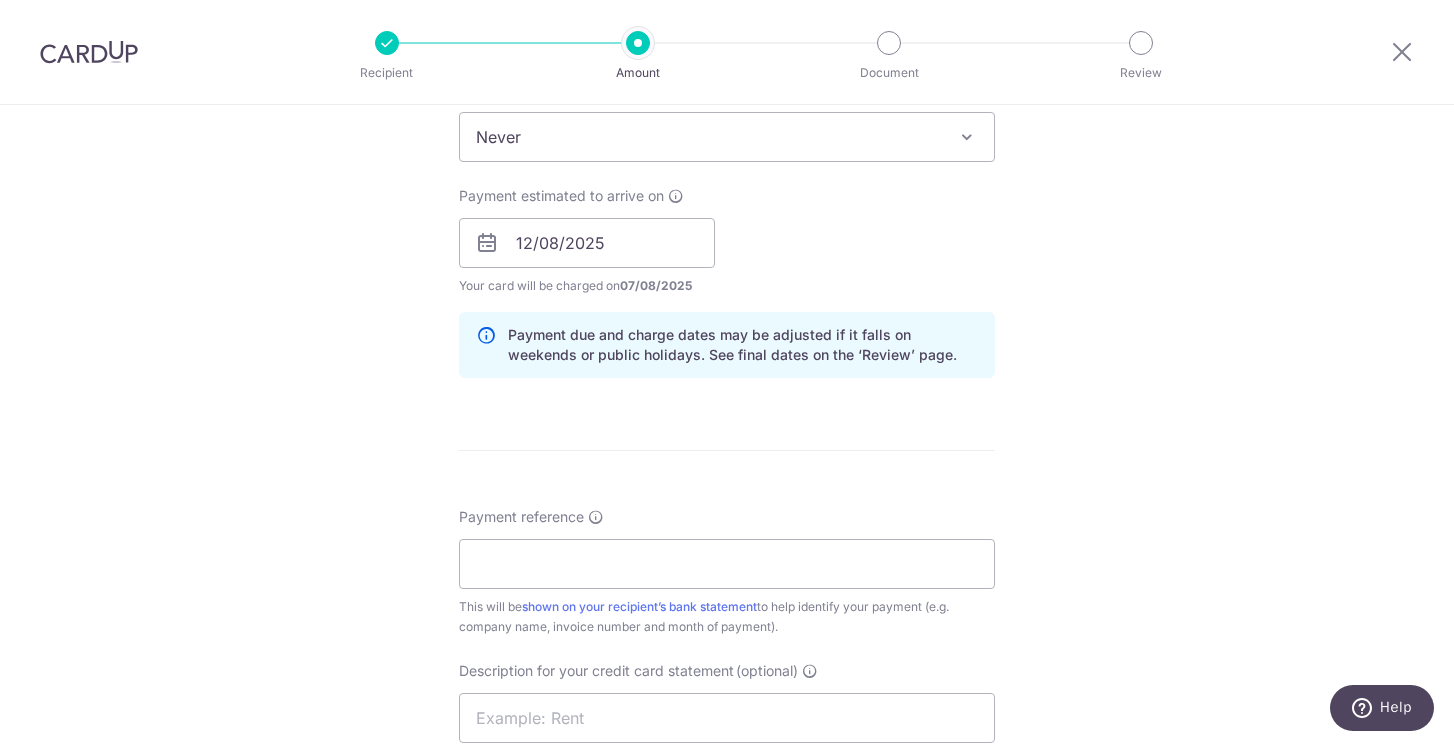 scroll, scrollTop: 840, scrollLeft: 0, axis: vertical 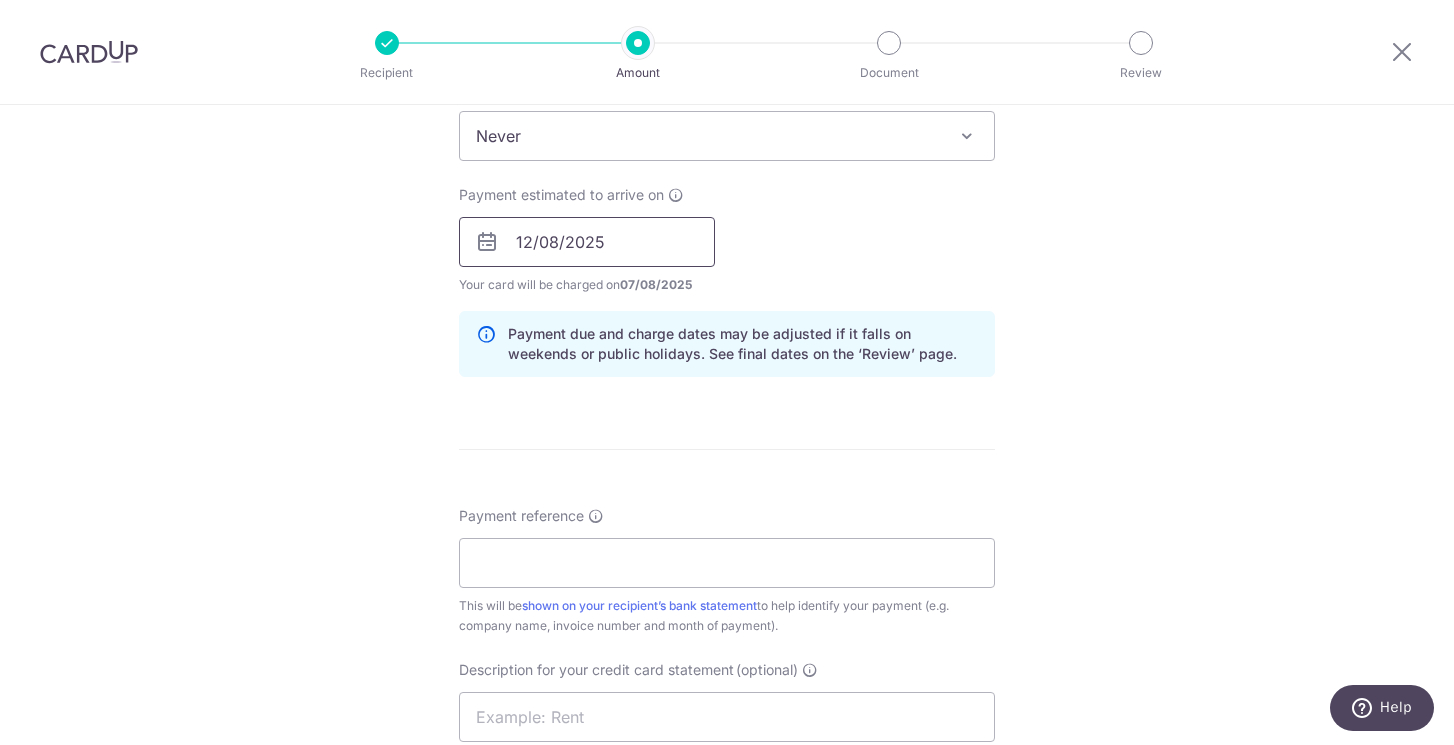 click on "12/08/2025" at bounding box center [587, 242] 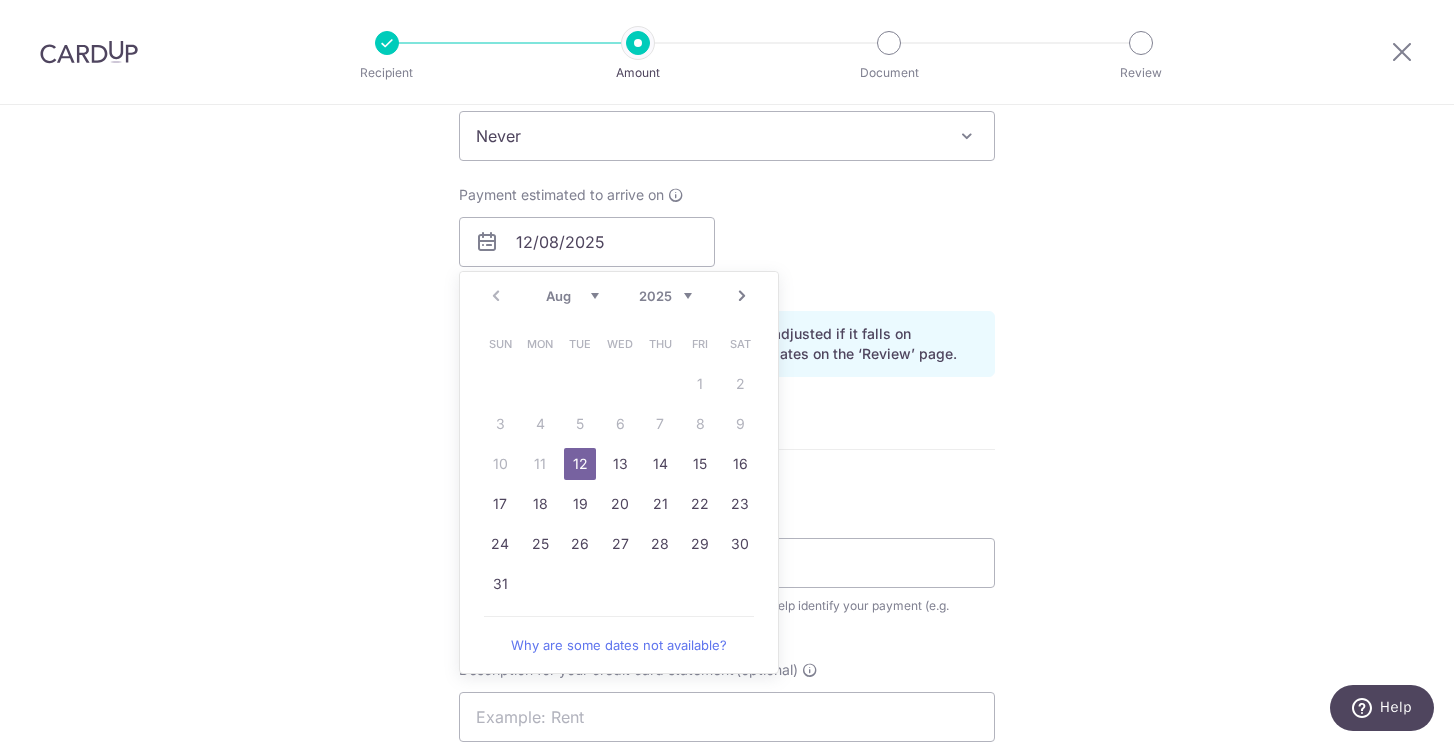 click on "Tell us more about your payment
Enter payment amount
SGD
30,000.00
30000.00
GST
(optional)
SGD
Select Card
**** 7778
Add credit card
Your Cards
**** 1003
**** 7778
Secure 256-bit SSL" at bounding box center [727, 277] 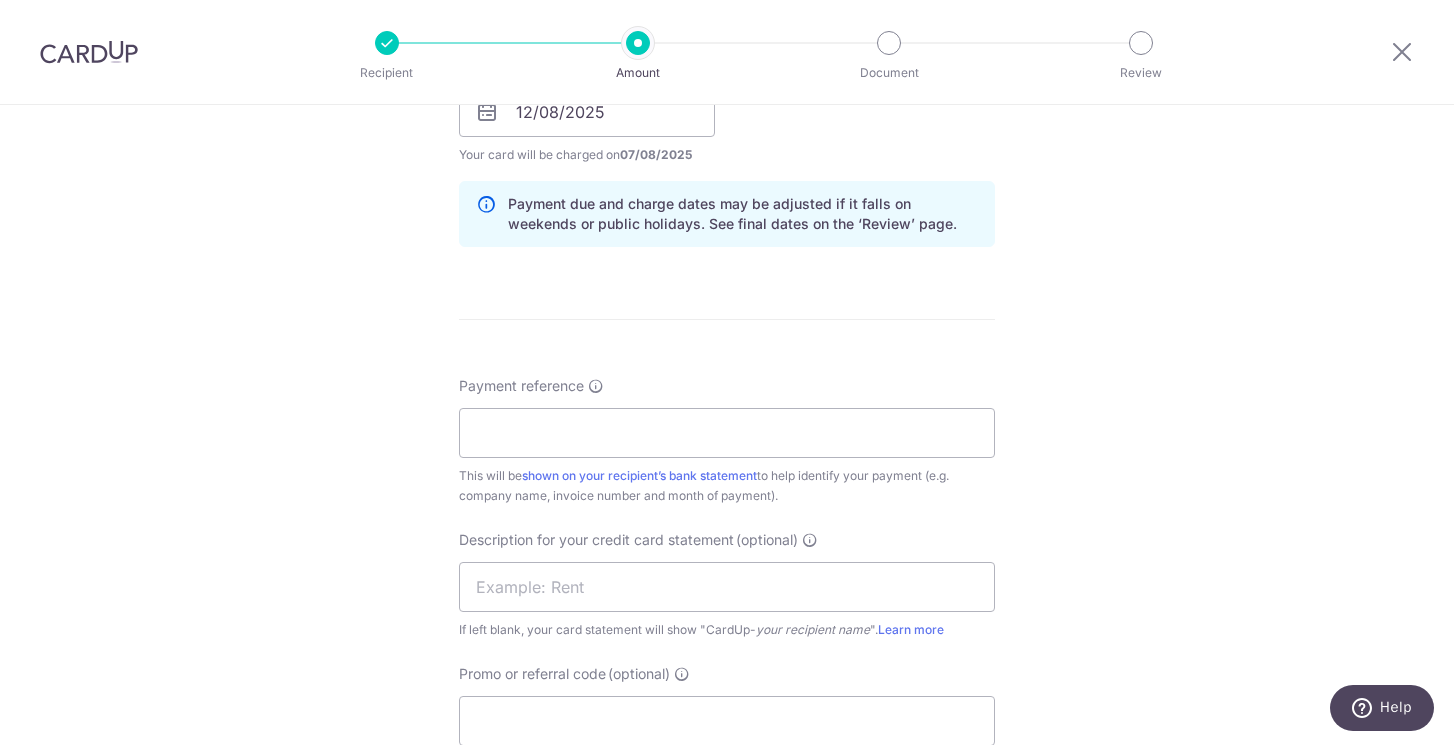scroll, scrollTop: 1040, scrollLeft: 0, axis: vertical 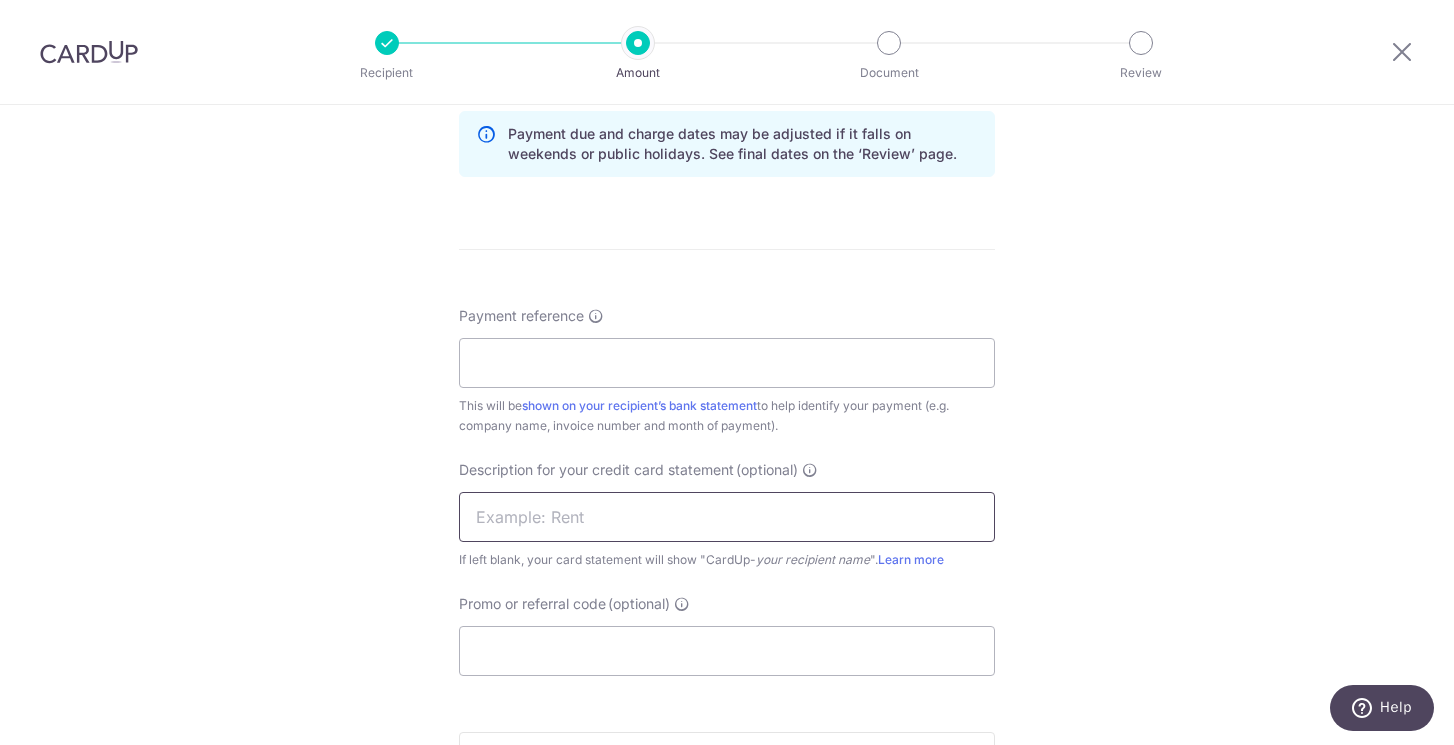 click at bounding box center (727, 517) 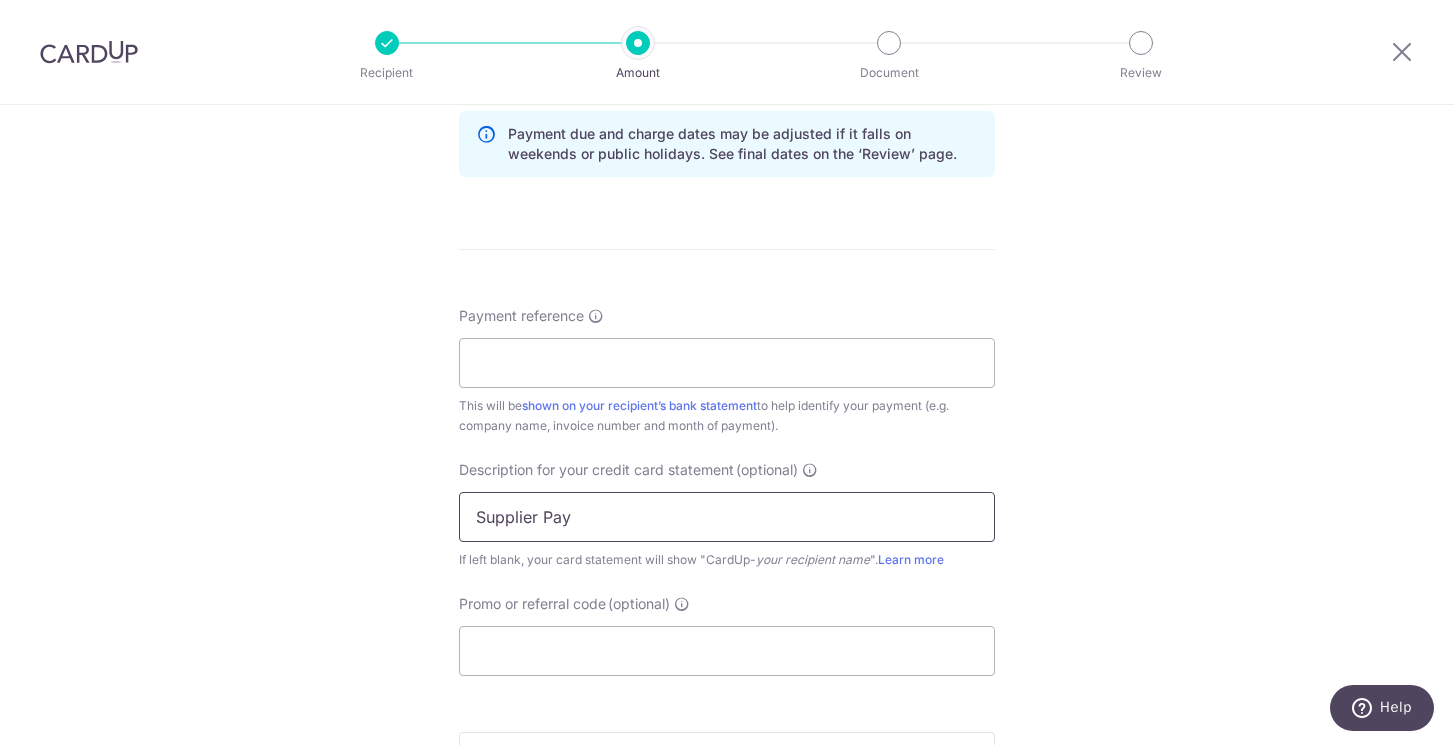 type on "Supplier Pay" 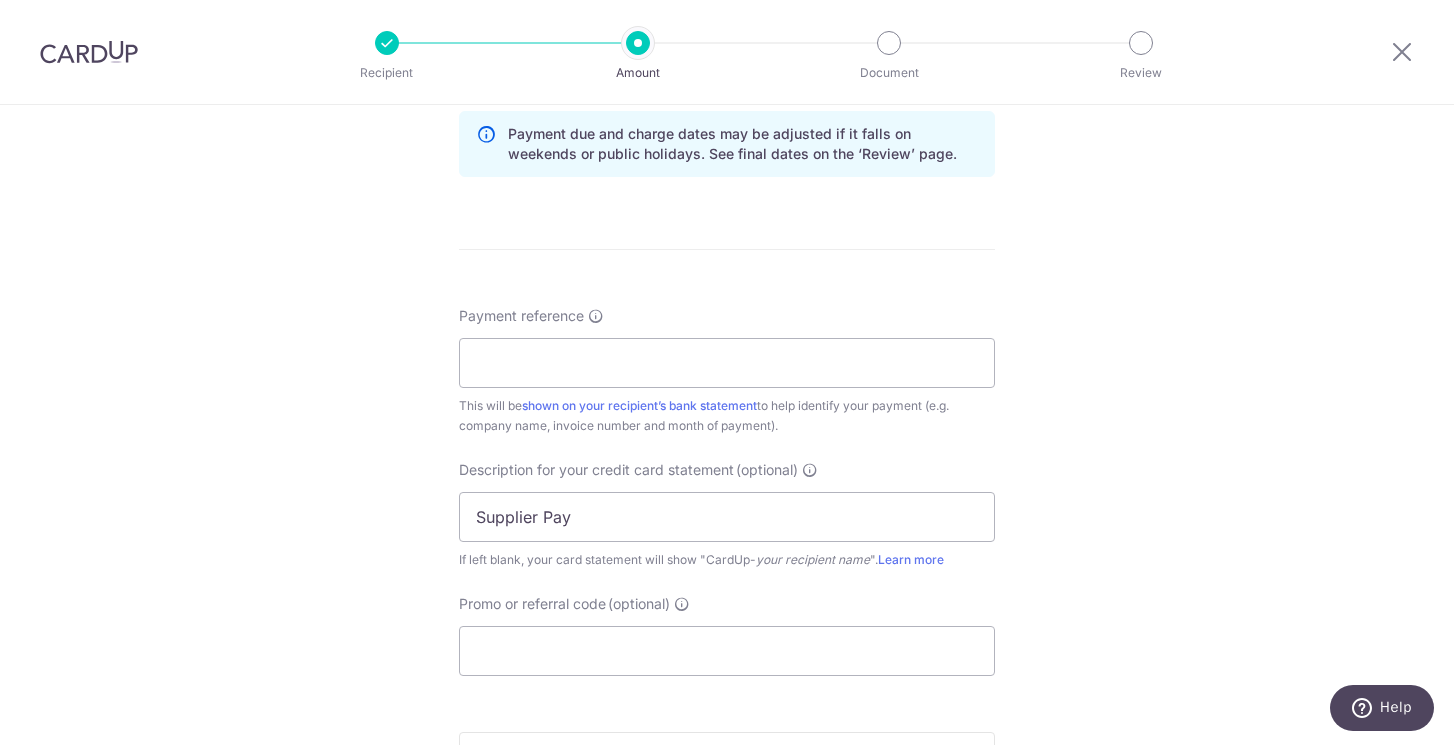 click on "Tell us more about your payment
Enter payment amount
SGD
30,000.00
30000.00
GST
(optional)
SGD
Select Card
**** 7778
Add credit card
Your Cards
**** 1003
**** 7778
Secure 256-bit SSL" at bounding box center (727, 77) 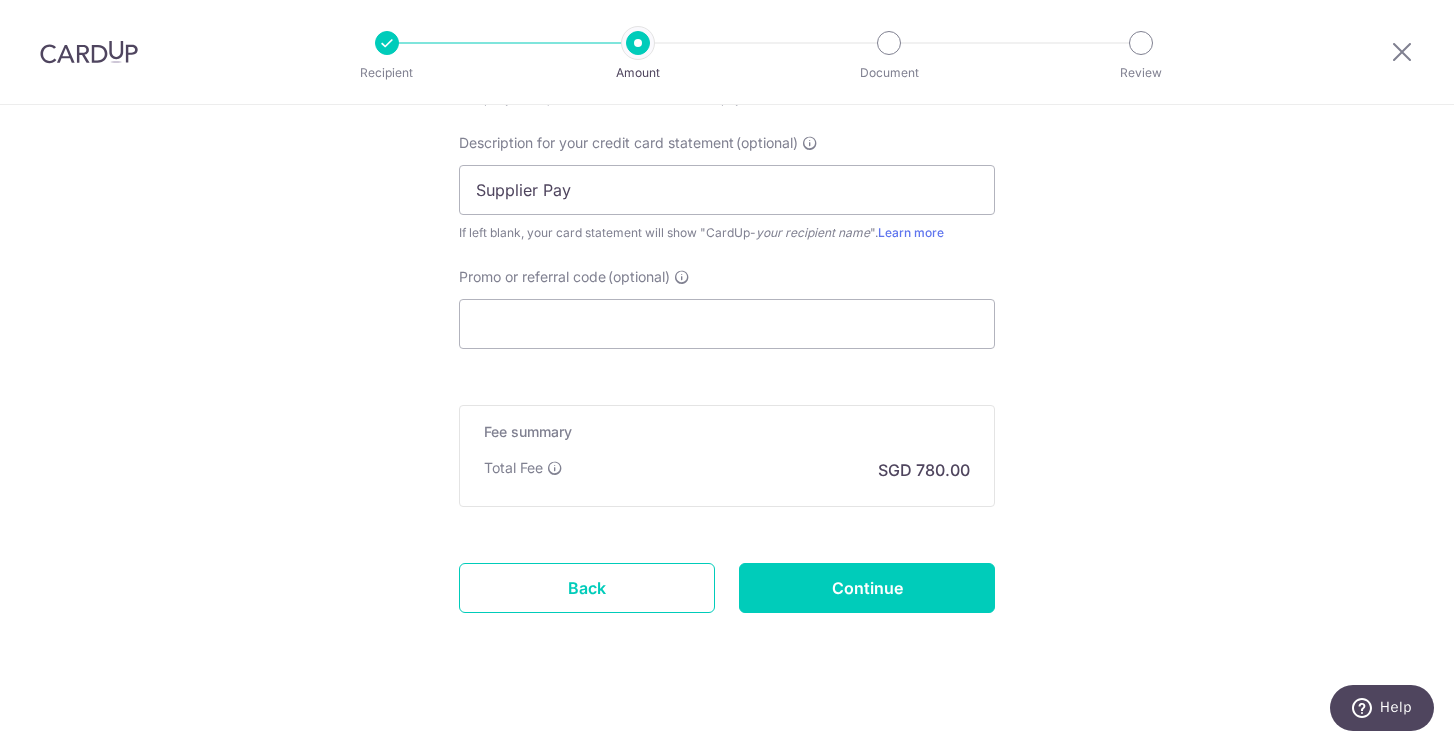 scroll, scrollTop: 1385, scrollLeft: 0, axis: vertical 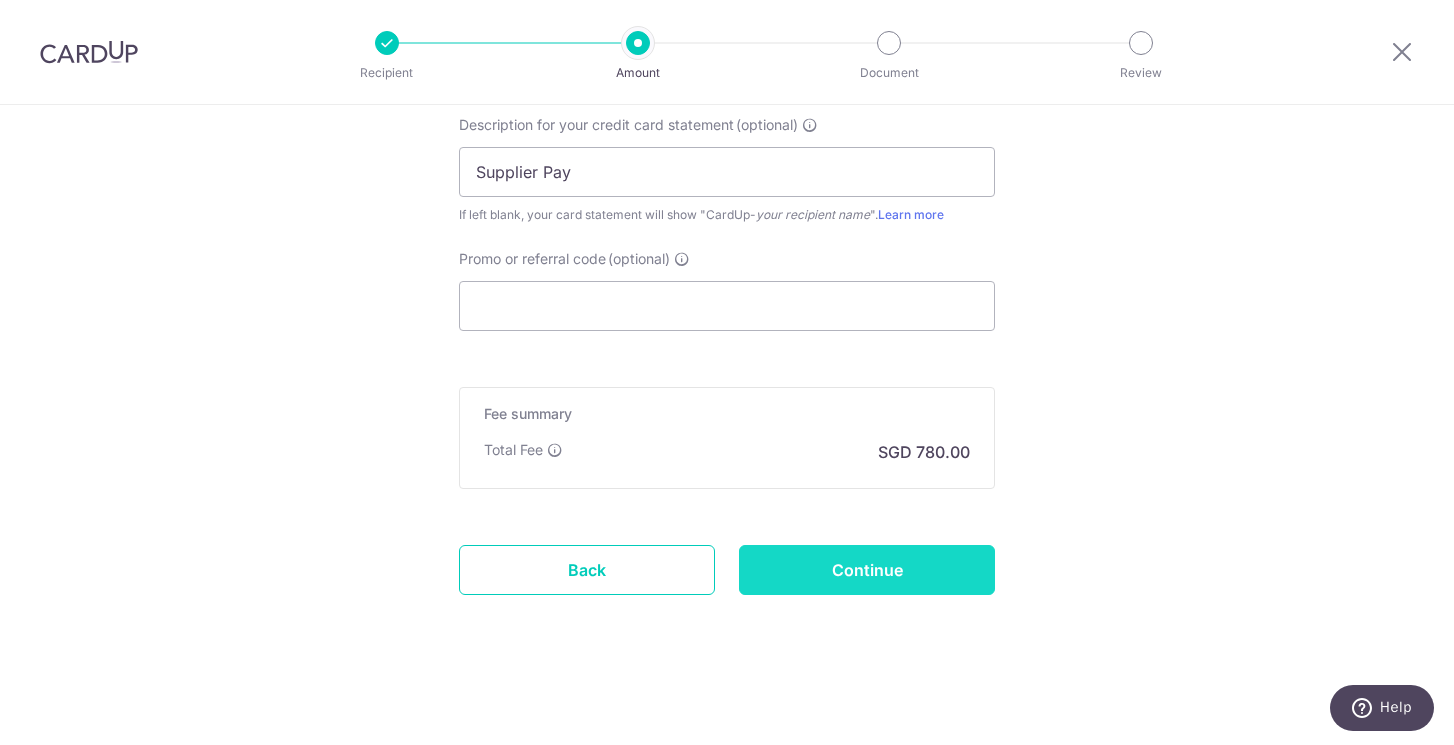 click on "Continue" at bounding box center [867, 570] 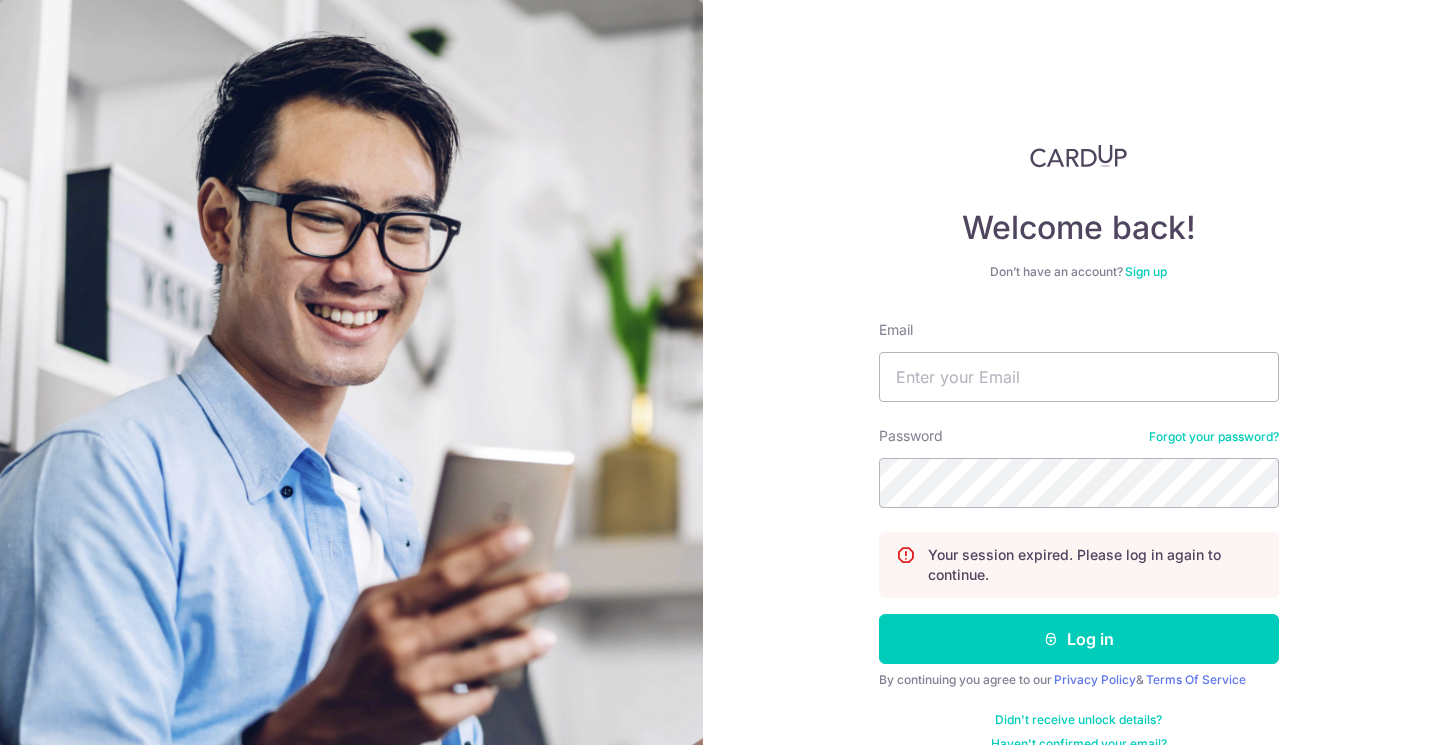 scroll, scrollTop: 0, scrollLeft: 0, axis: both 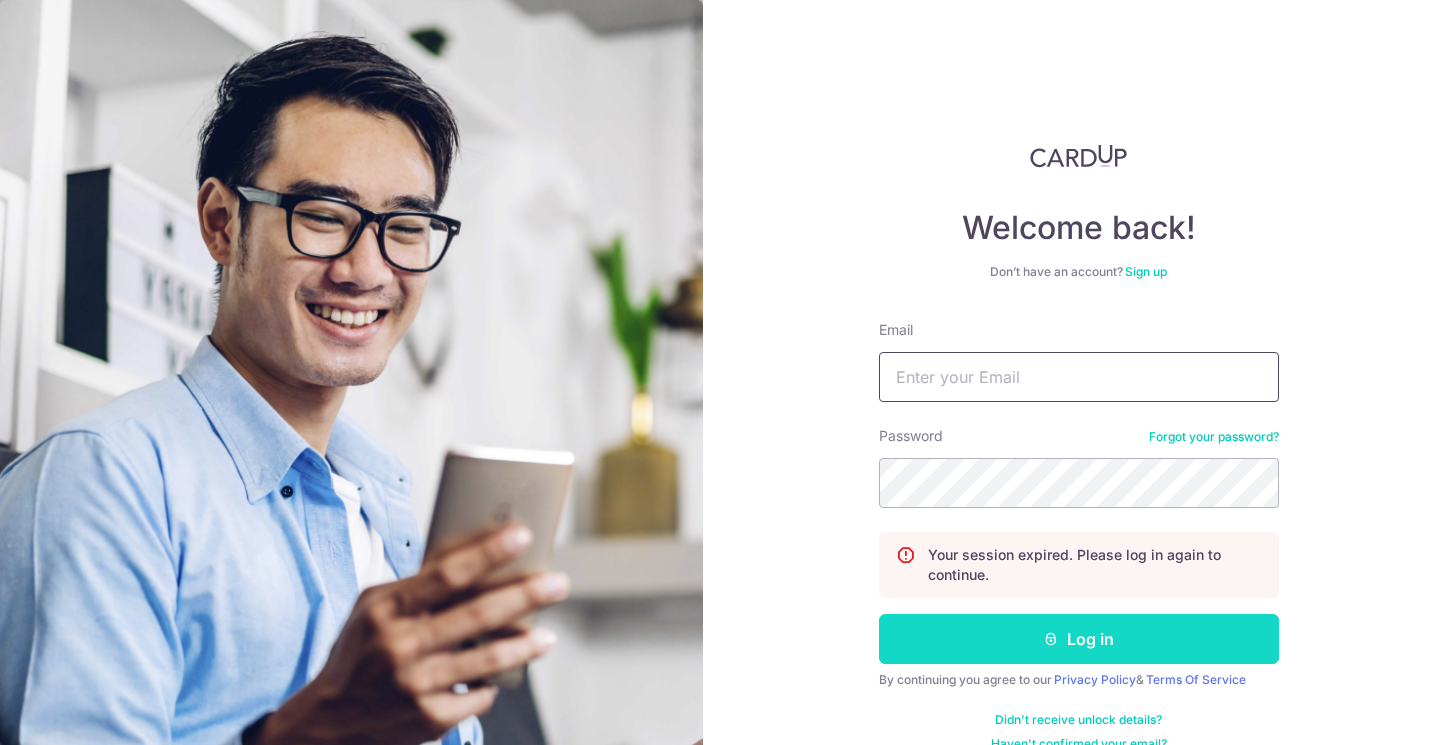 type on "tomartradelink@gmail.com" 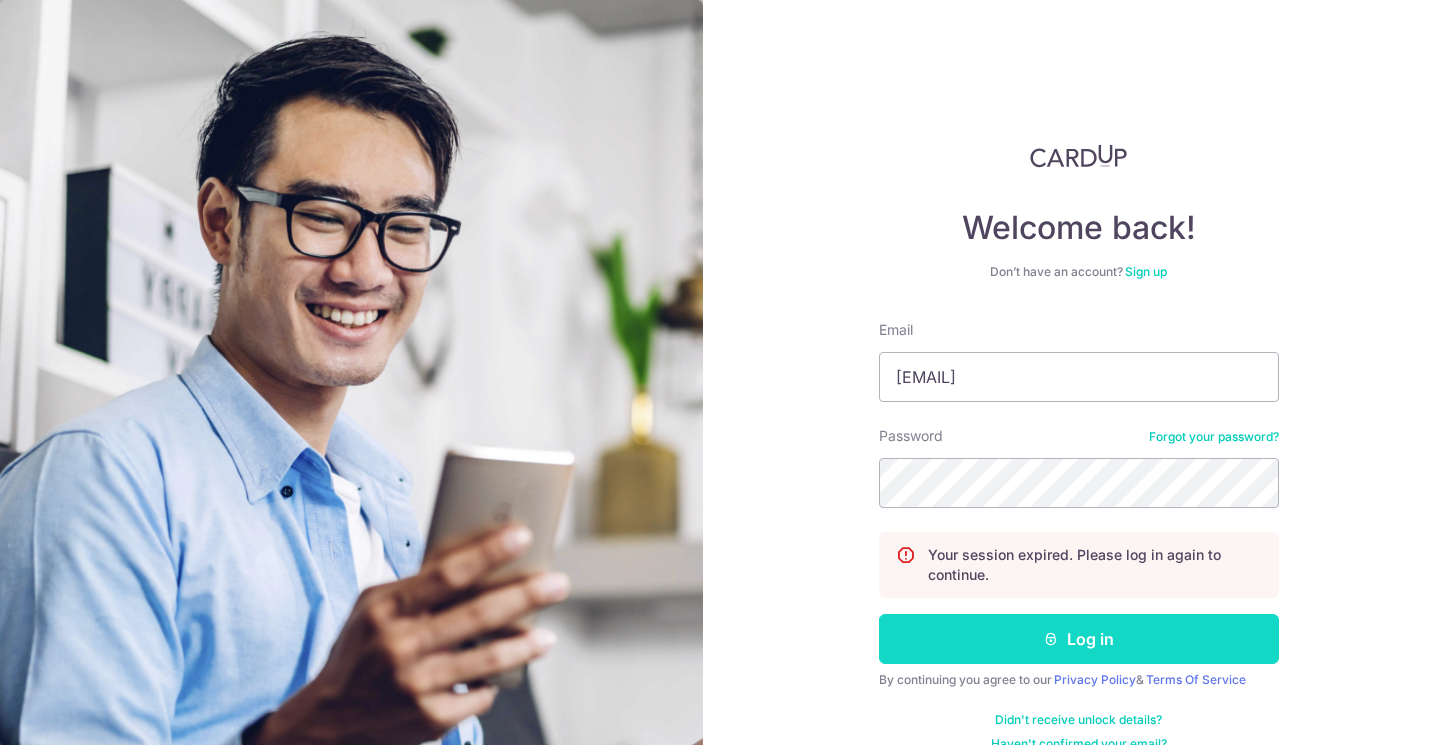 click on "Log in" at bounding box center (1079, 639) 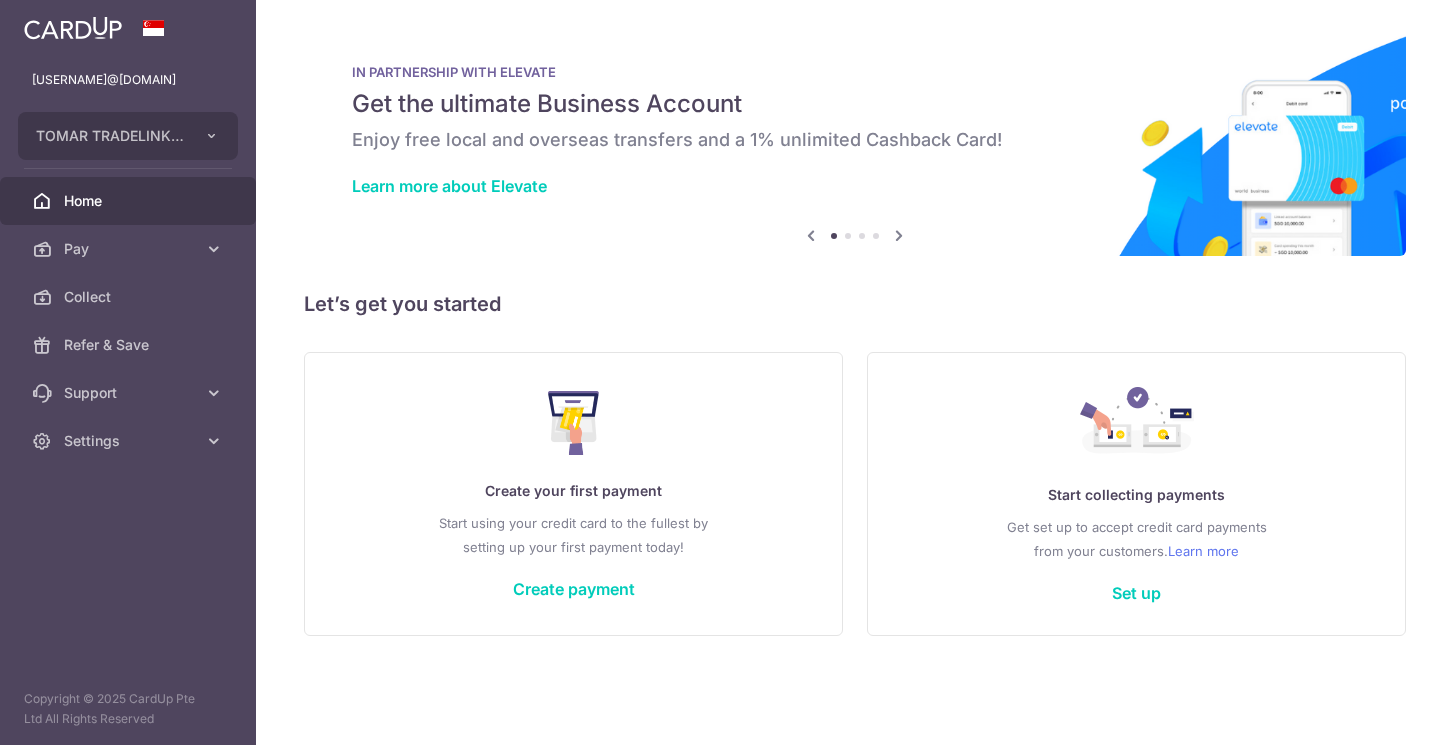 scroll, scrollTop: 0, scrollLeft: 0, axis: both 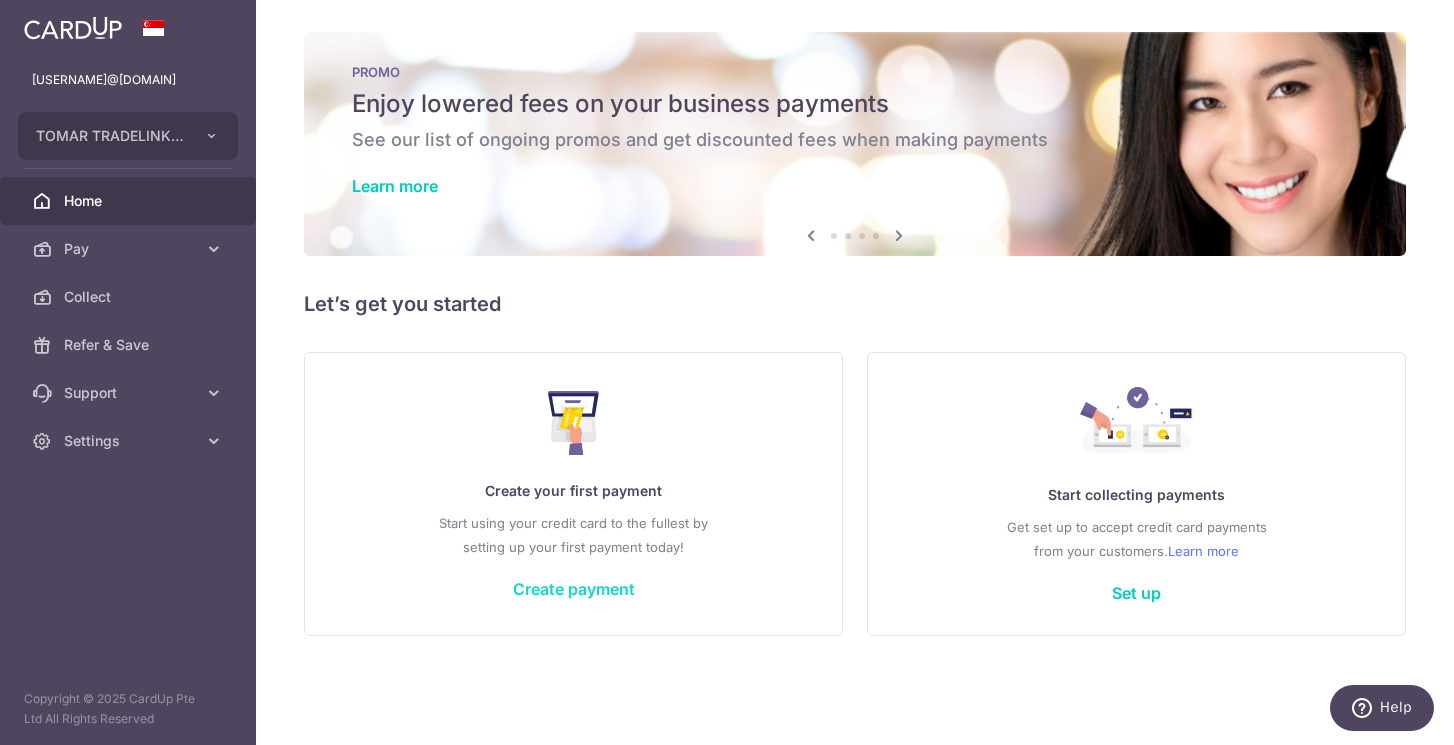 click on "Create payment" at bounding box center [574, 589] 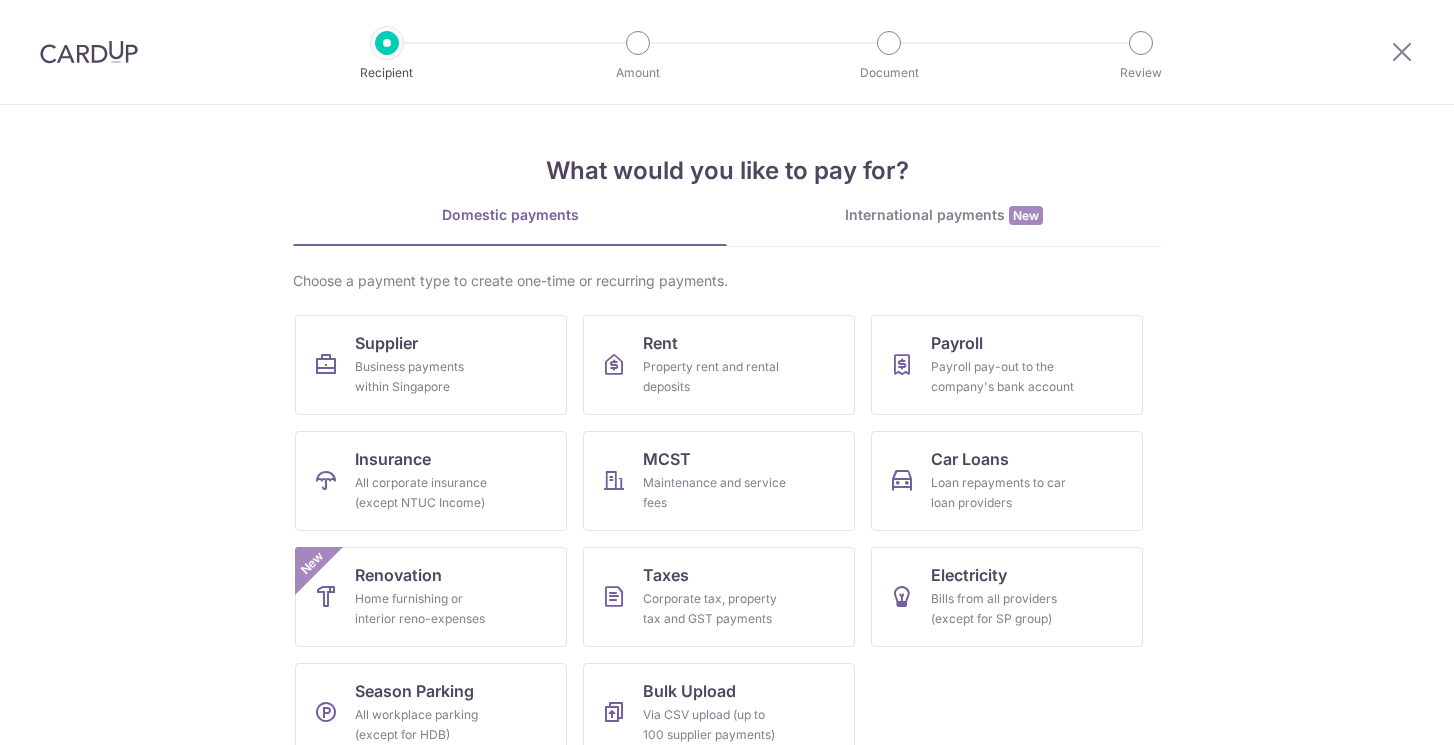 scroll, scrollTop: 0, scrollLeft: 0, axis: both 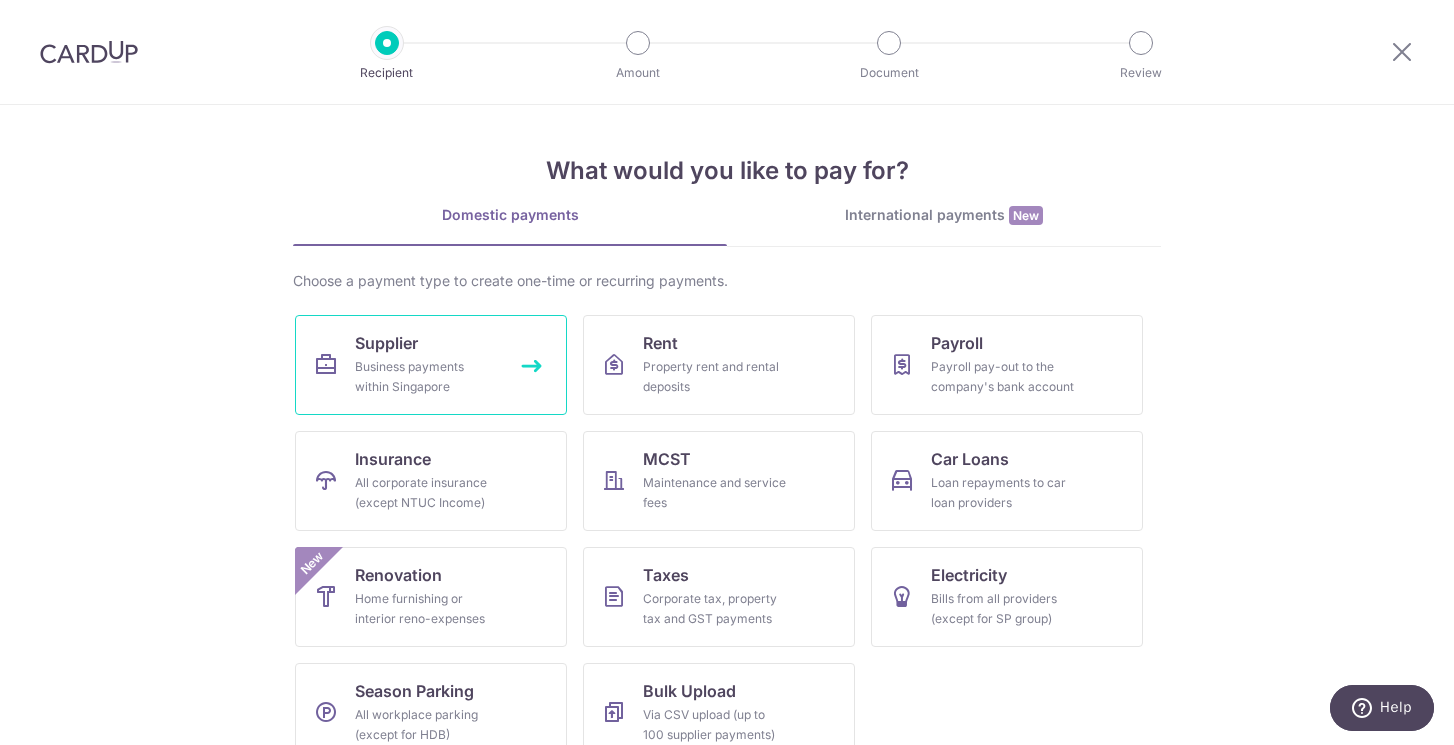 click on "Supplier" at bounding box center [386, 343] 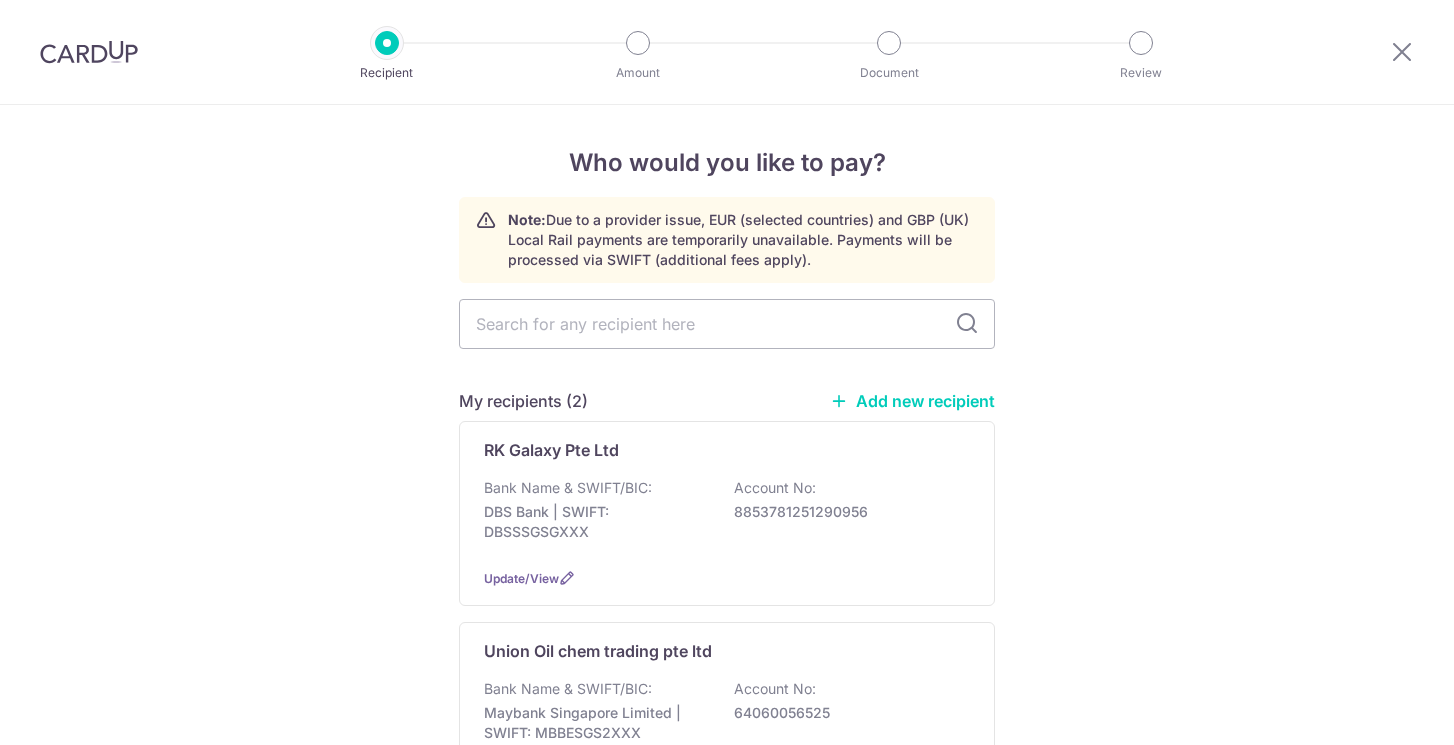 scroll, scrollTop: 0, scrollLeft: 0, axis: both 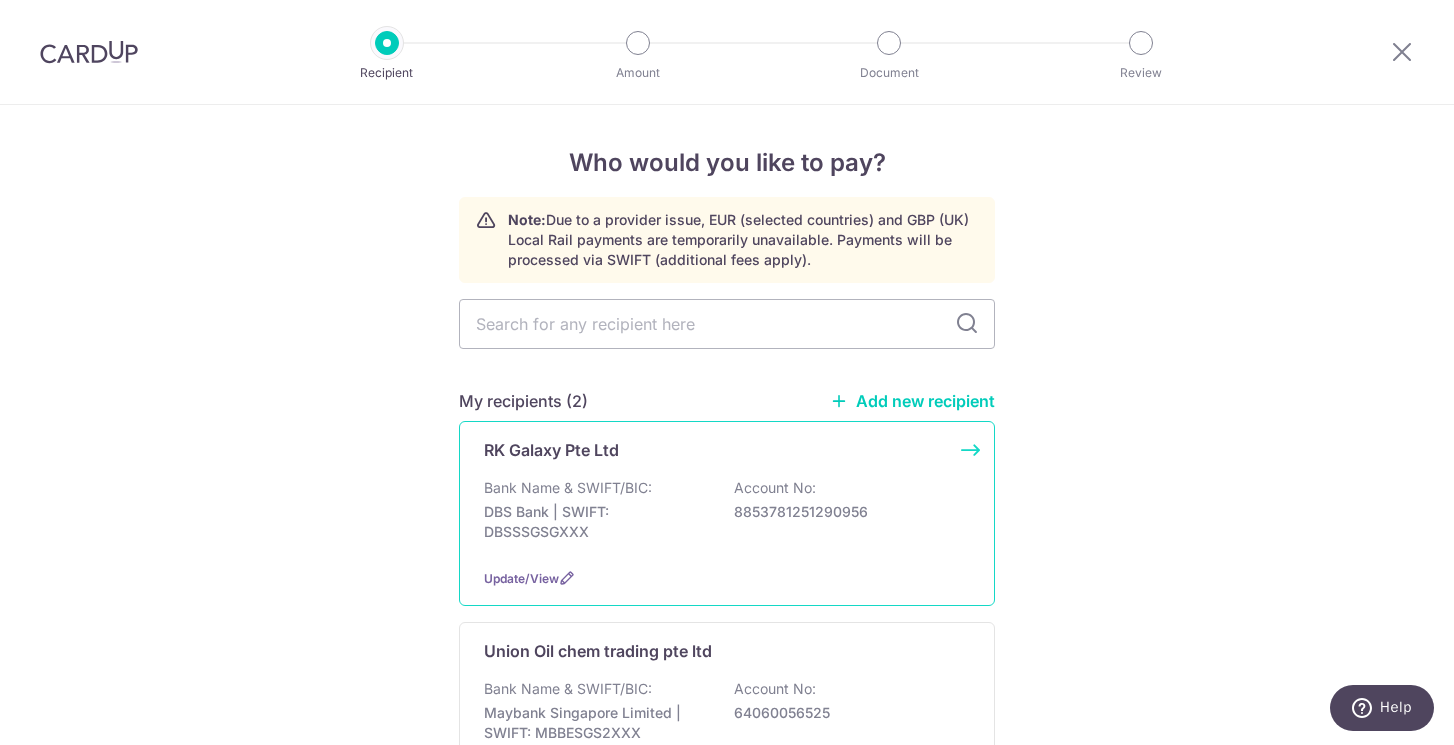 click on "DBS Bank | SWIFT: DBSSSGSGXXX" at bounding box center [596, 522] 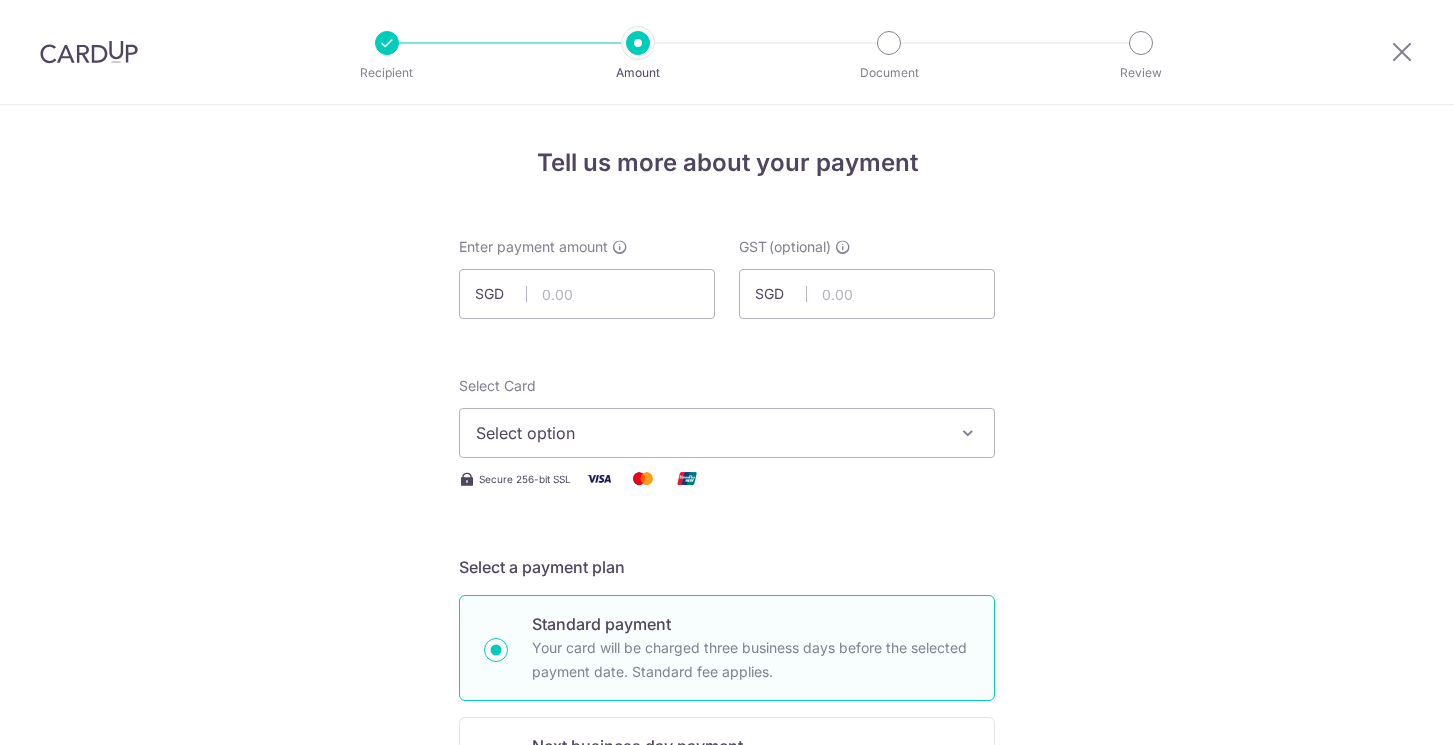 scroll, scrollTop: 0, scrollLeft: 0, axis: both 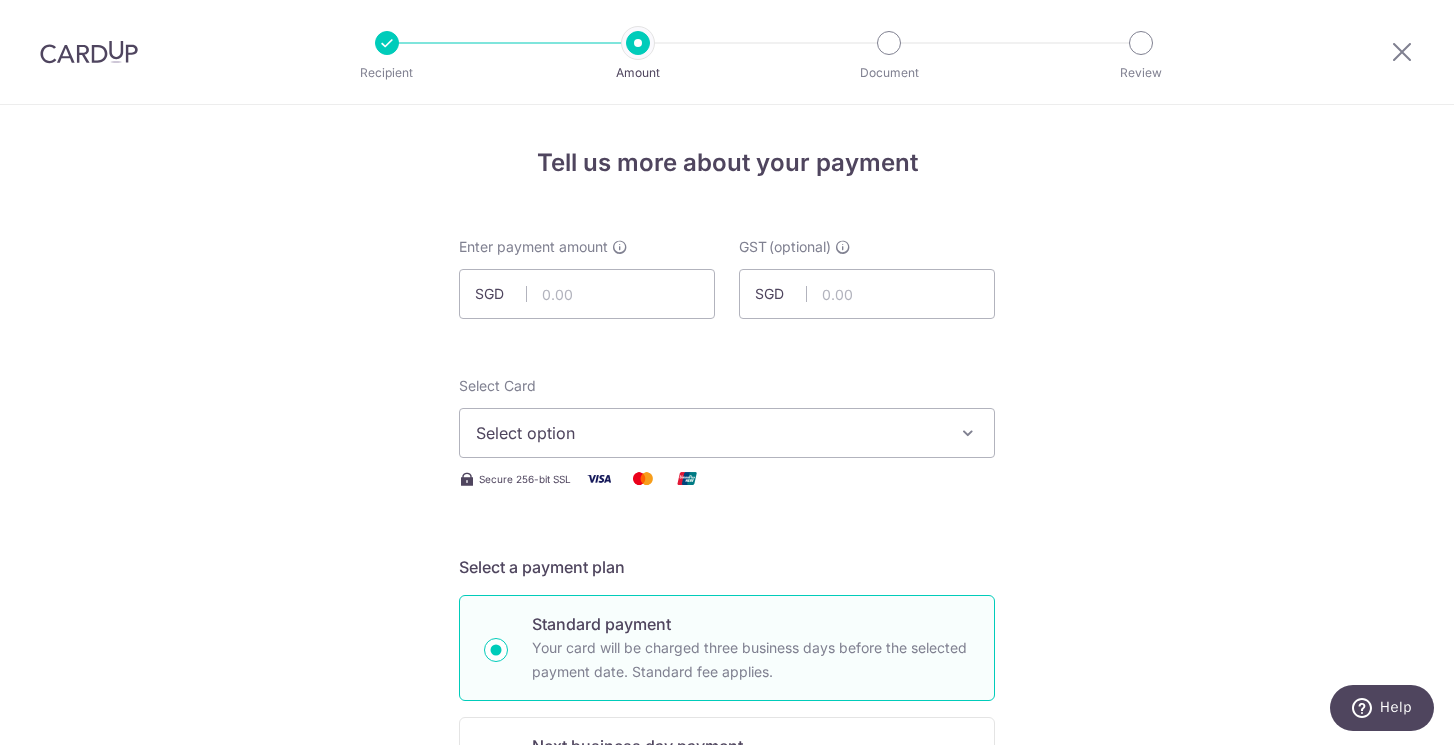 click on "Select option" at bounding box center [709, 433] 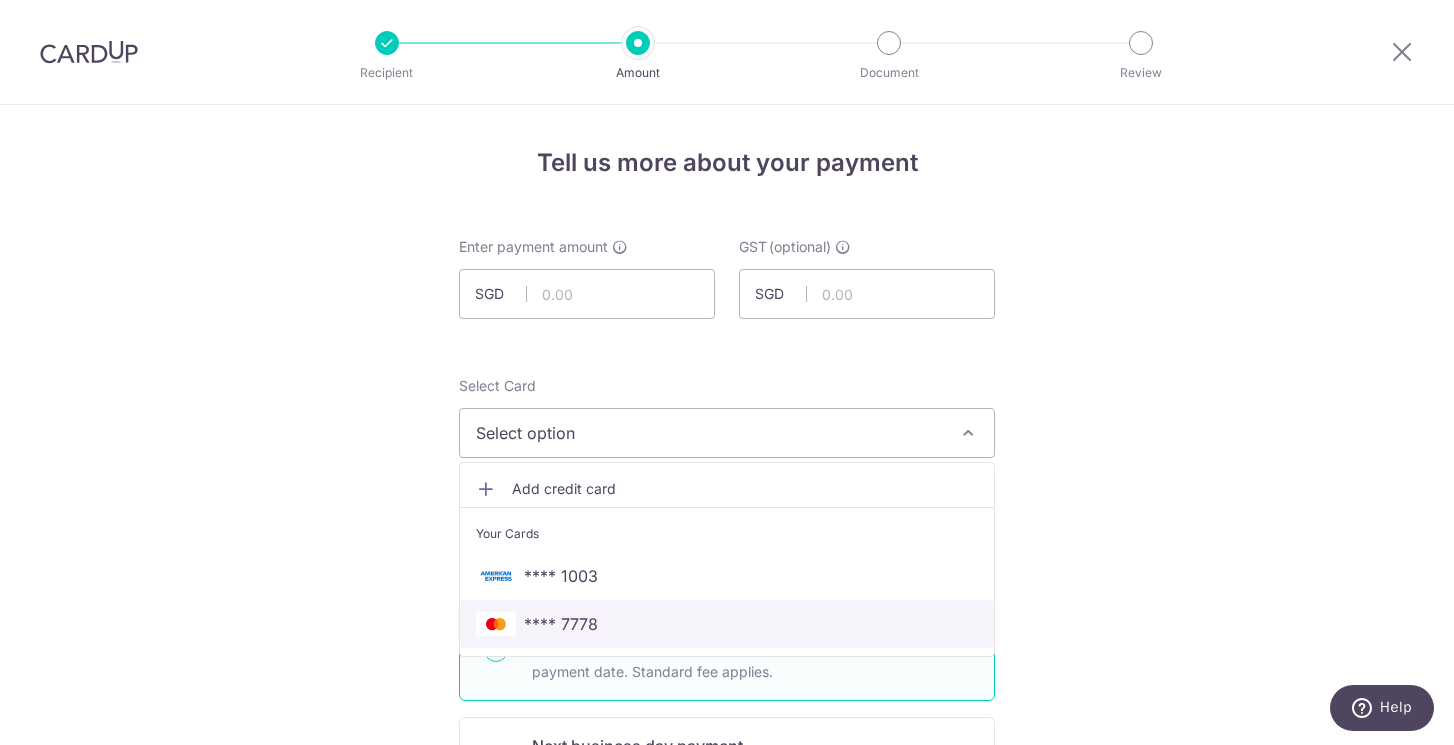 click on "**** 7778" at bounding box center [727, 624] 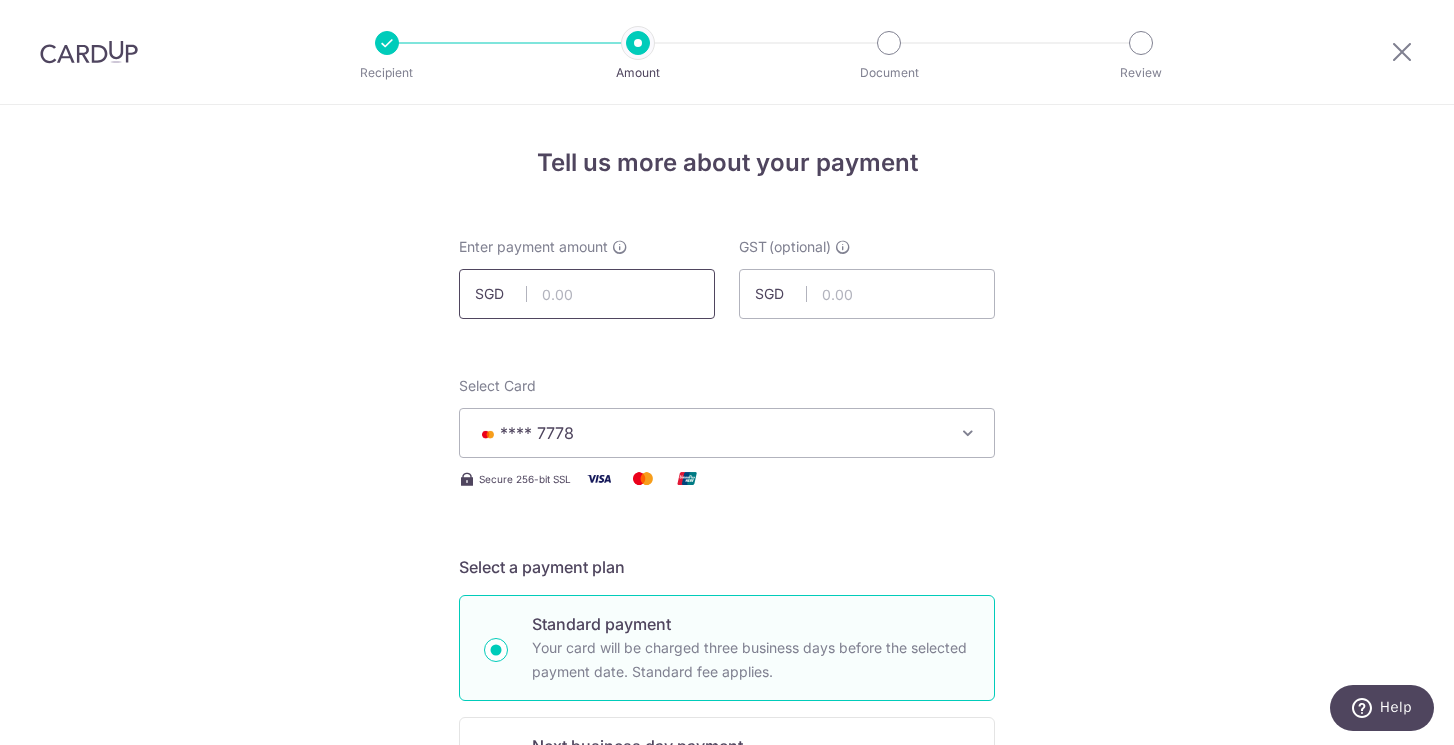click at bounding box center [587, 294] 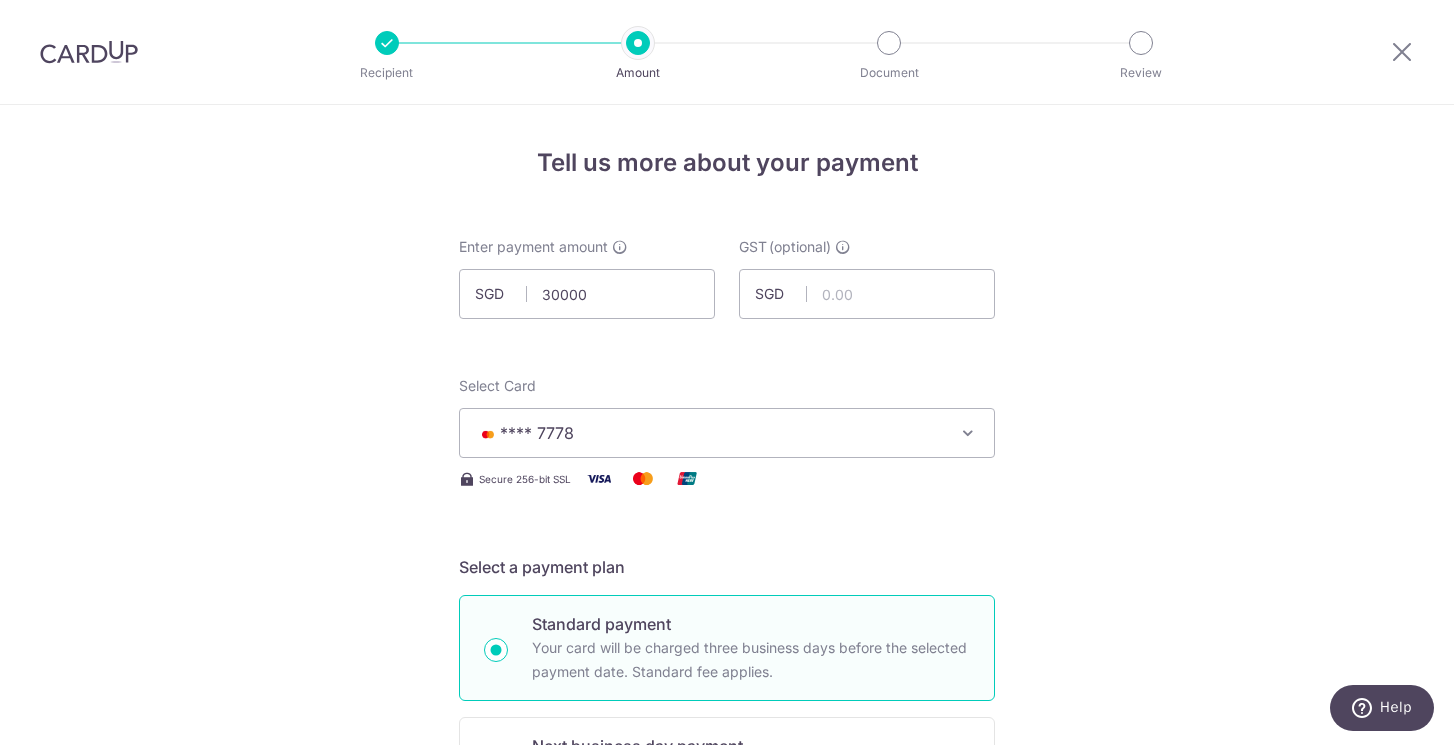 click on "Tell us more about your payment
Enter payment amount
SGD
30000
GST
(optional)
SGD
Select Card
**** 7778
Add credit card
Your Cards
**** 1003
**** 7778
Secure 256-bit SSL" at bounding box center (727, 1076) 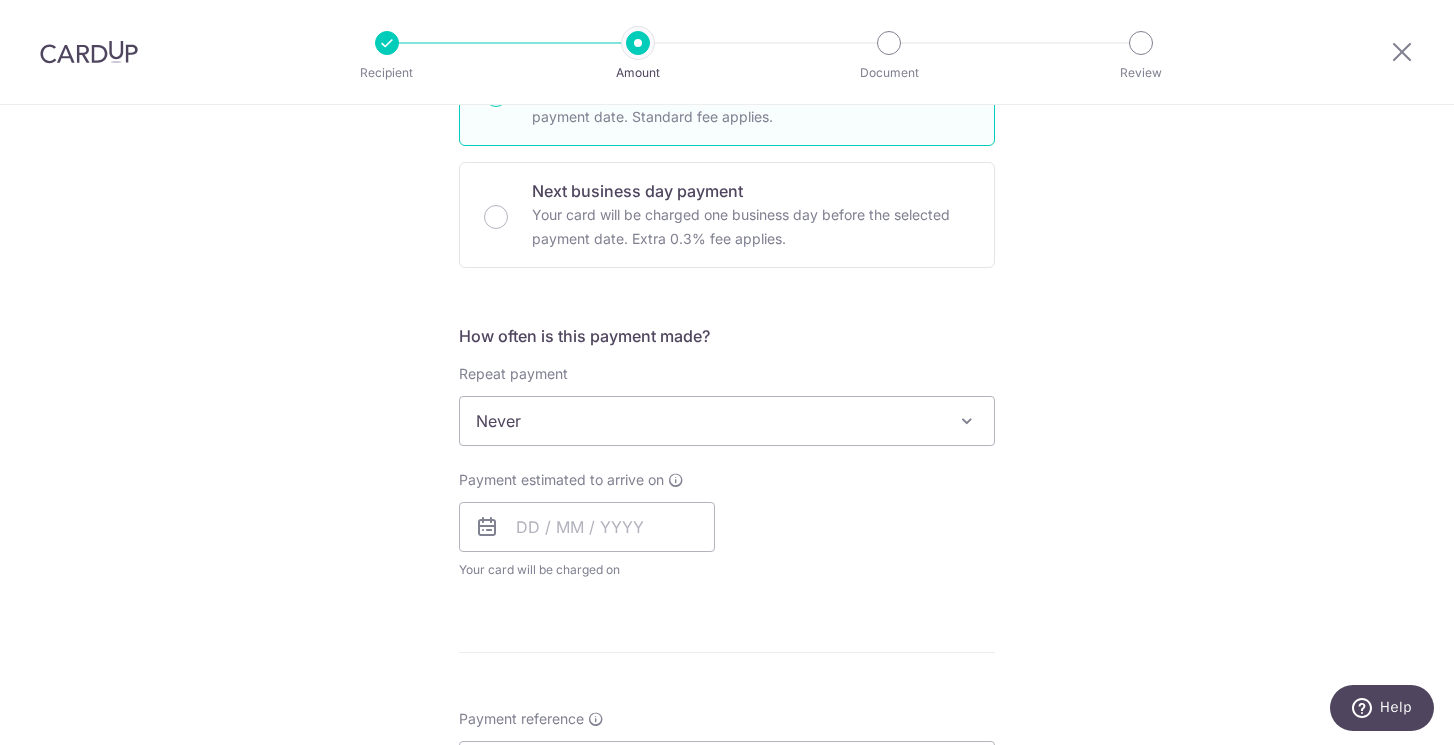scroll, scrollTop: 554, scrollLeft: 0, axis: vertical 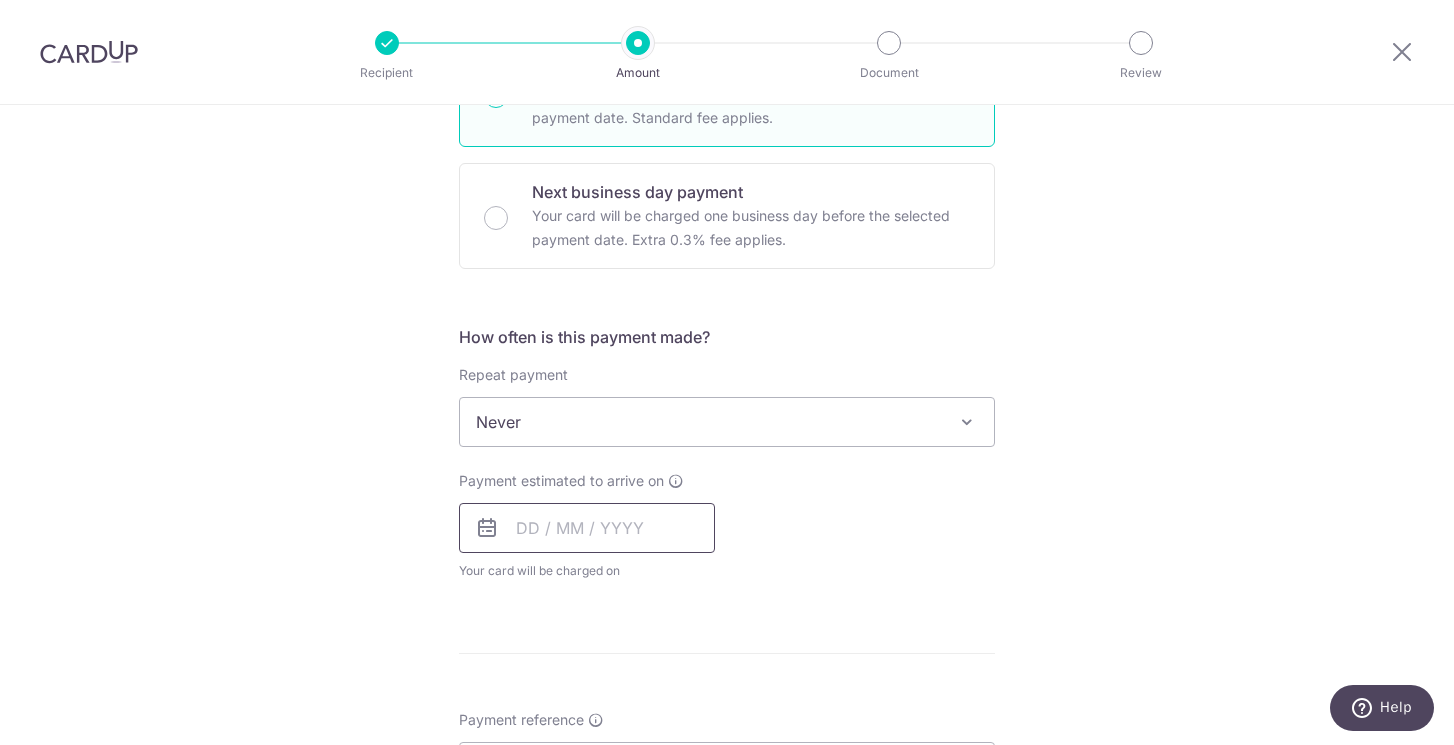 click at bounding box center [587, 528] 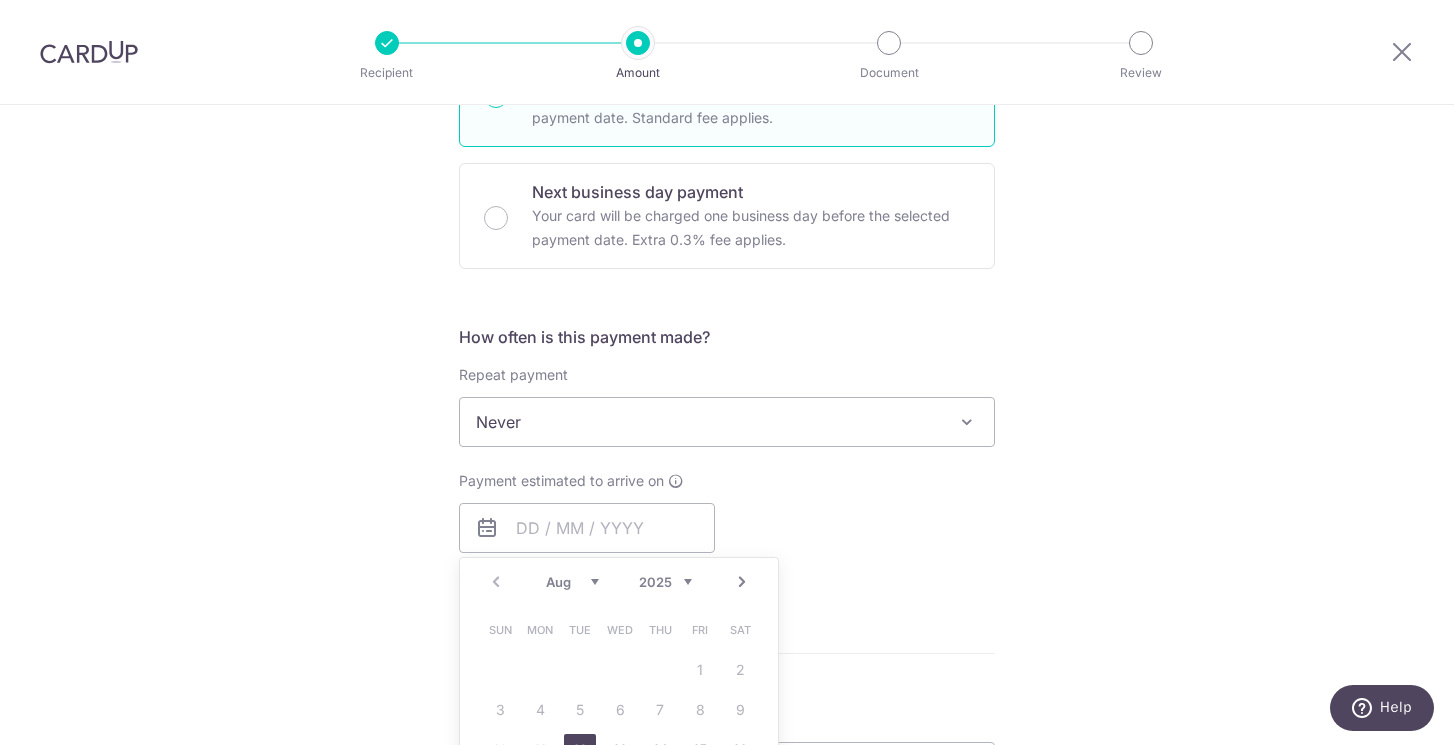 click on "Tell us more about your payment
Enter payment amount
SGD
30,000.00
30000.00
GST
(optional)
SGD
Select Card
**** 7778
Add credit card
Your Cards
**** 1003
**** 7778
Secure 256-bit SSL" at bounding box center [727, 522] 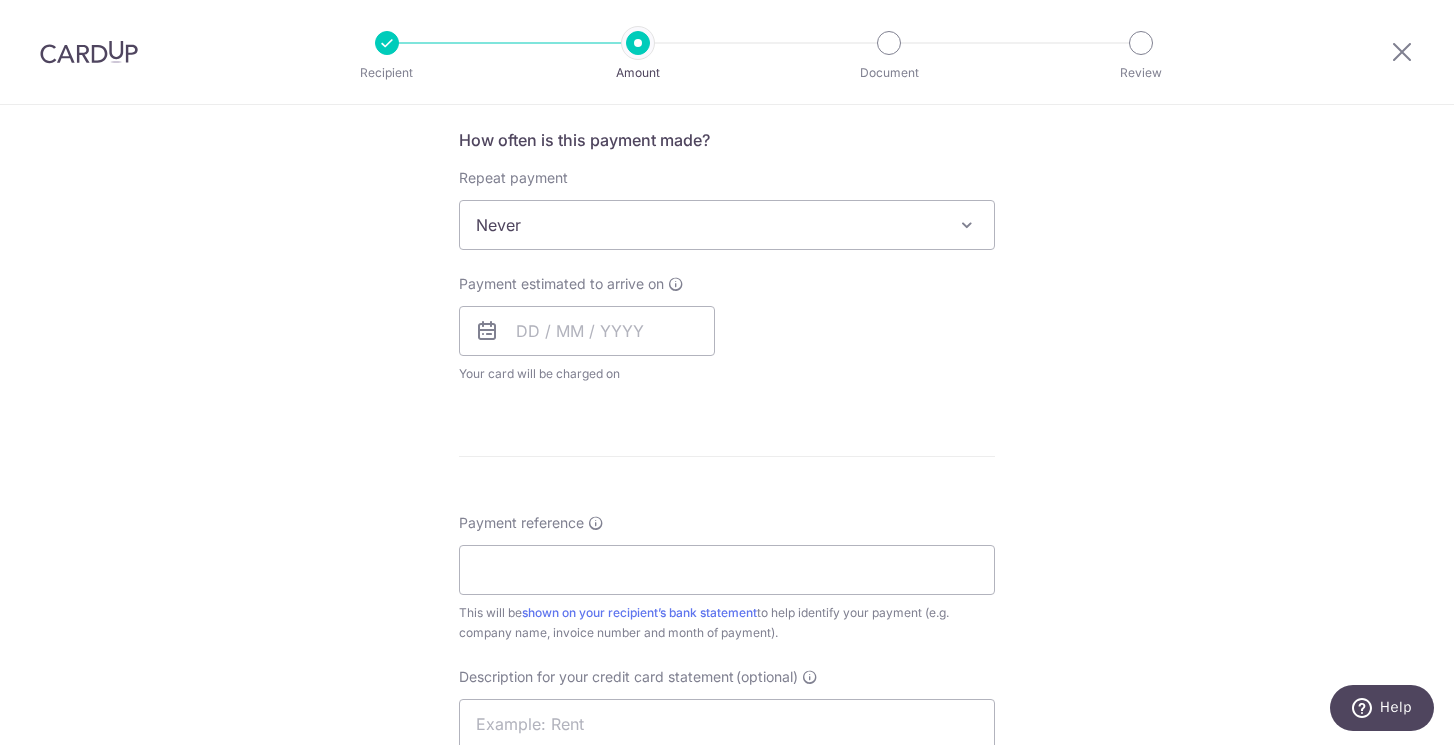 scroll, scrollTop: 740, scrollLeft: 0, axis: vertical 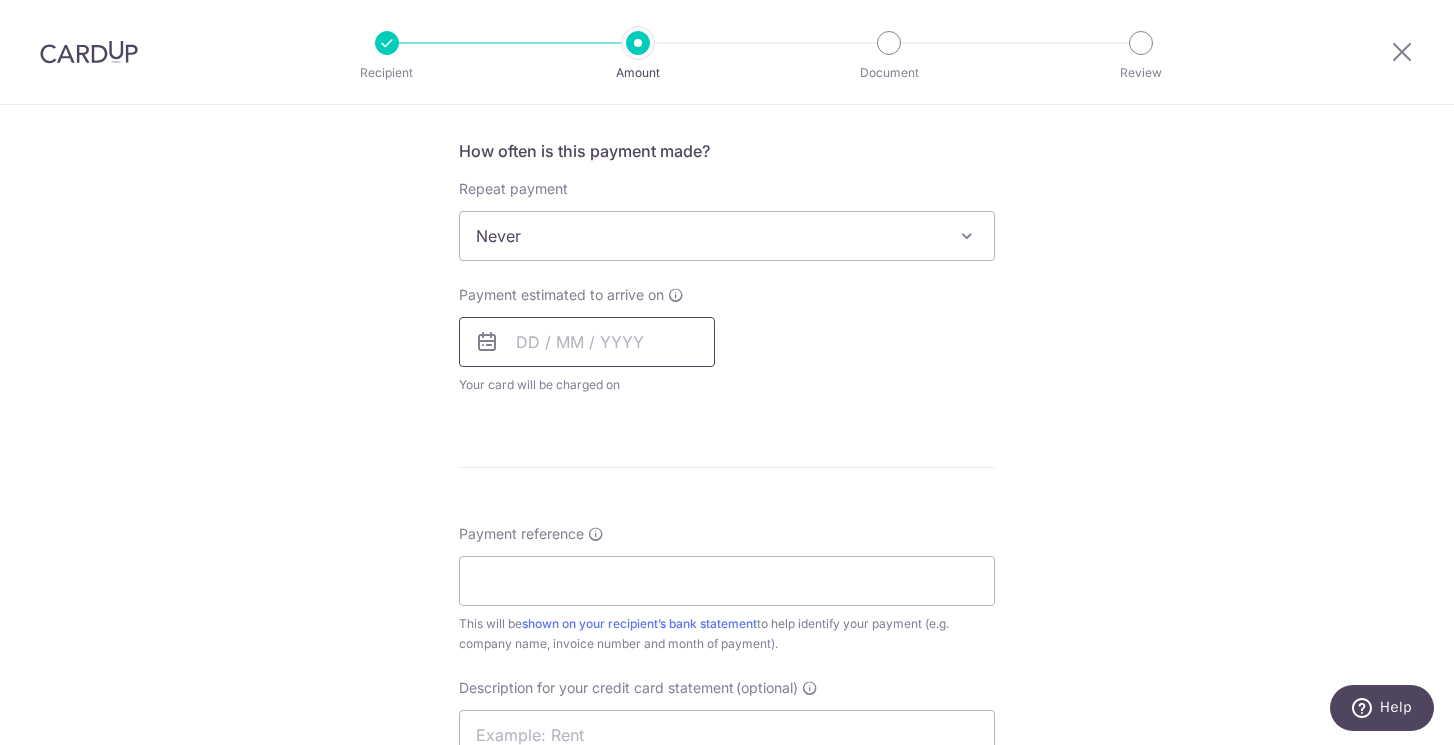 click at bounding box center (587, 342) 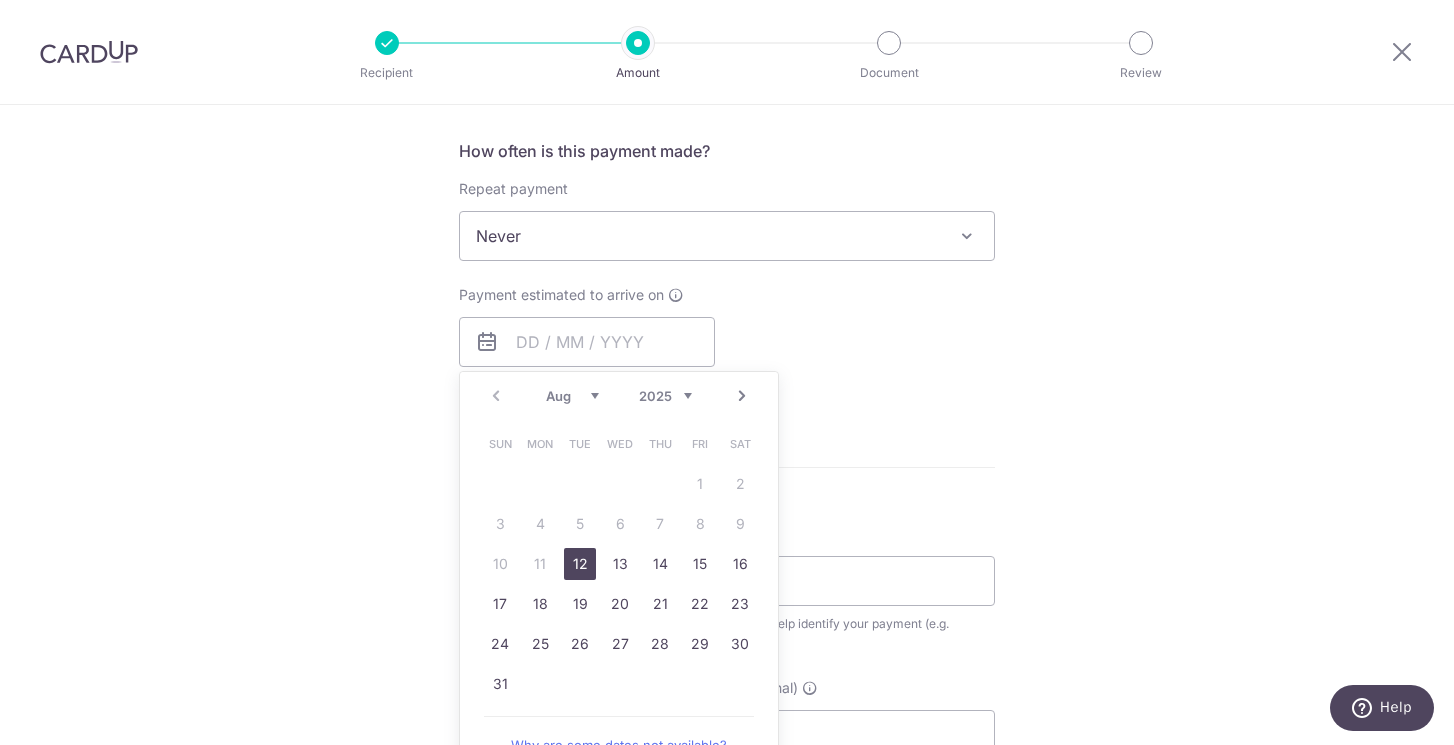 click on "12" at bounding box center (580, 564) 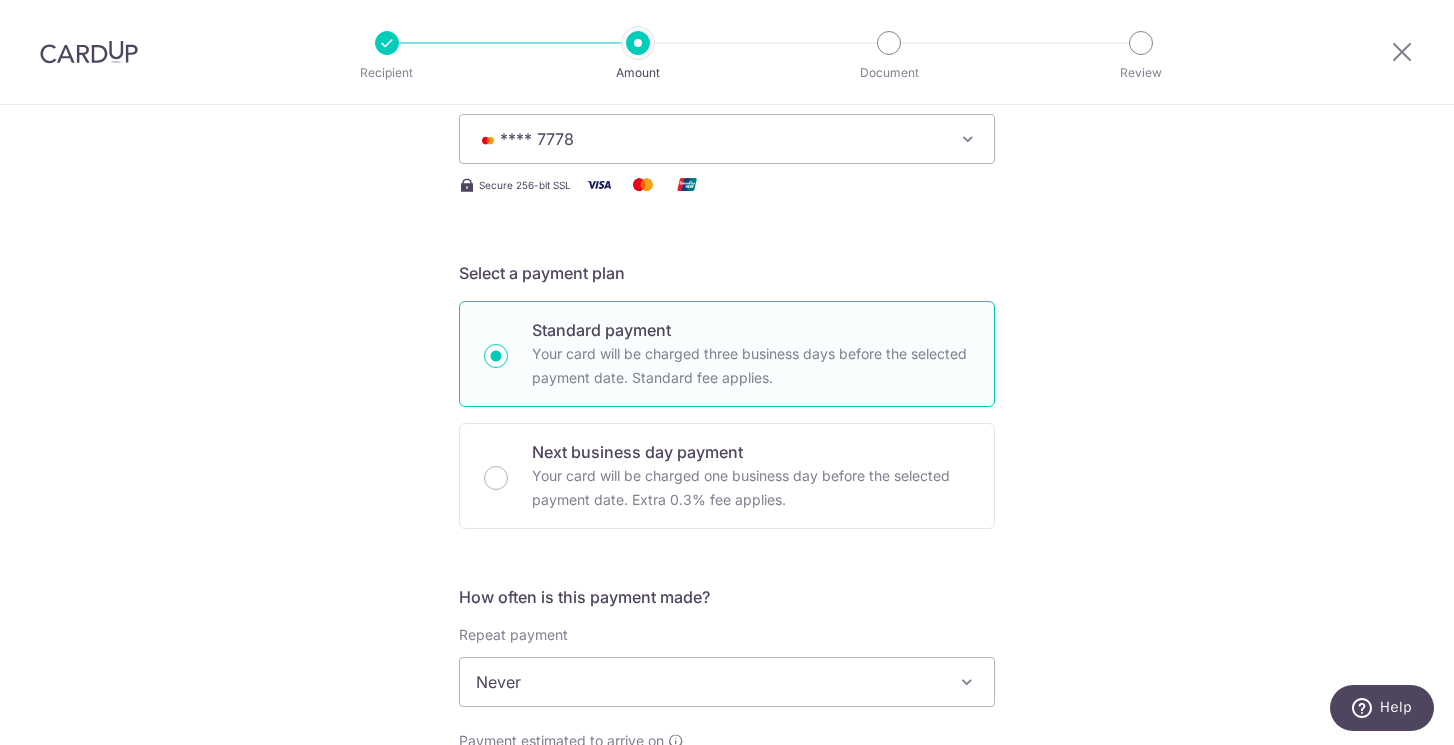 scroll, scrollTop: 297, scrollLeft: 0, axis: vertical 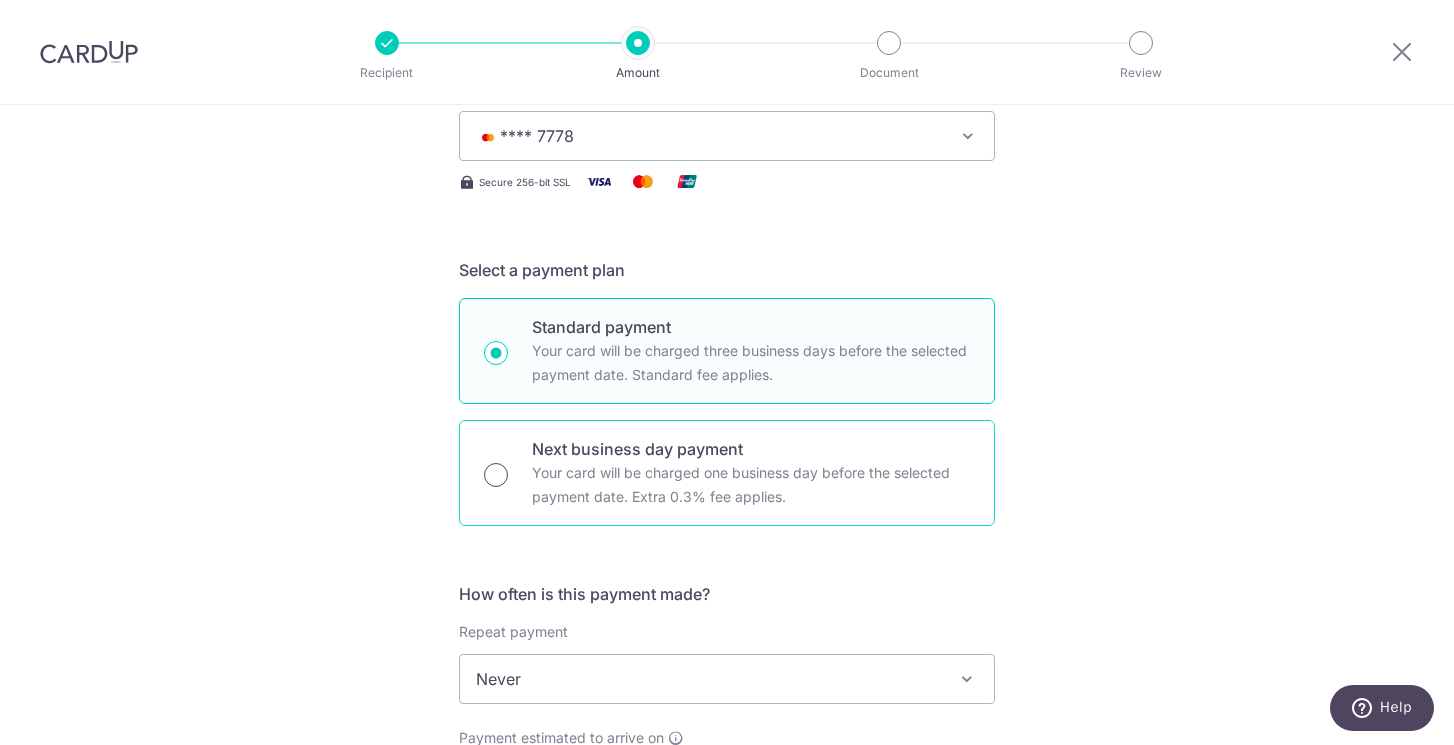 click on "Next business day payment
Your card will be charged one business day before the selected payment date. Extra 0.3% fee applies." at bounding box center (496, 475) 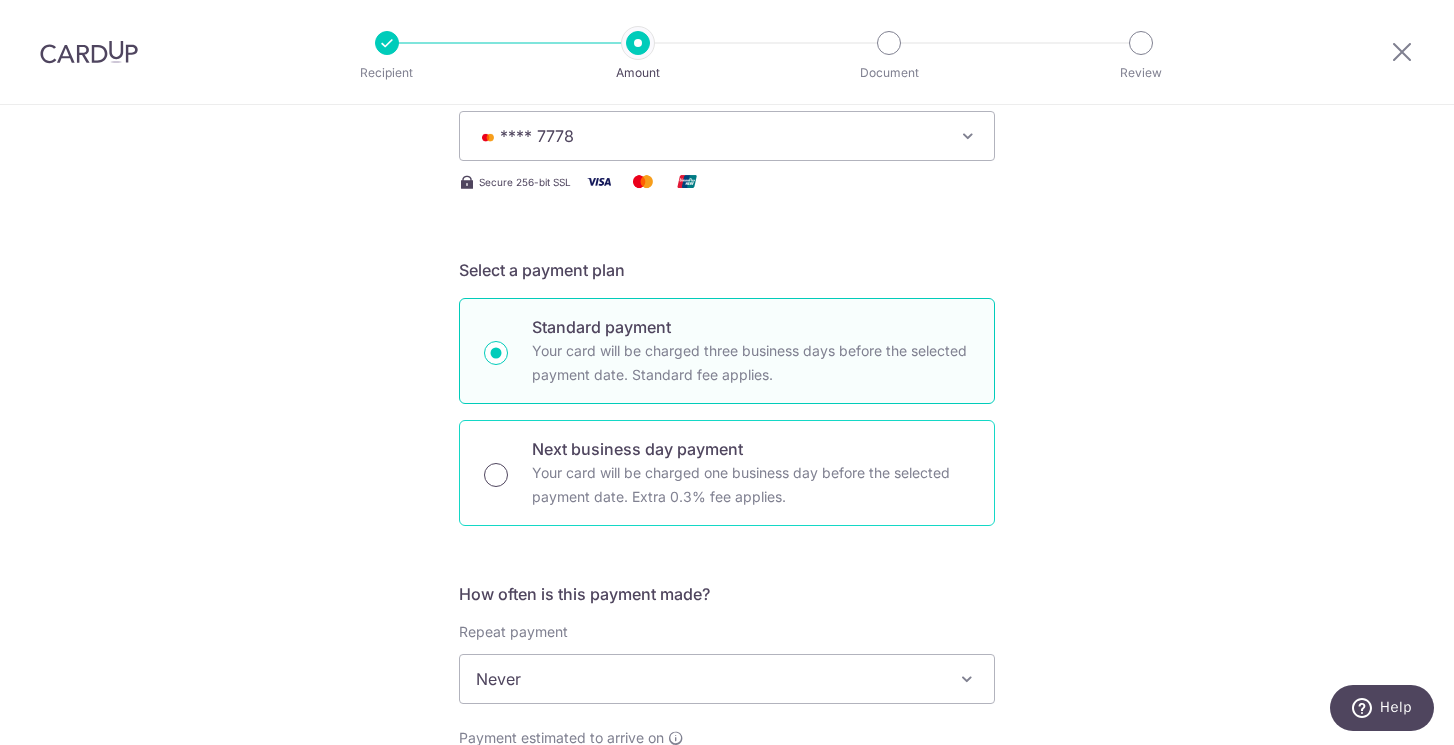 radio on "true" 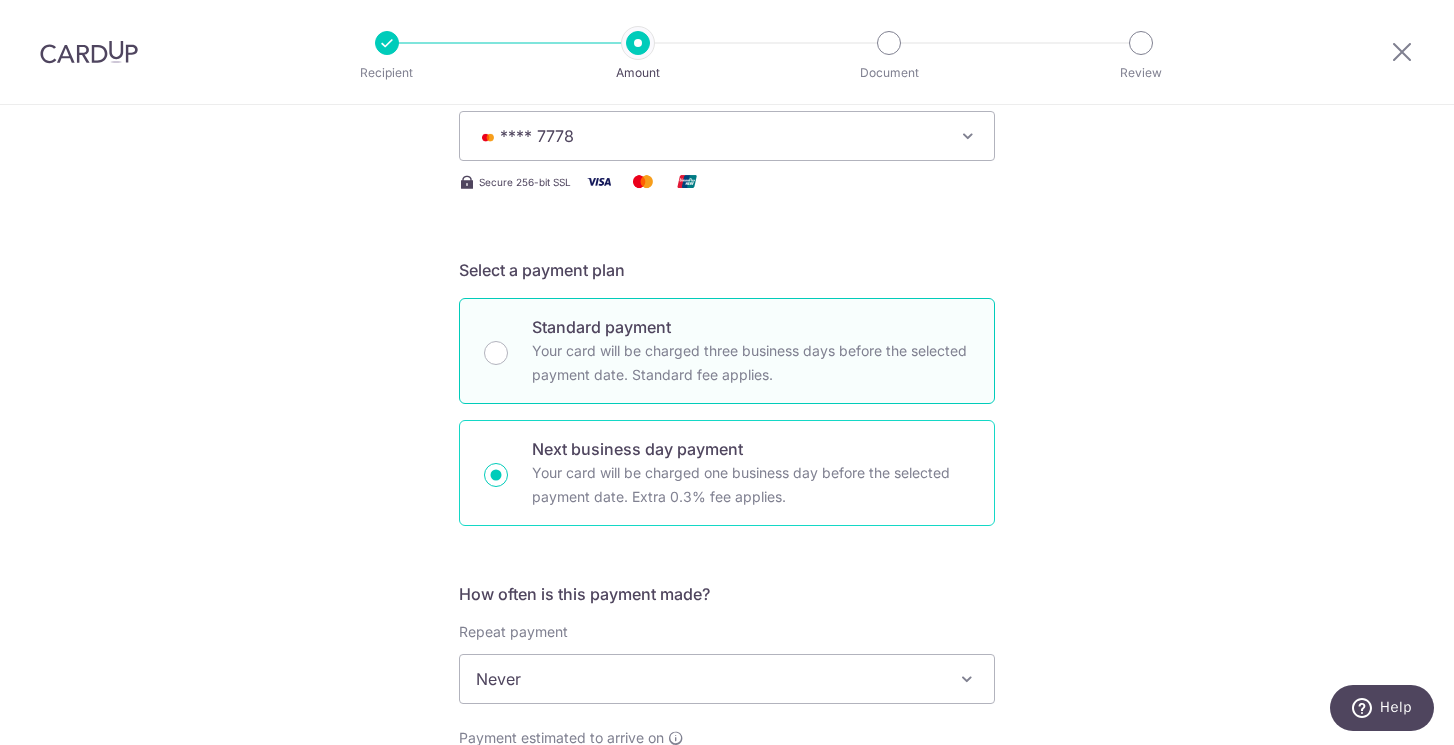 type 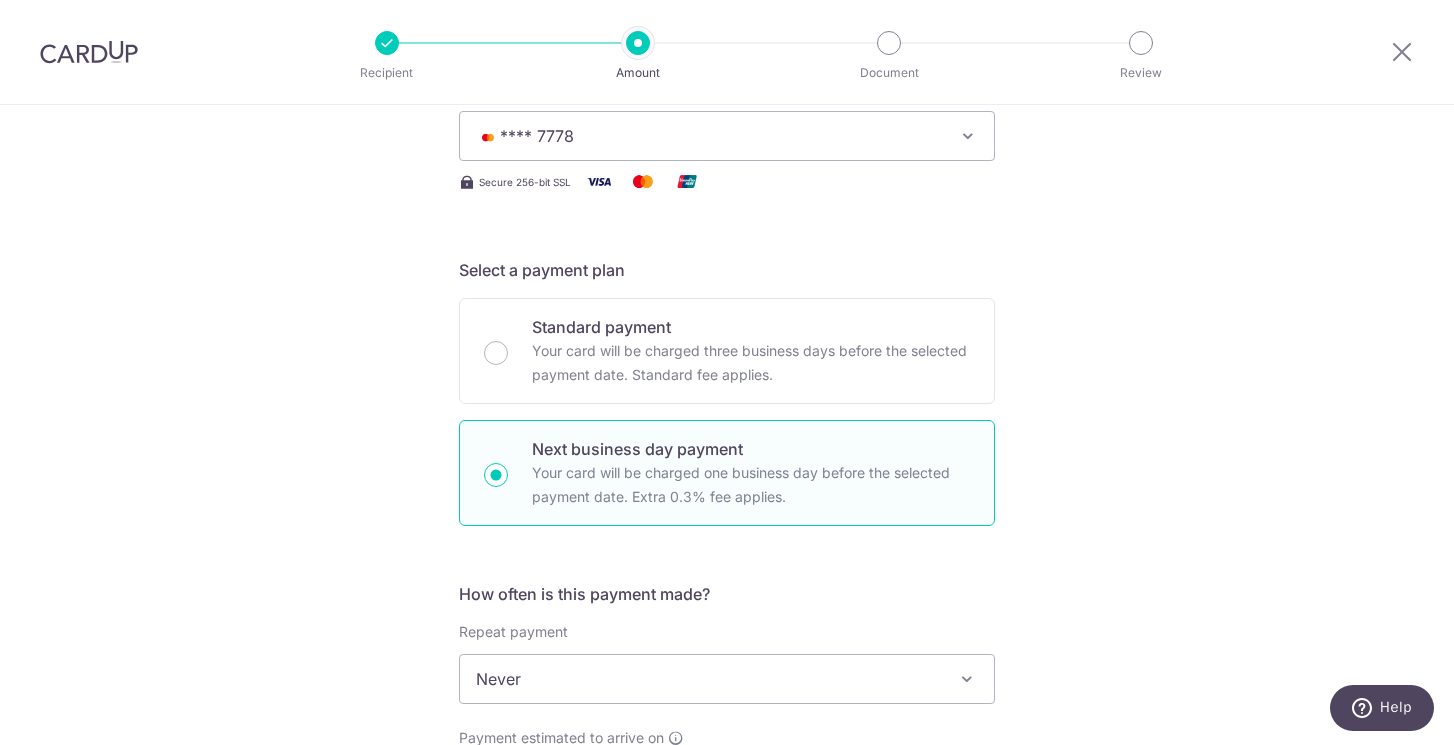 click on "Tell us more about your payment
Enter payment amount
SGD
30,000.00
30000.00
GST
(optional)
SGD
Select Card
**** 7778
Add credit card
Your Cards
**** 1003
**** 7778
Secure 256-bit SSL" at bounding box center [727, 855] 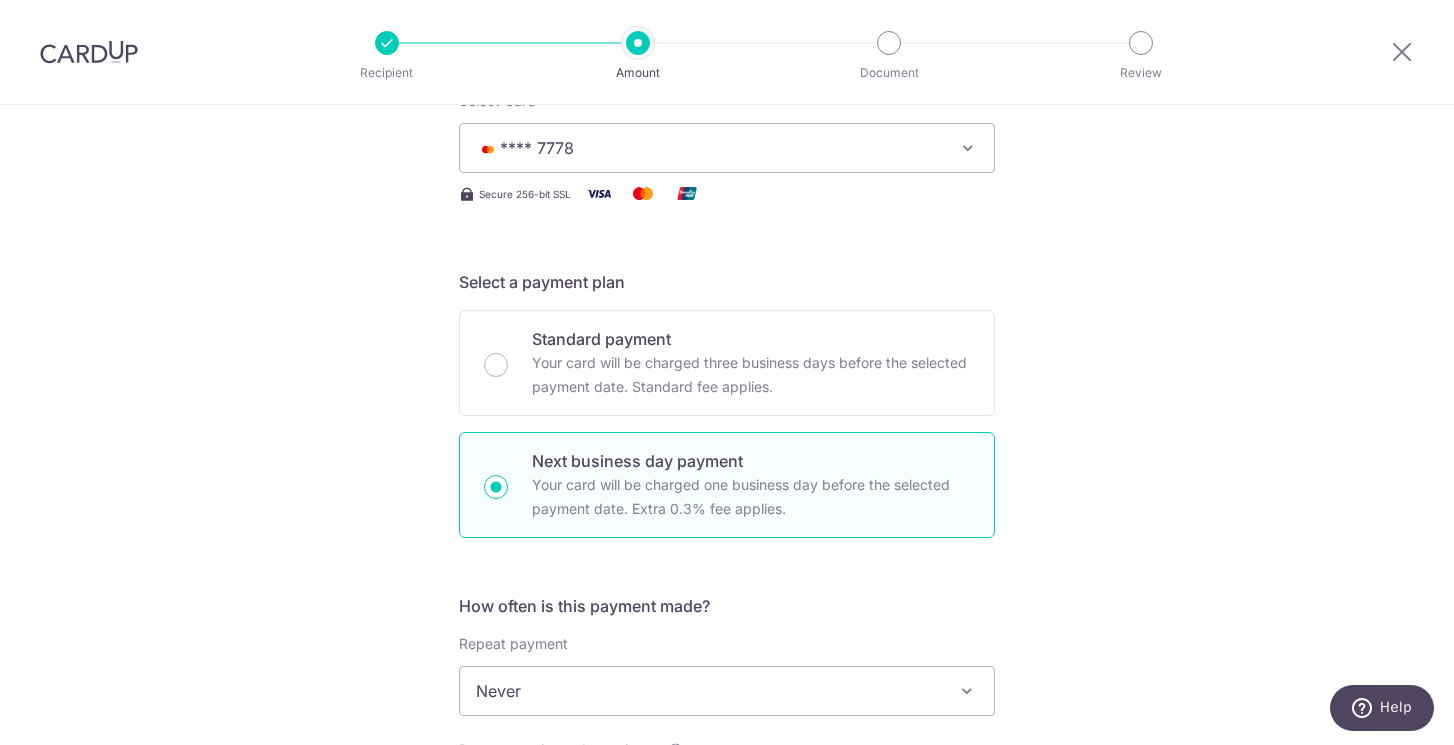 scroll, scrollTop: 285, scrollLeft: 0, axis: vertical 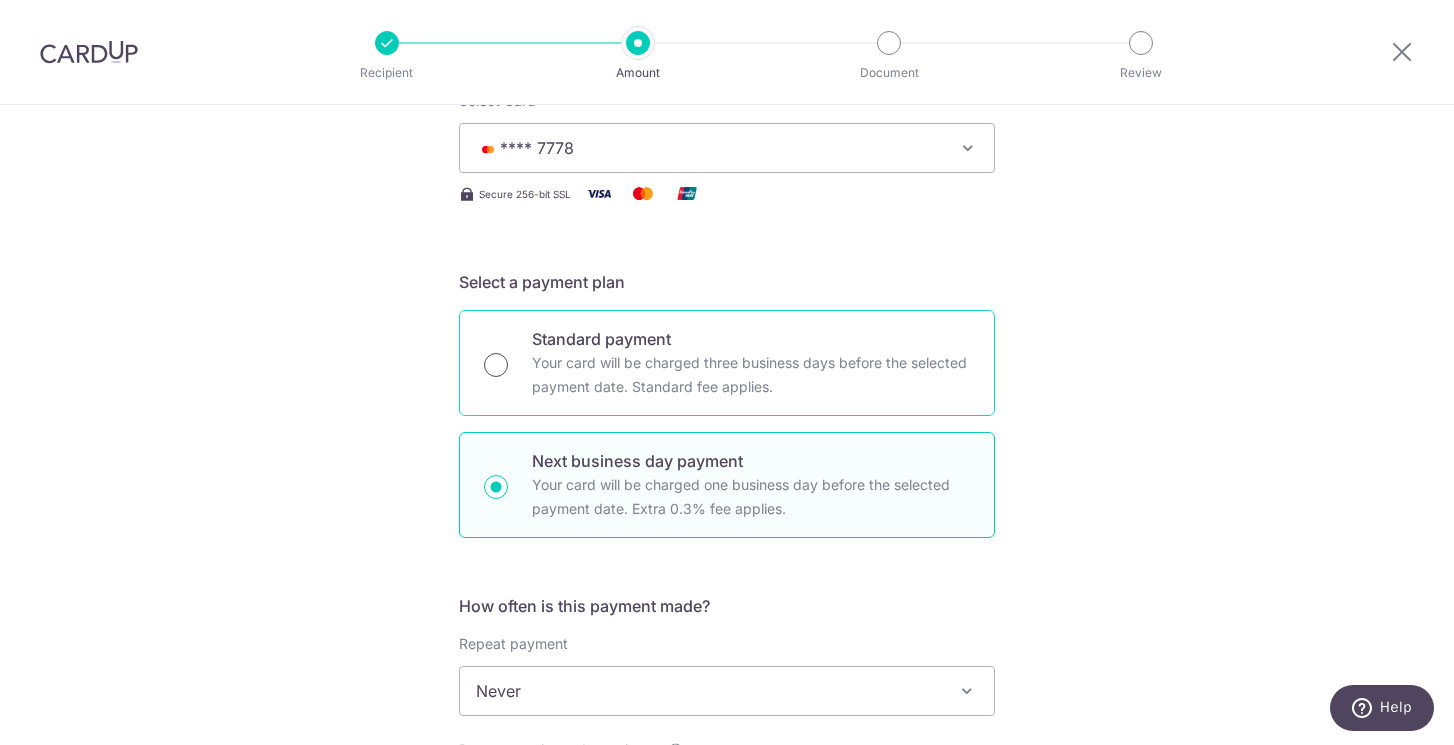 click on "Standard payment
Your card will be charged three business days before the selected payment date. Standard fee applies." at bounding box center [496, 365] 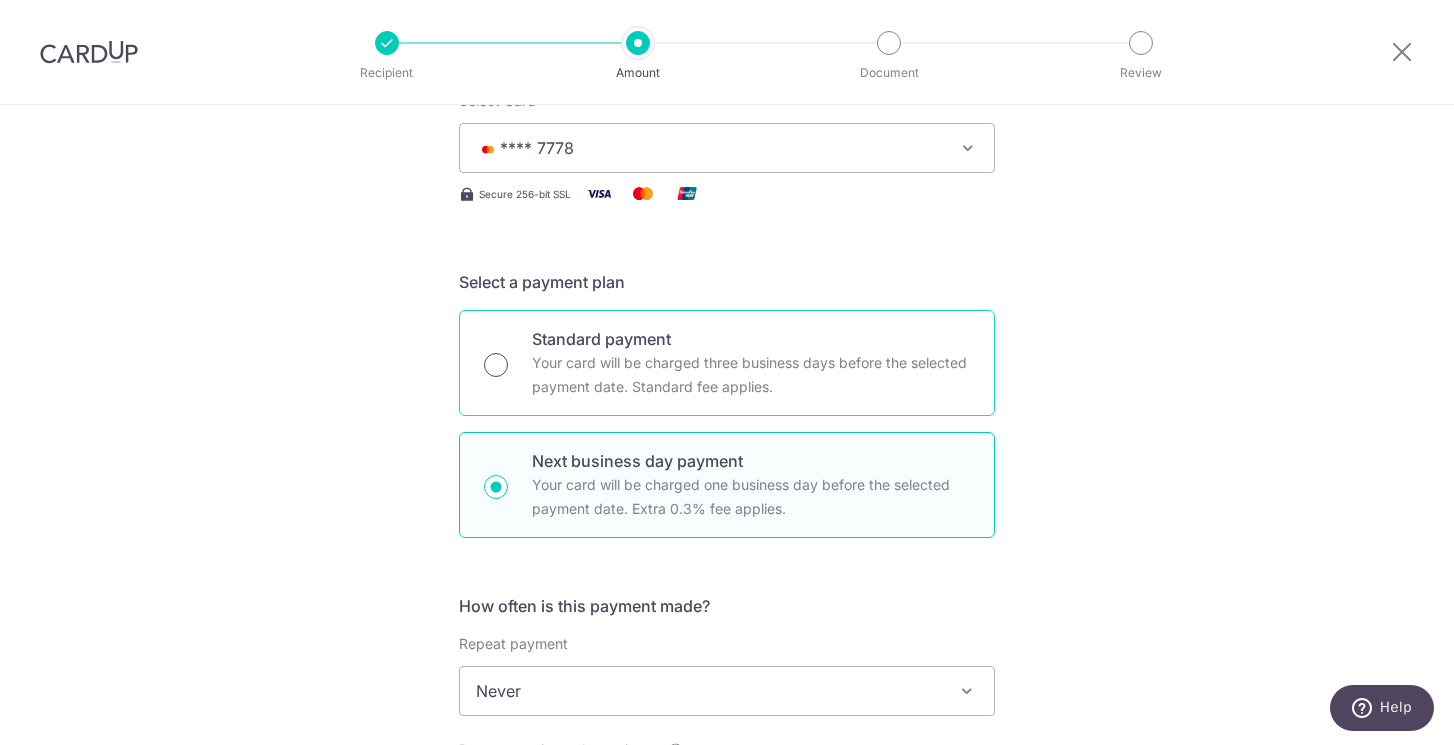 radio on "true" 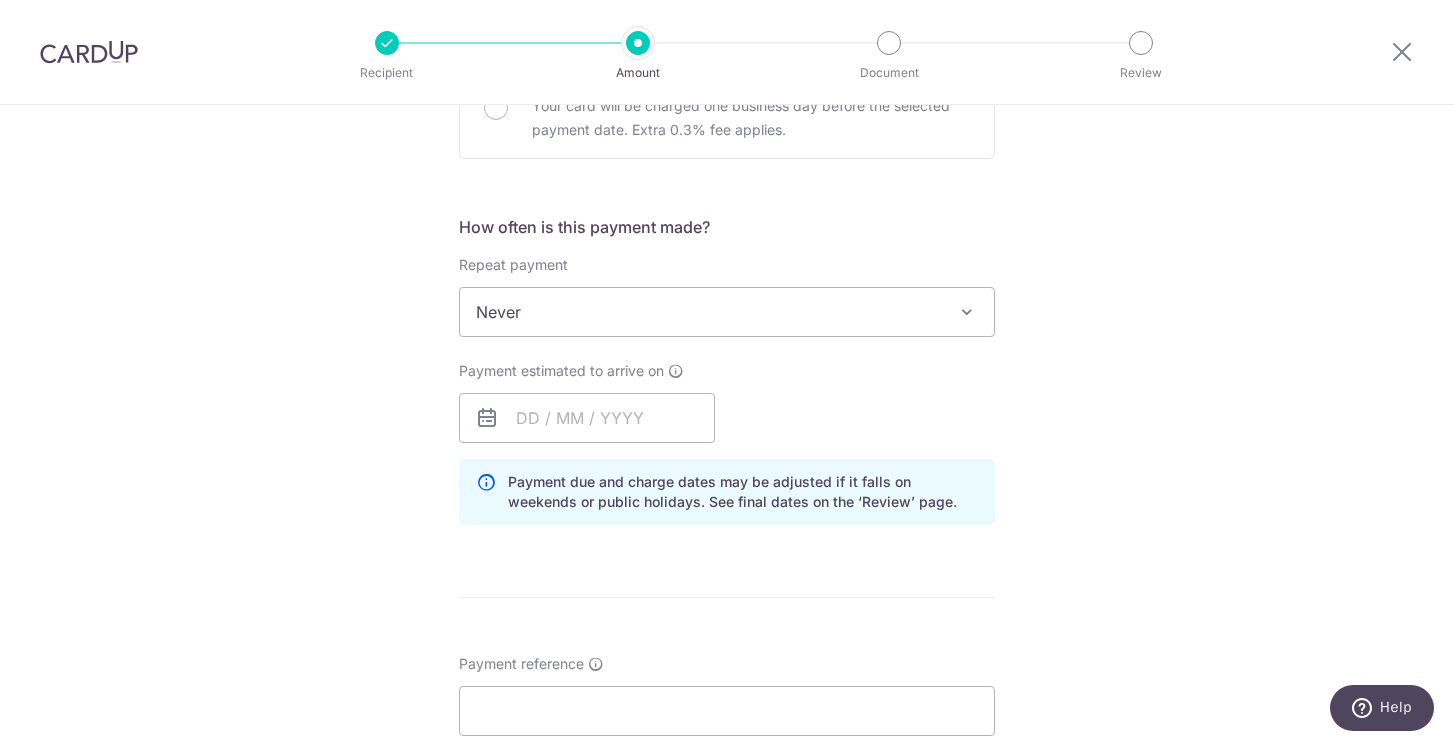 scroll, scrollTop: 726, scrollLeft: 0, axis: vertical 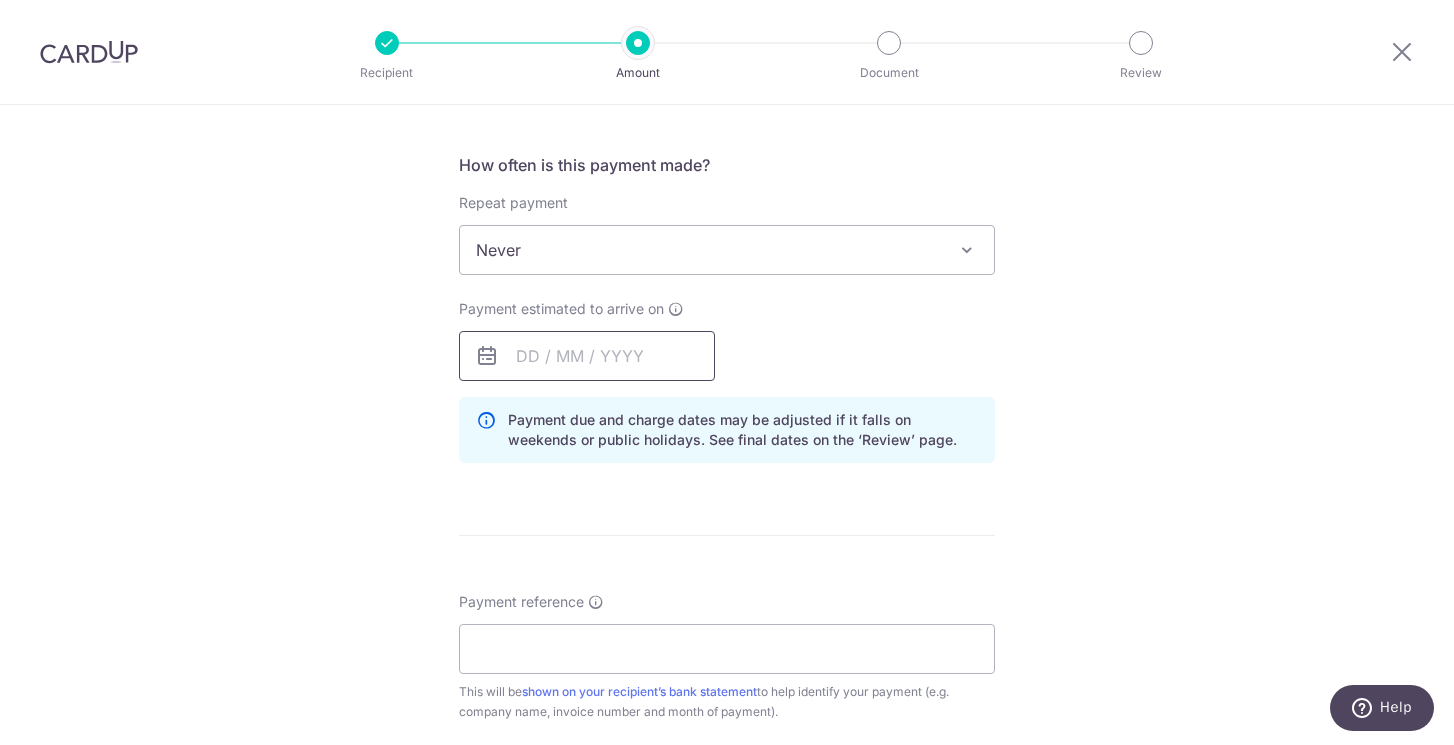 click at bounding box center [587, 356] 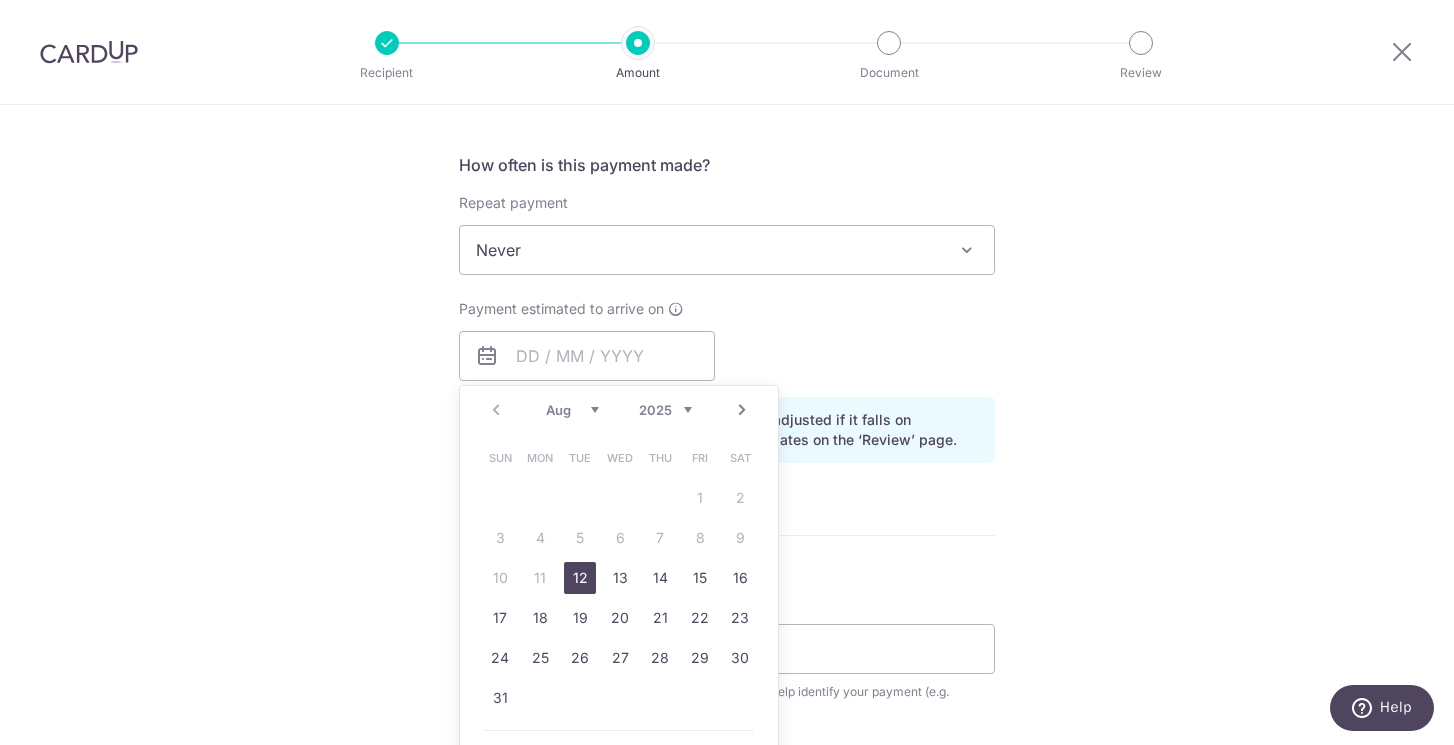 click on "12" at bounding box center [580, 578] 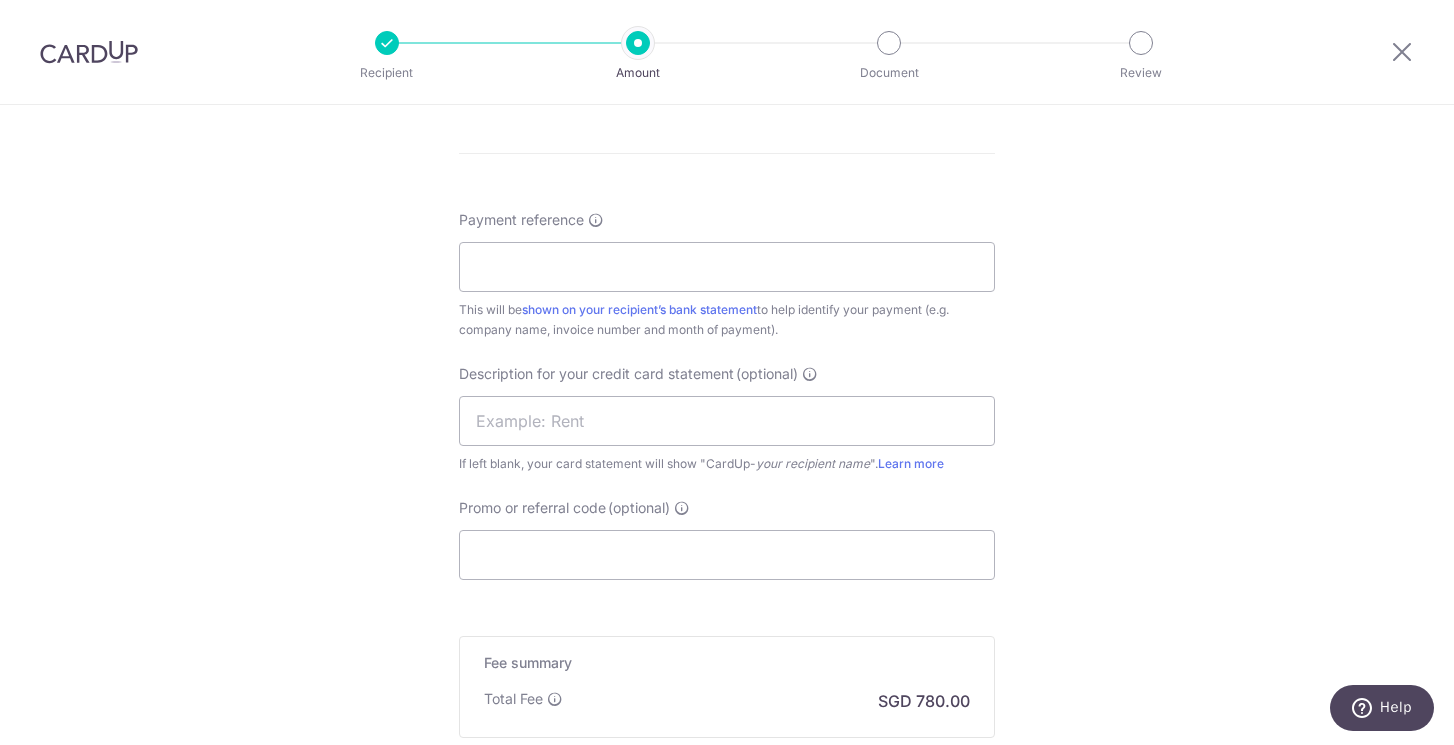 scroll, scrollTop: 1135, scrollLeft: 0, axis: vertical 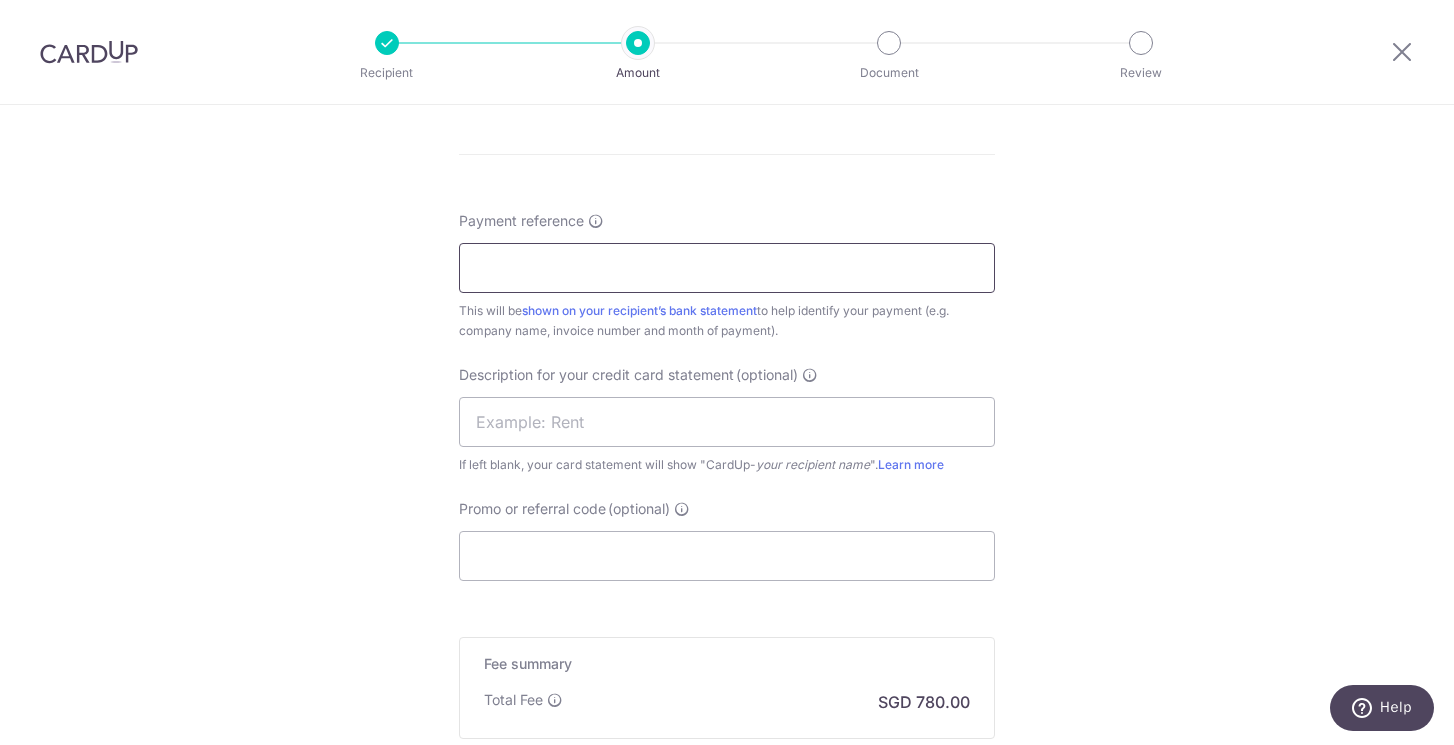 click on "Payment reference" at bounding box center [727, 268] 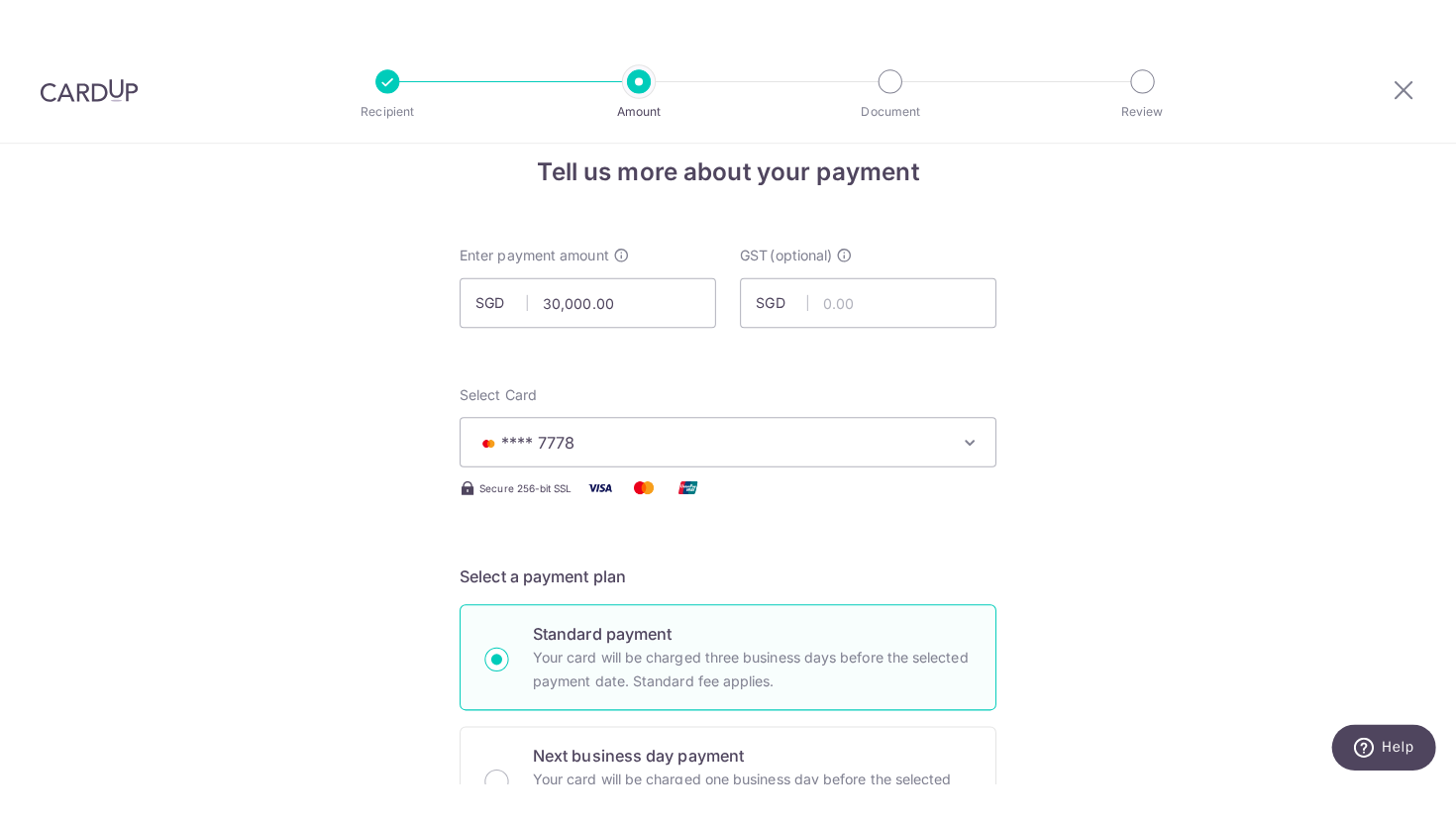 scroll, scrollTop: 0, scrollLeft: 0, axis: both 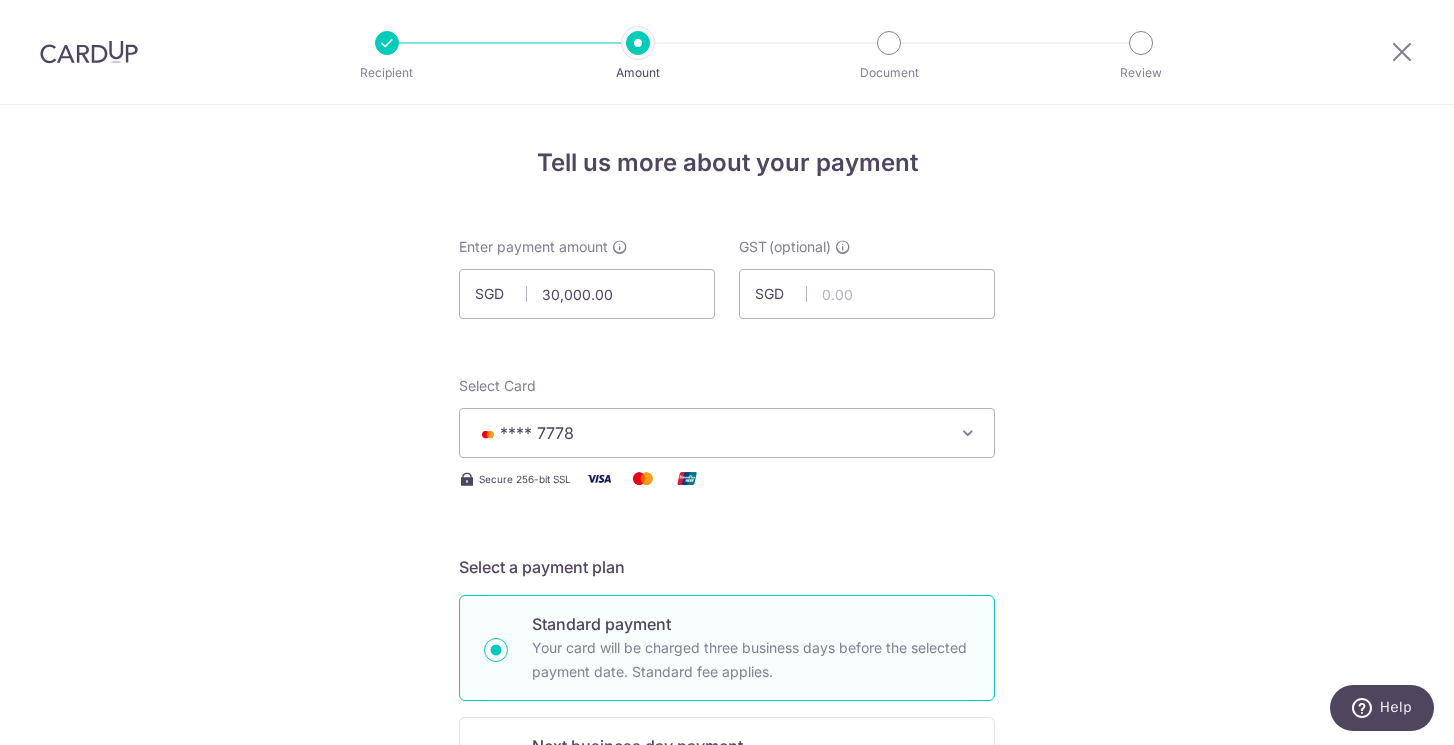 click at bounding box center [89, 52] 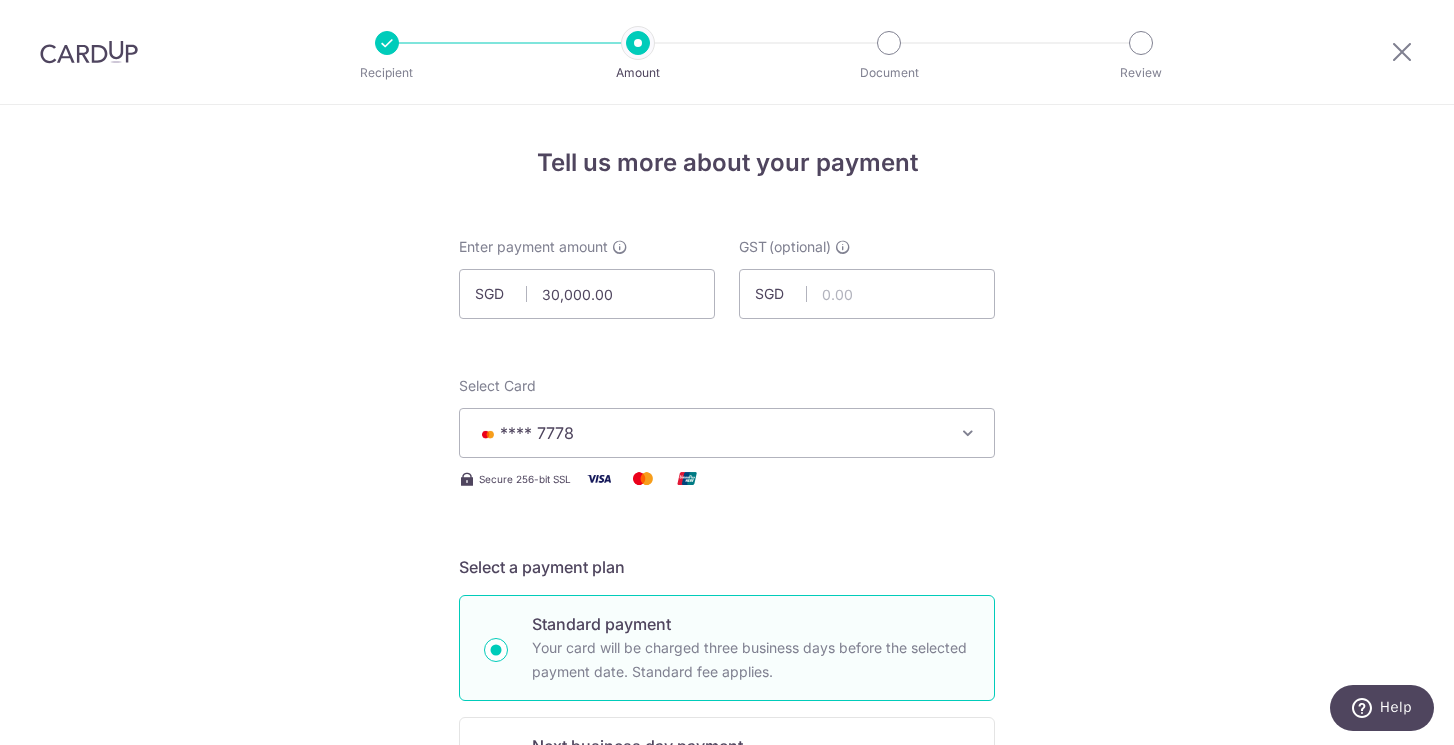 click at bounding box center (89, 52) 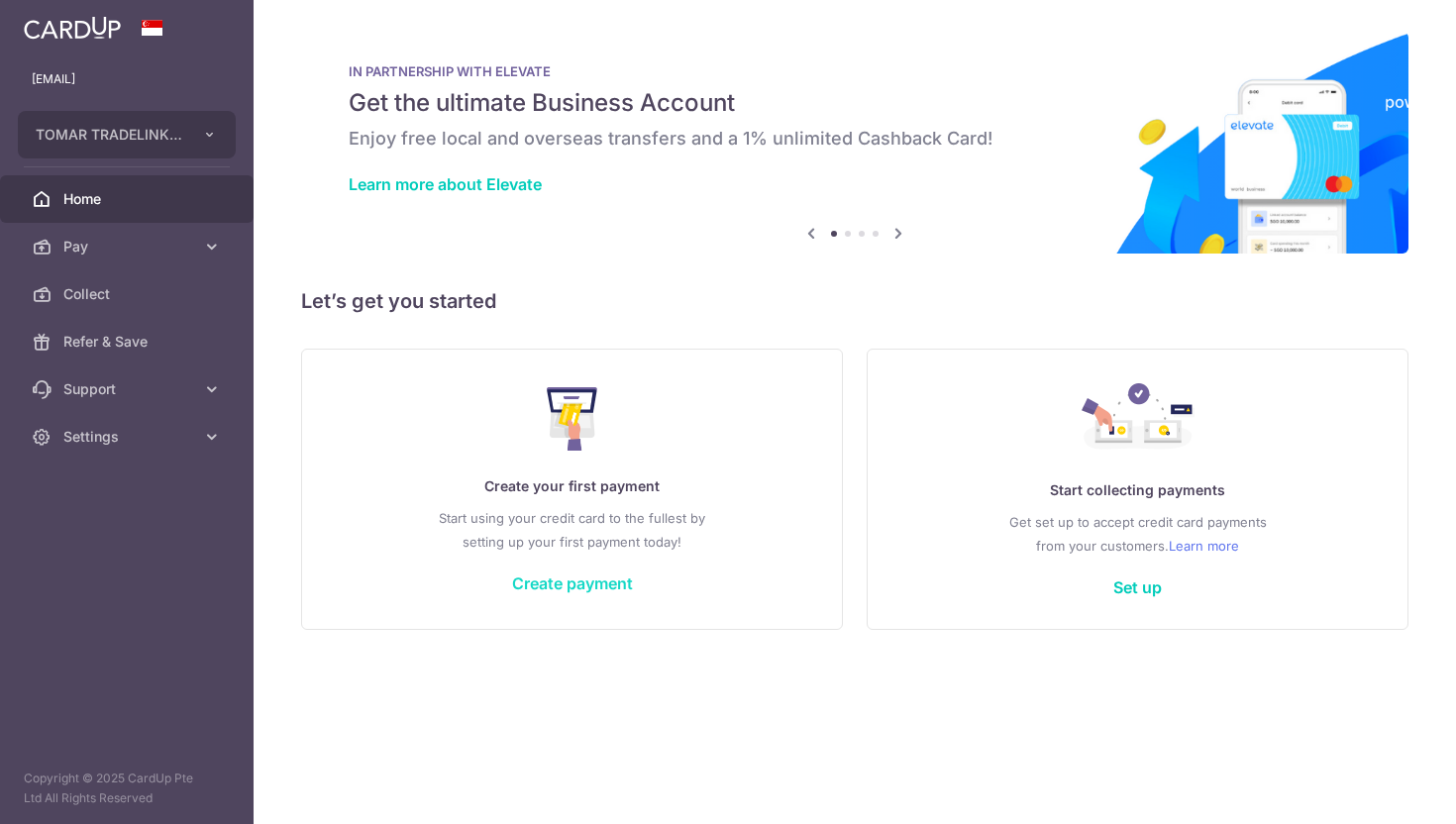 click on "Create payment" at bounding box center [572, 583] 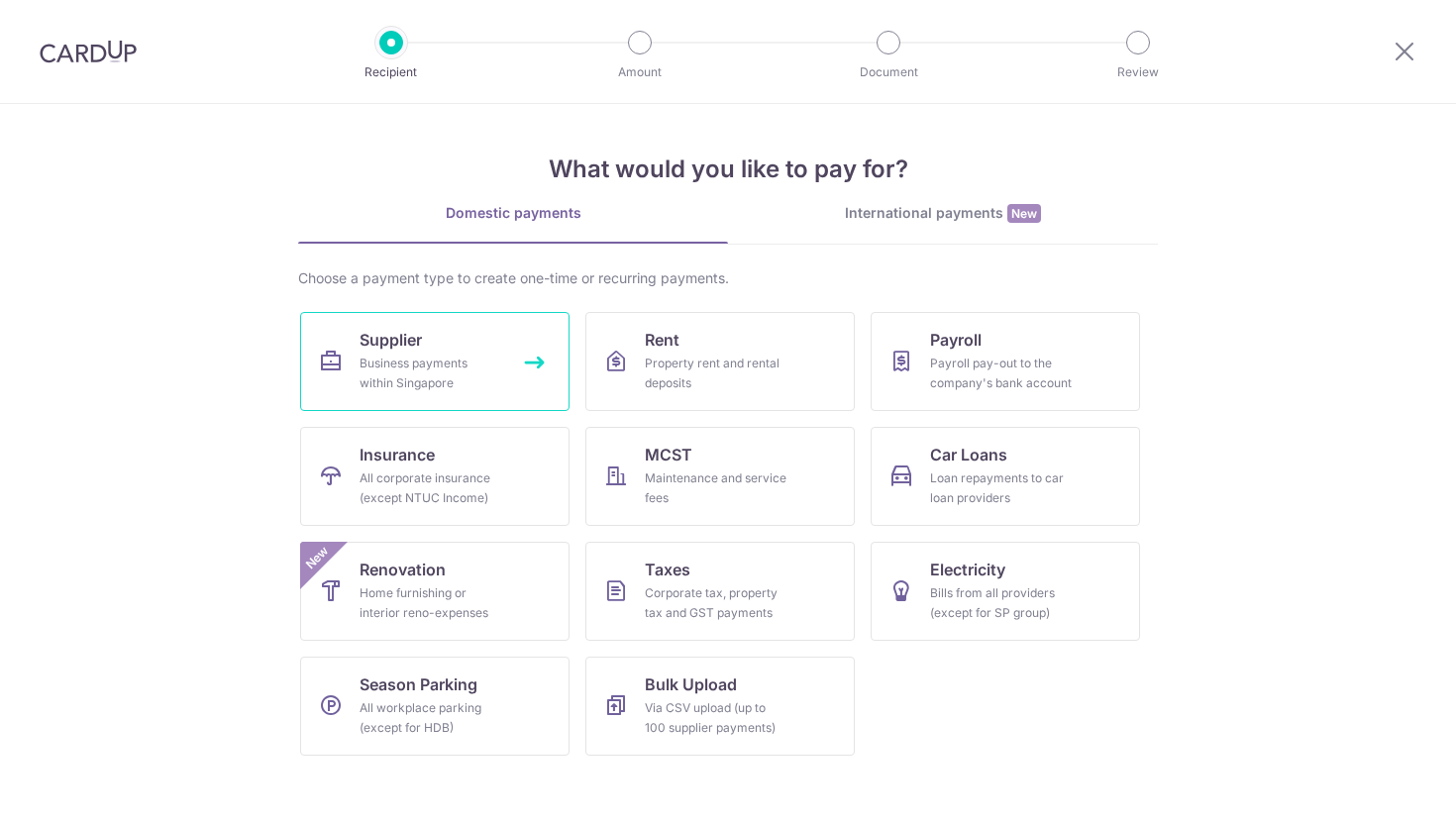 click on "Supplier" at bounding box center [390, 340] 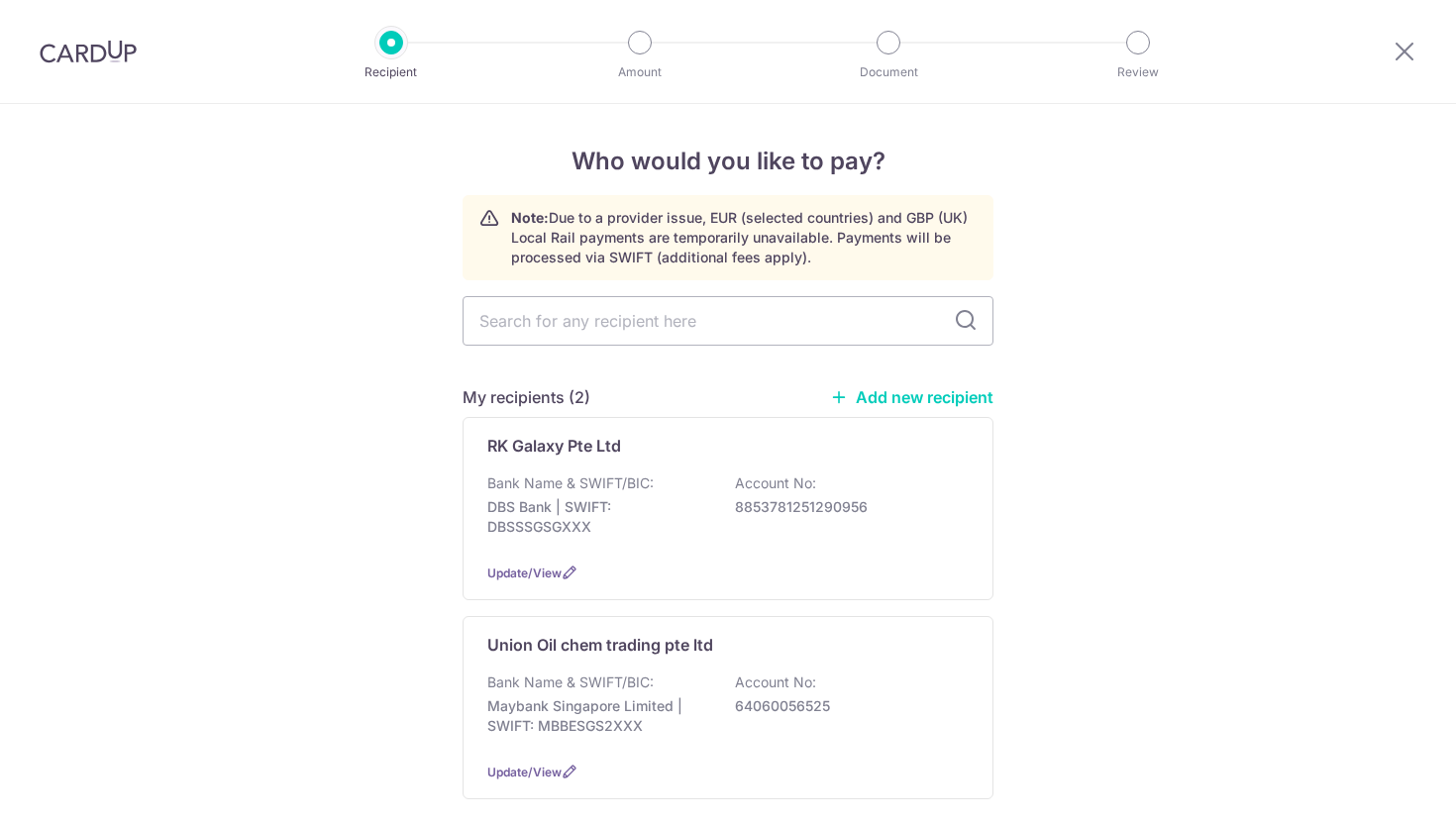 scroll, scrollTop: 0, scrollLeft: 0, axis: both 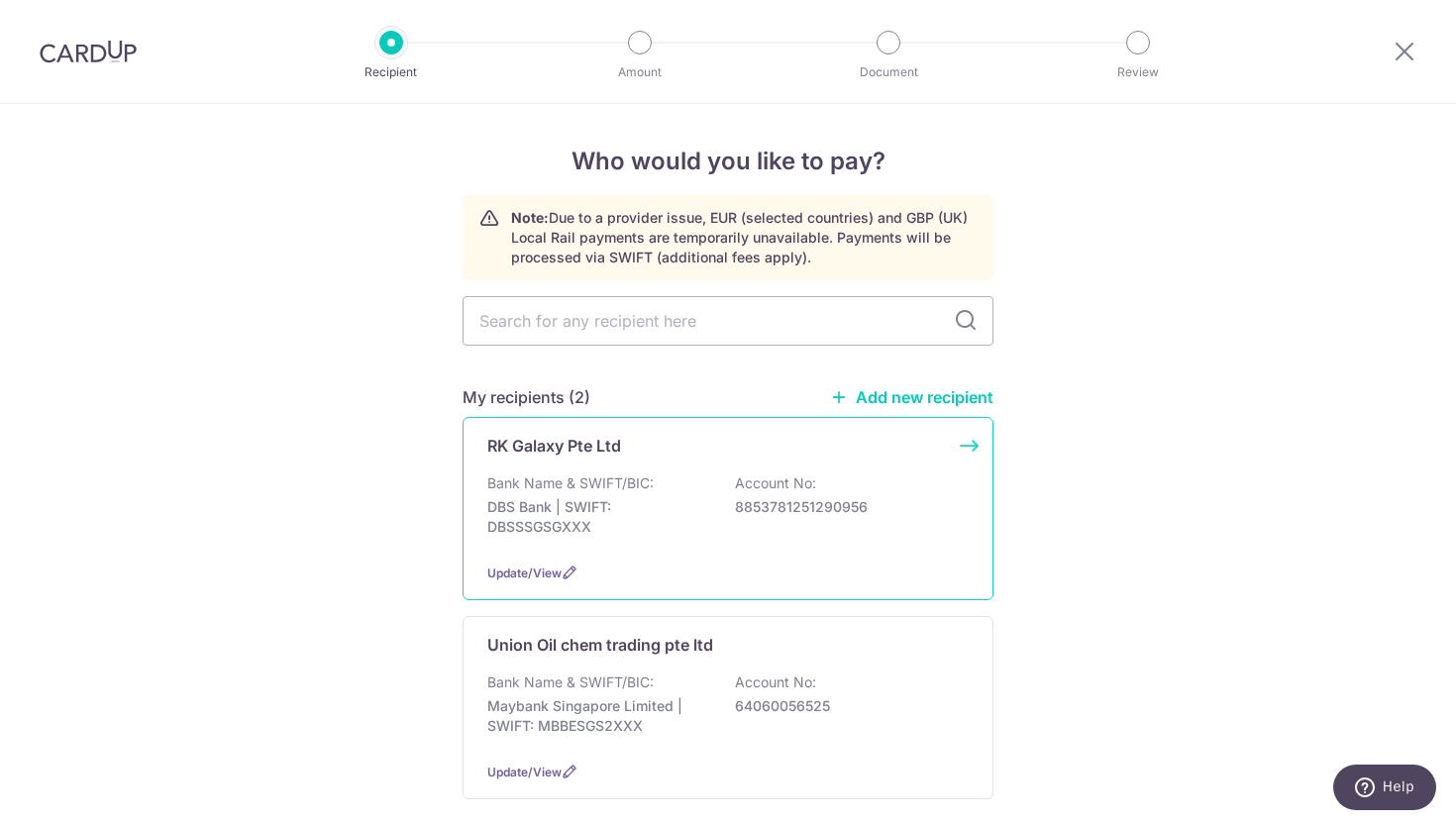 click on "Bank Name & SWIFT/BIC:
DBS Bank | SWIFT: DBSSSGSGXXX
Account No:
8853781251290956" at bounding box center (728, 510) 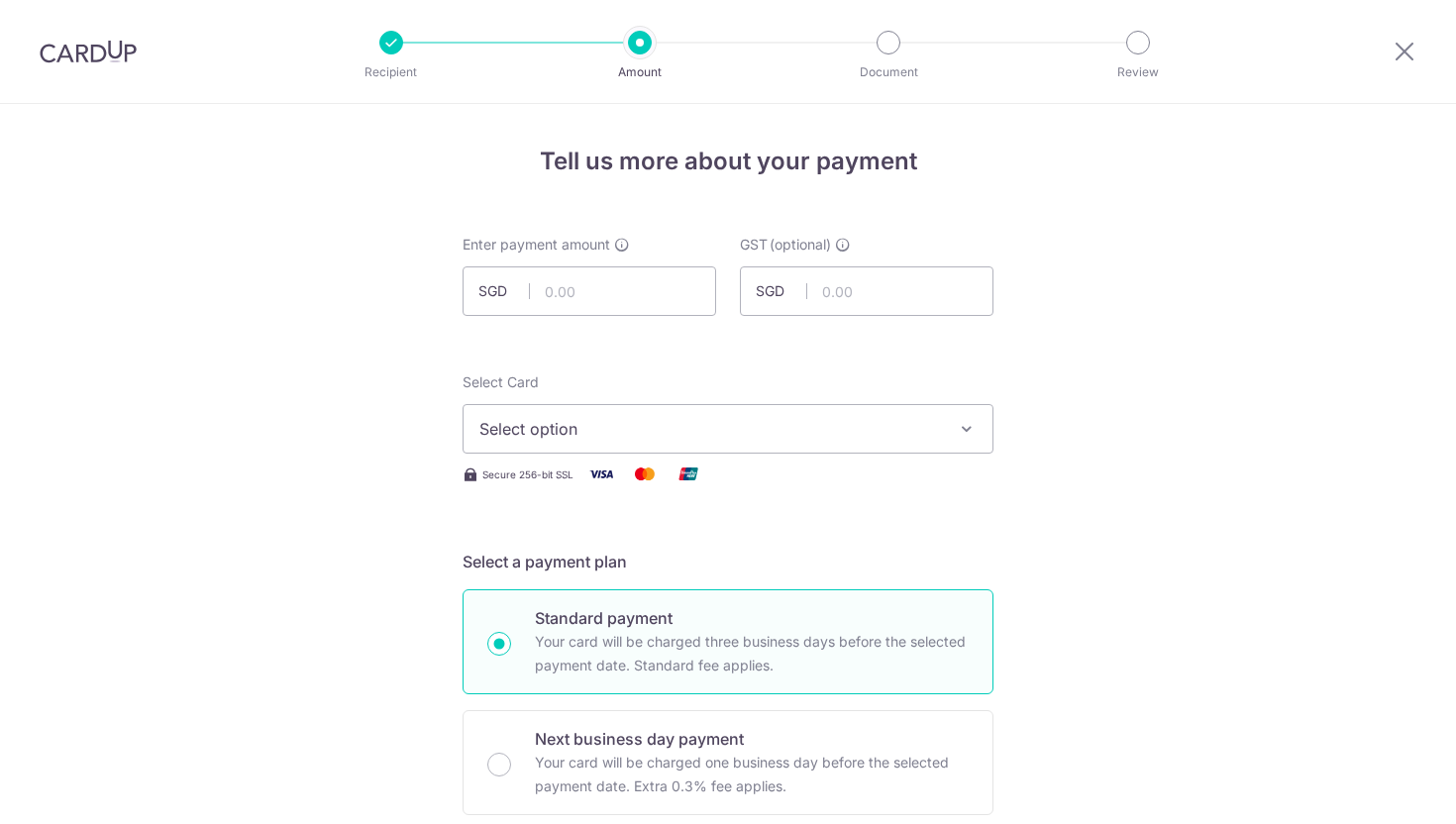 scroll, scrollTop: 0, scrollLeft: 0, axis: both 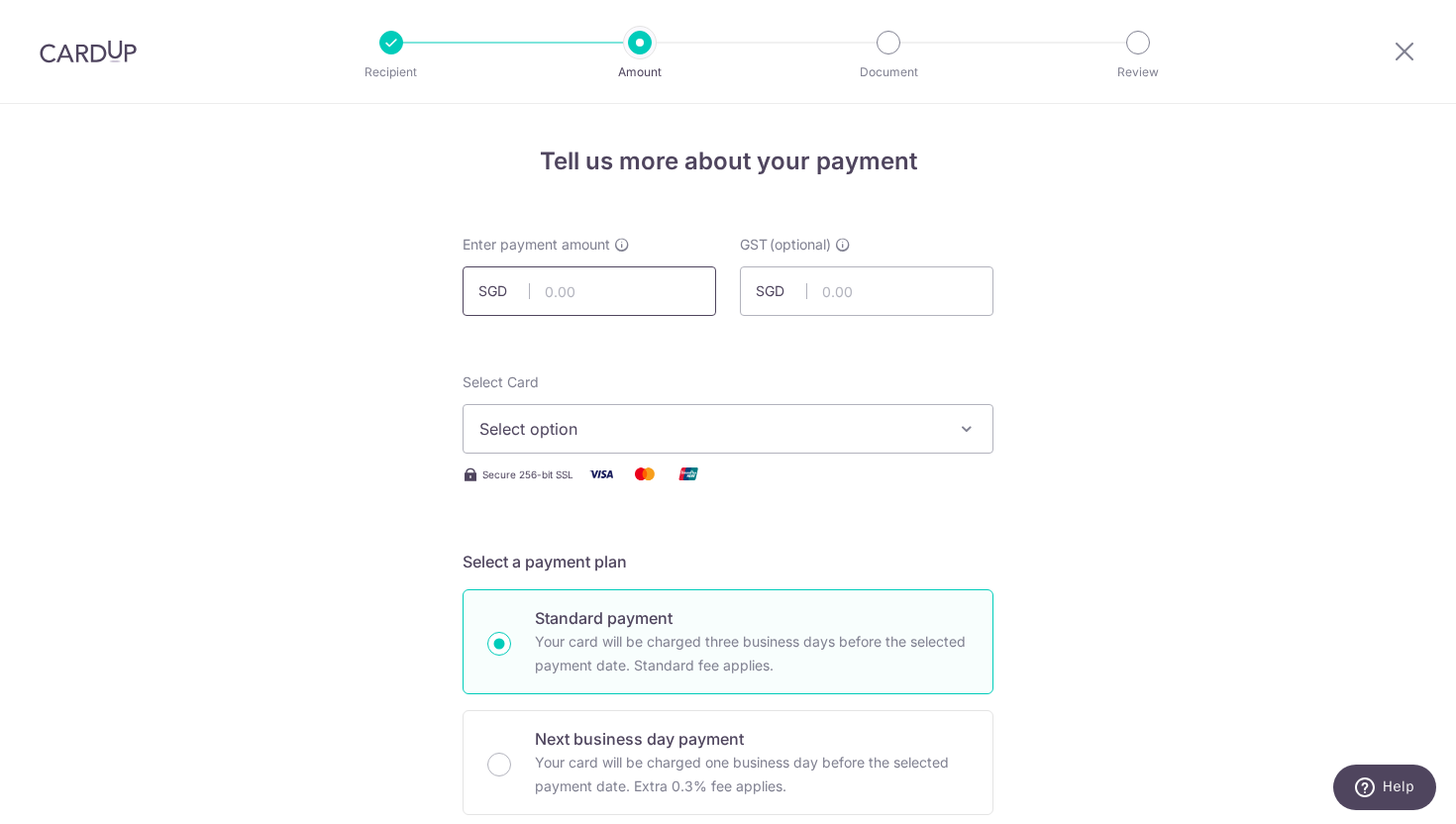 click at bounding box center (589, 291) 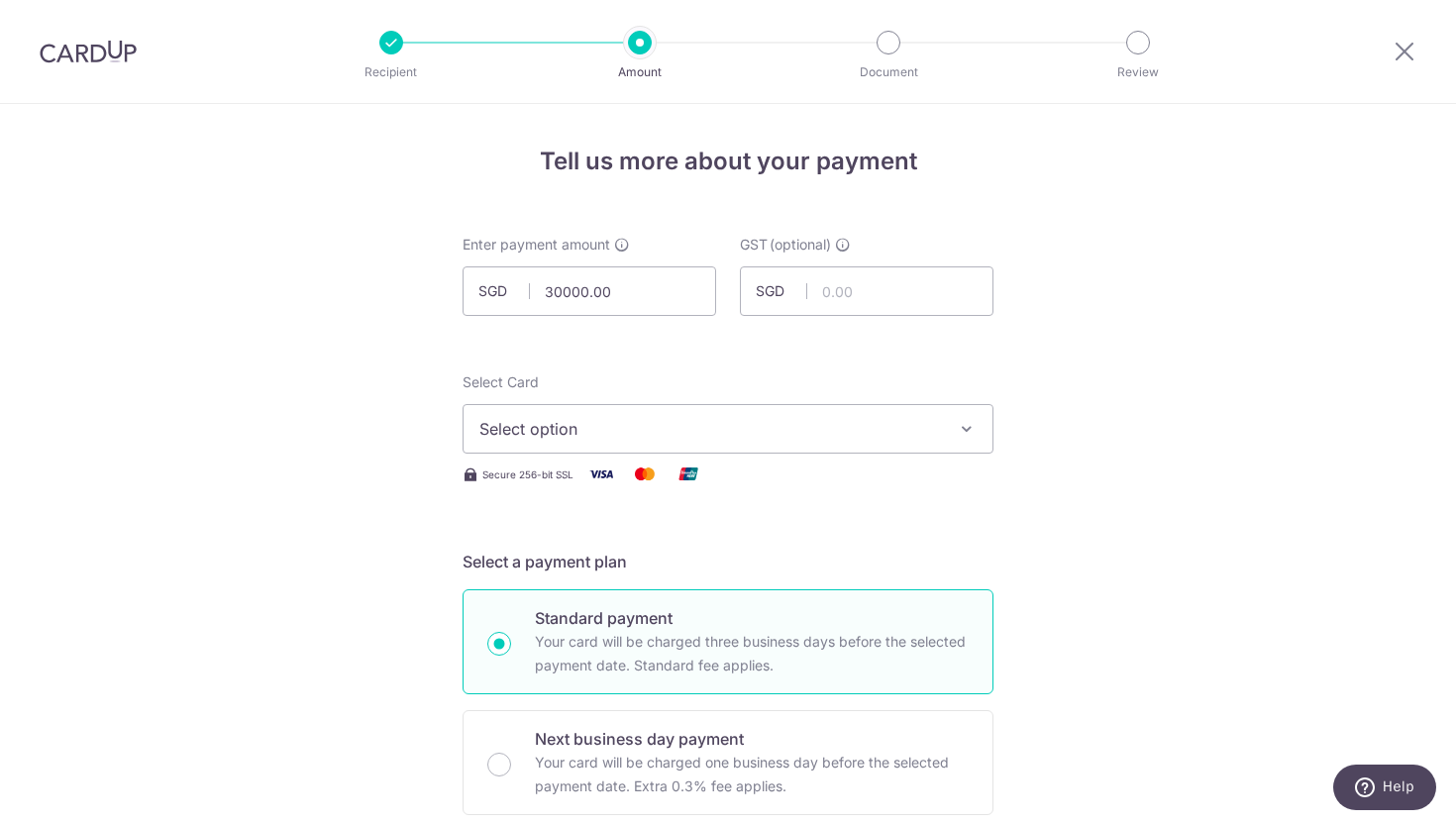 type on "30,000.00" 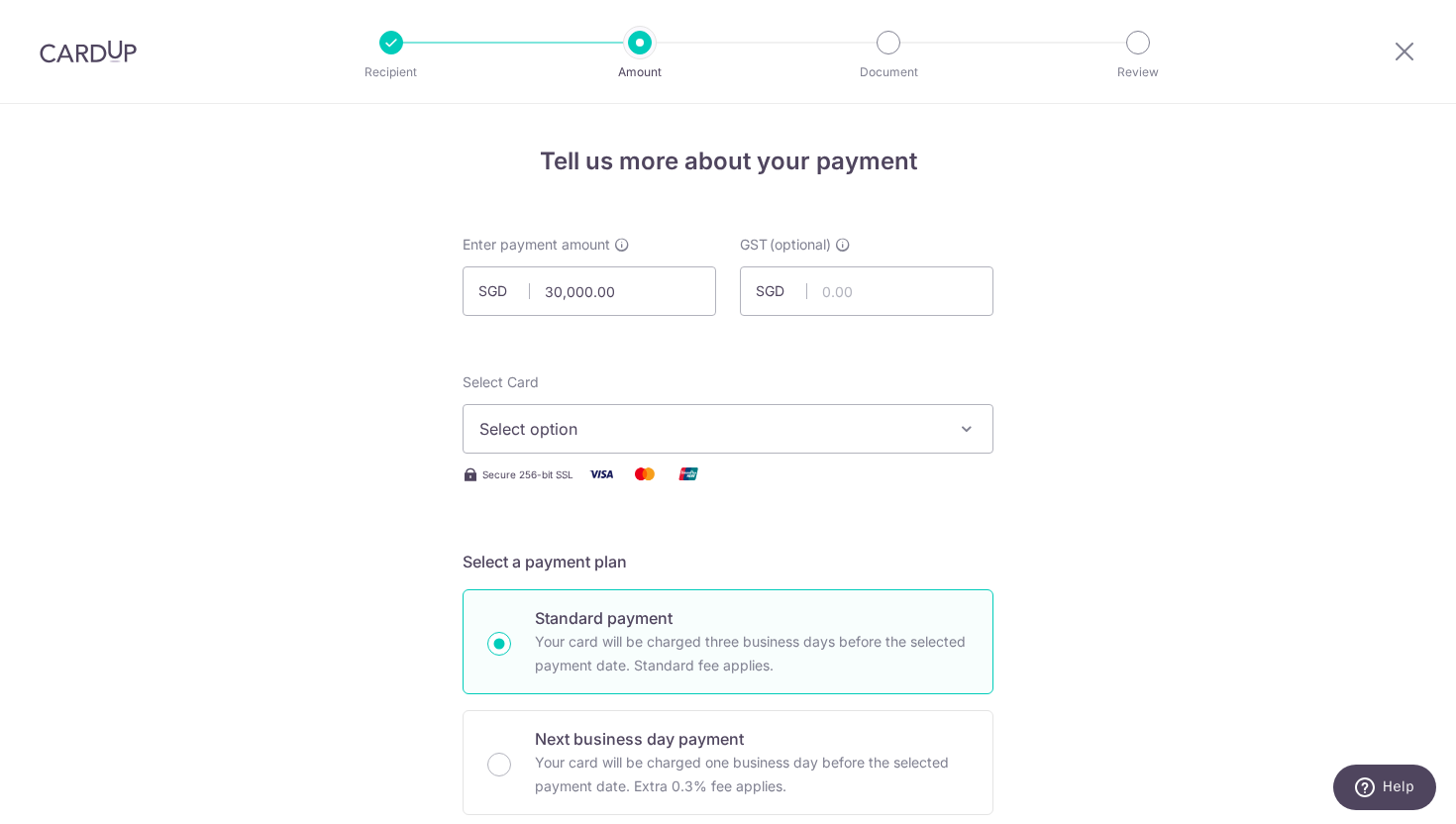 click at bounding box center [967, 429] 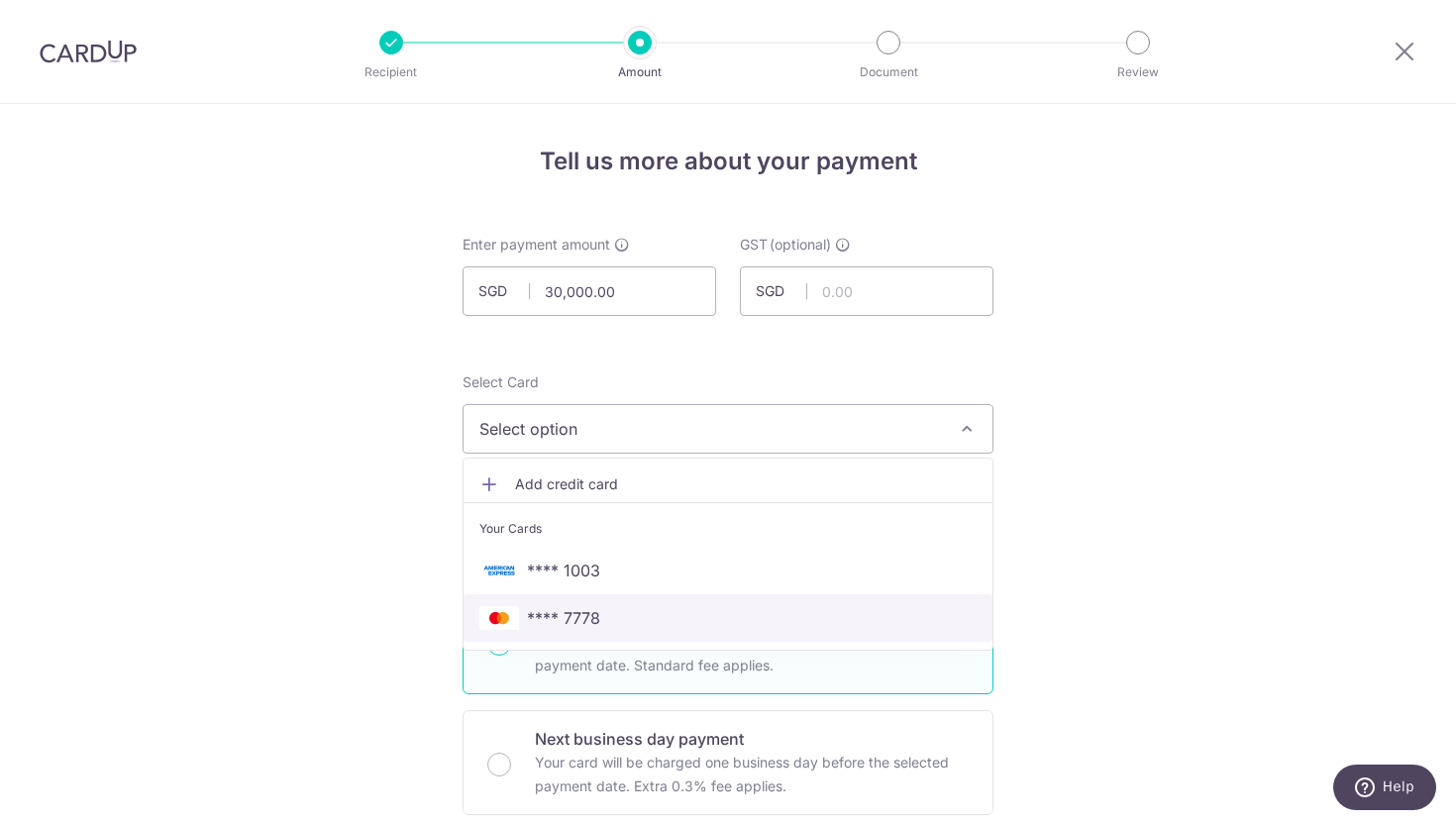 click on "**** 7778" at bounding box center [728, 618] 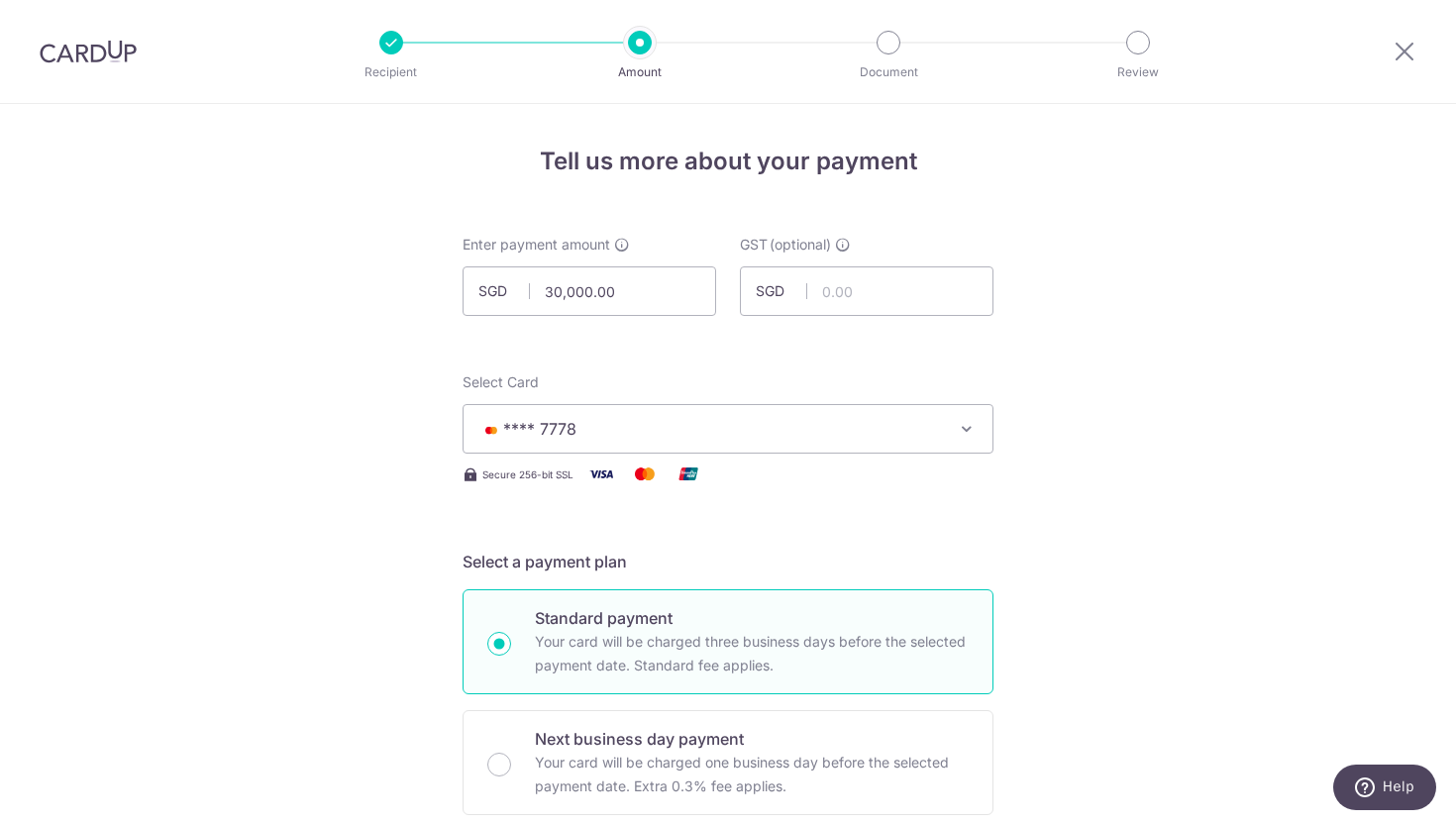 click on "Tell us more about your payment
Enter payment amount
SGD
30,000.00
30000.00
GST
(optional)
SGD
Select Card
**** 7778
Add credit card
Your Cards
**** 1003
**** 7778
Secure 256-bit SSL" at bounding box center (728, 1066) 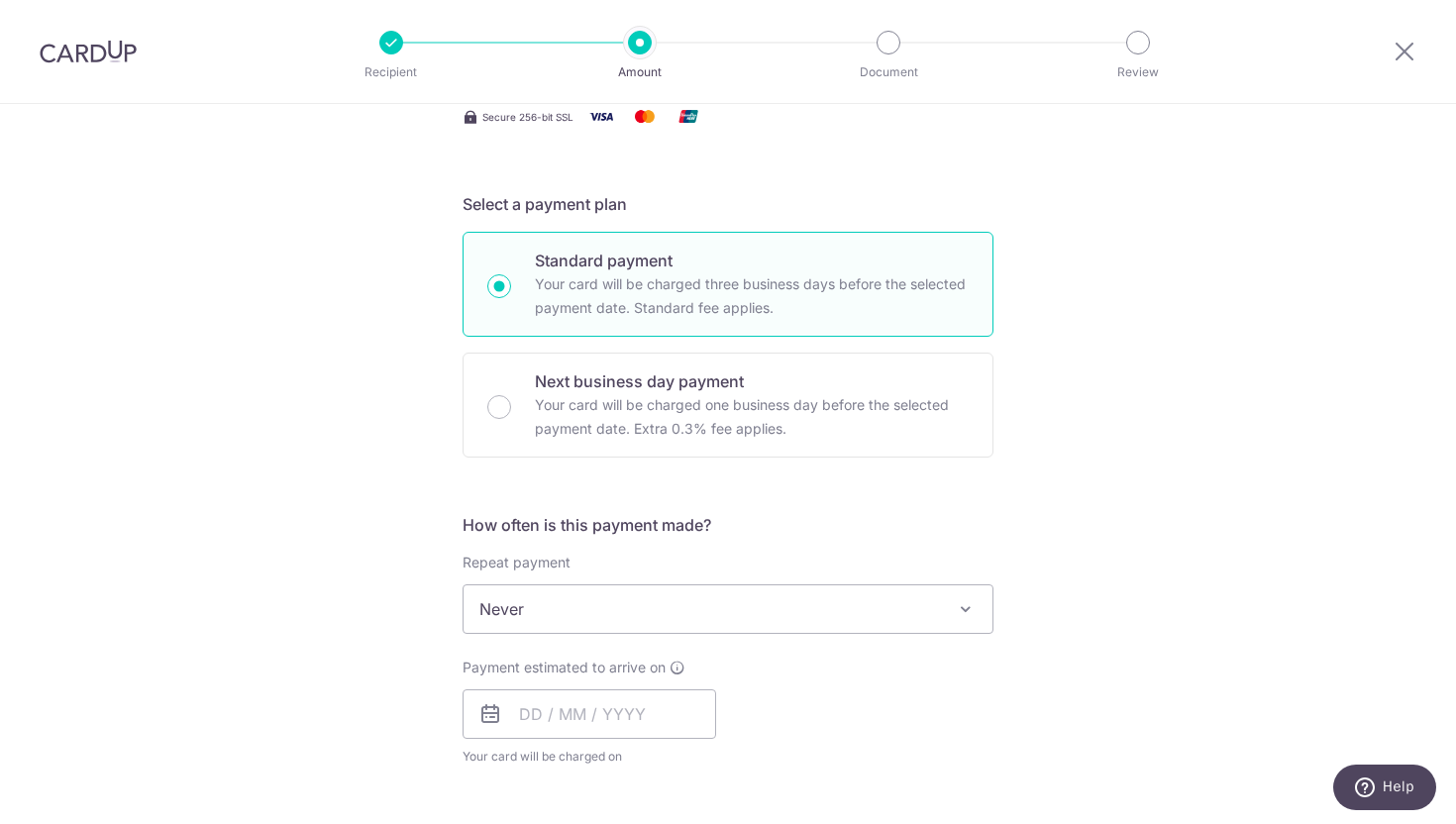 scroll, scrollTop: 436, scrollLeft: 0, axis: vertical 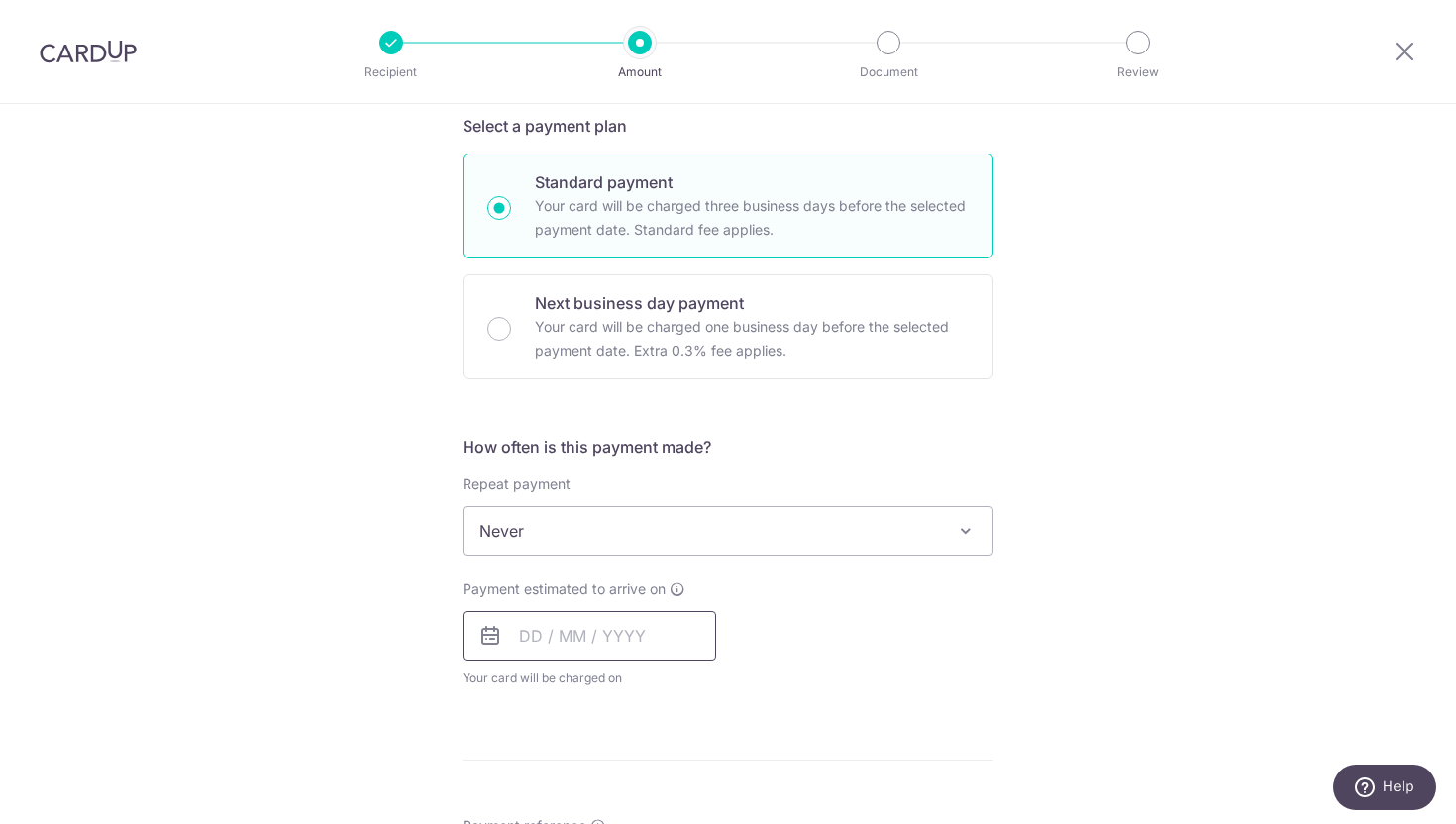 click at bounding box center [589, 636] 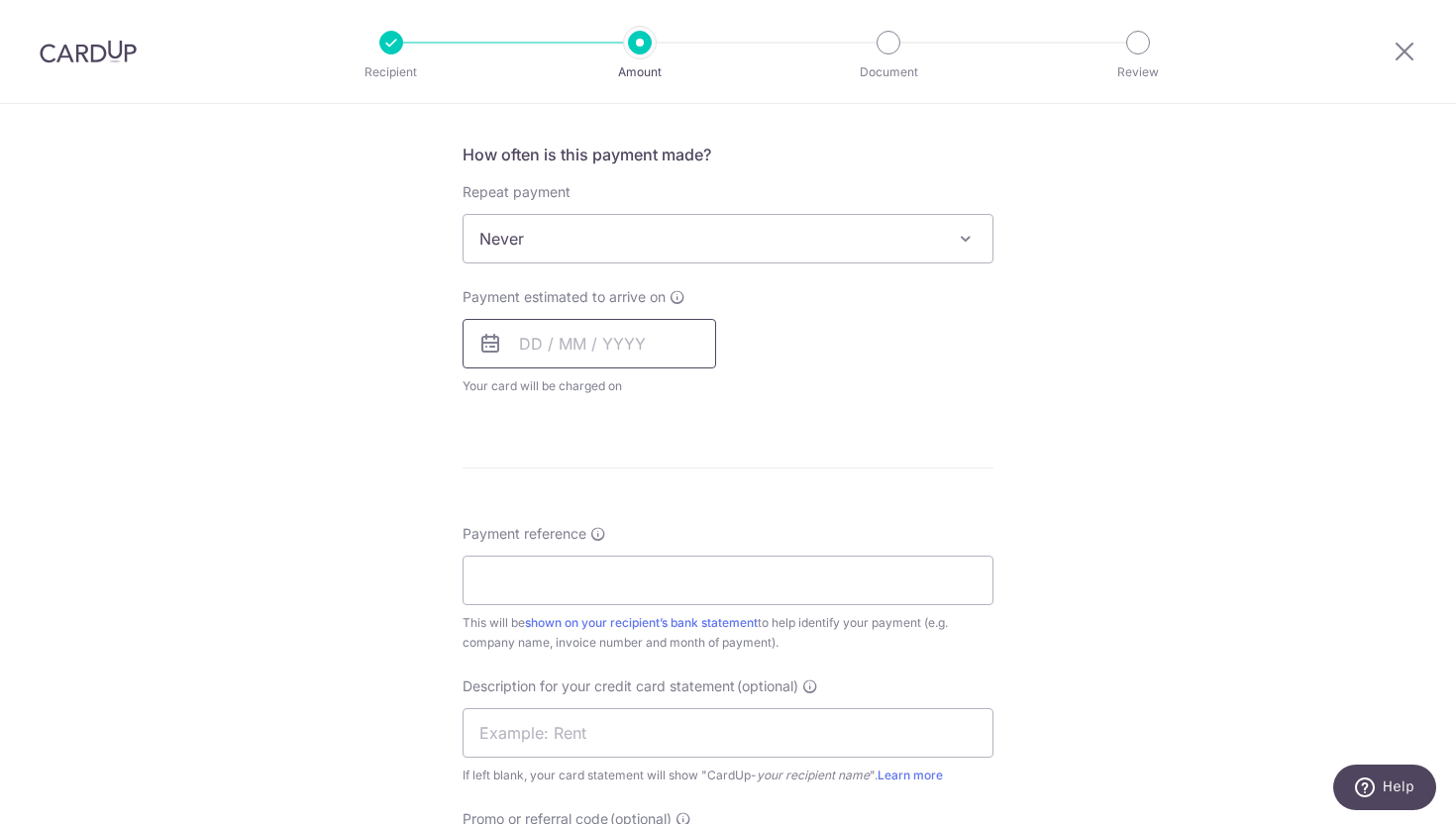 scroll, scrollTop: 716, scrollLeft: 0, axis: vertical 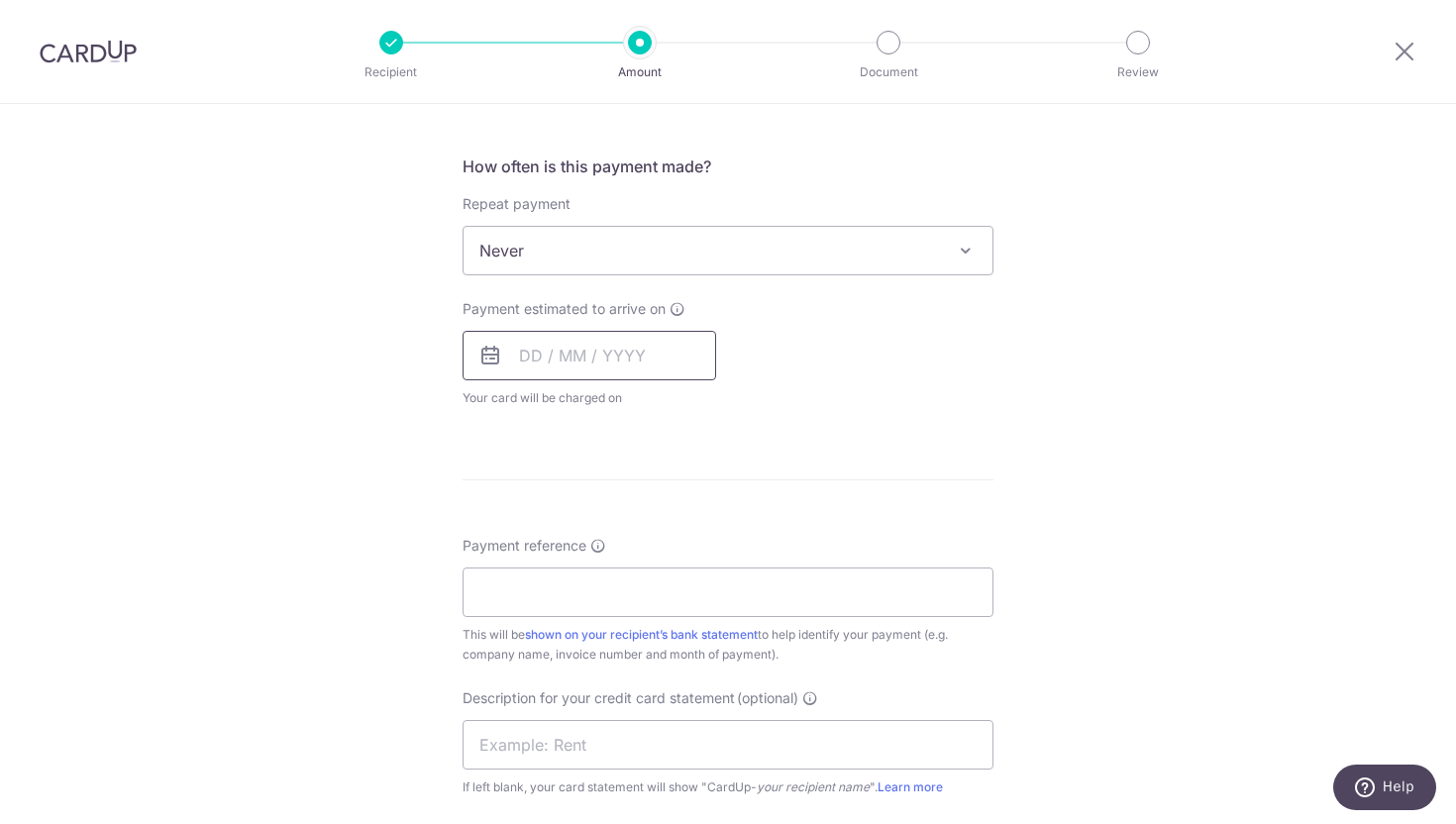 click at bounding box center [589, 356] 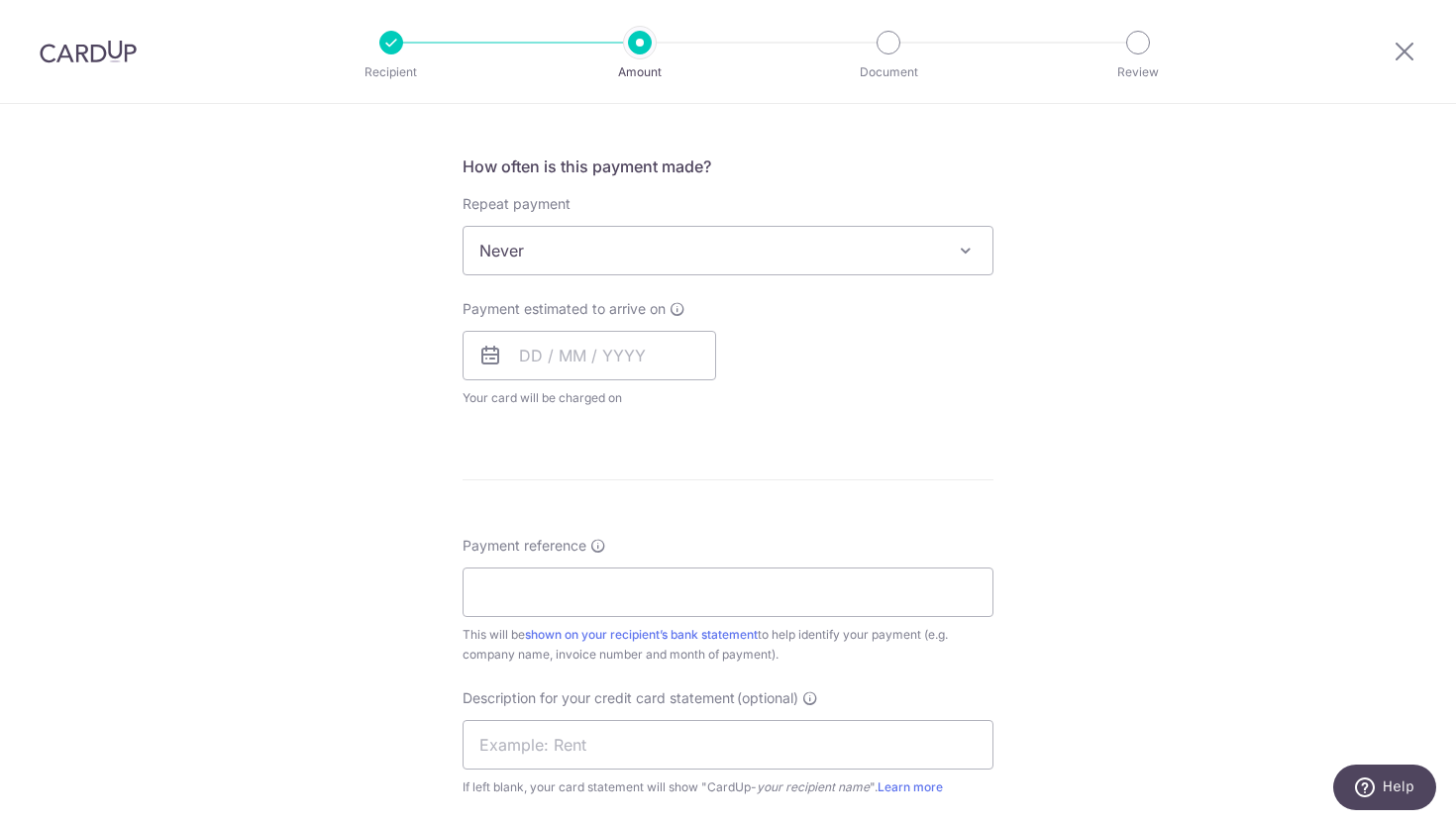 click at bounding box center (490, 356) 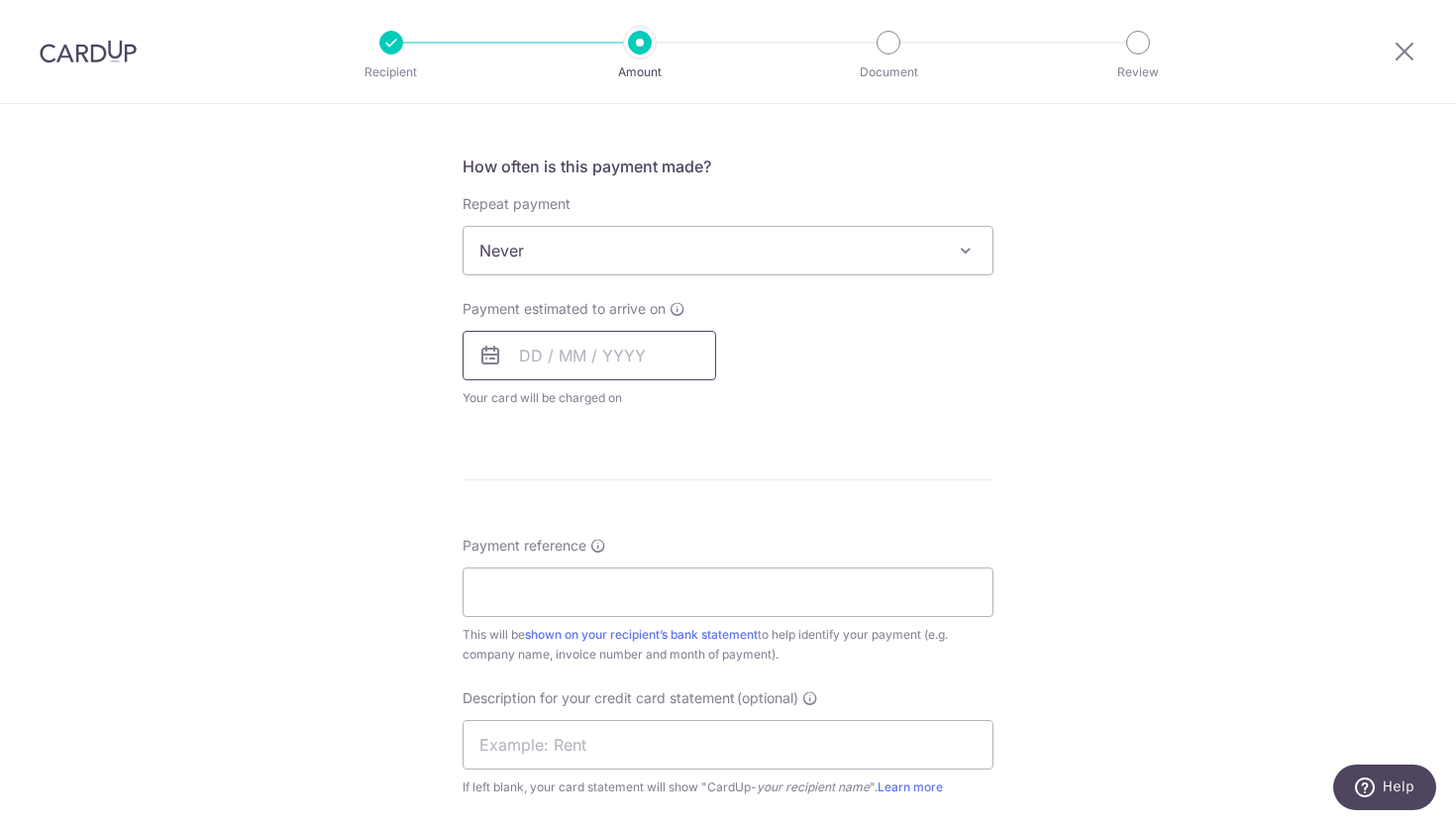 click at bounding box center [589, 356] 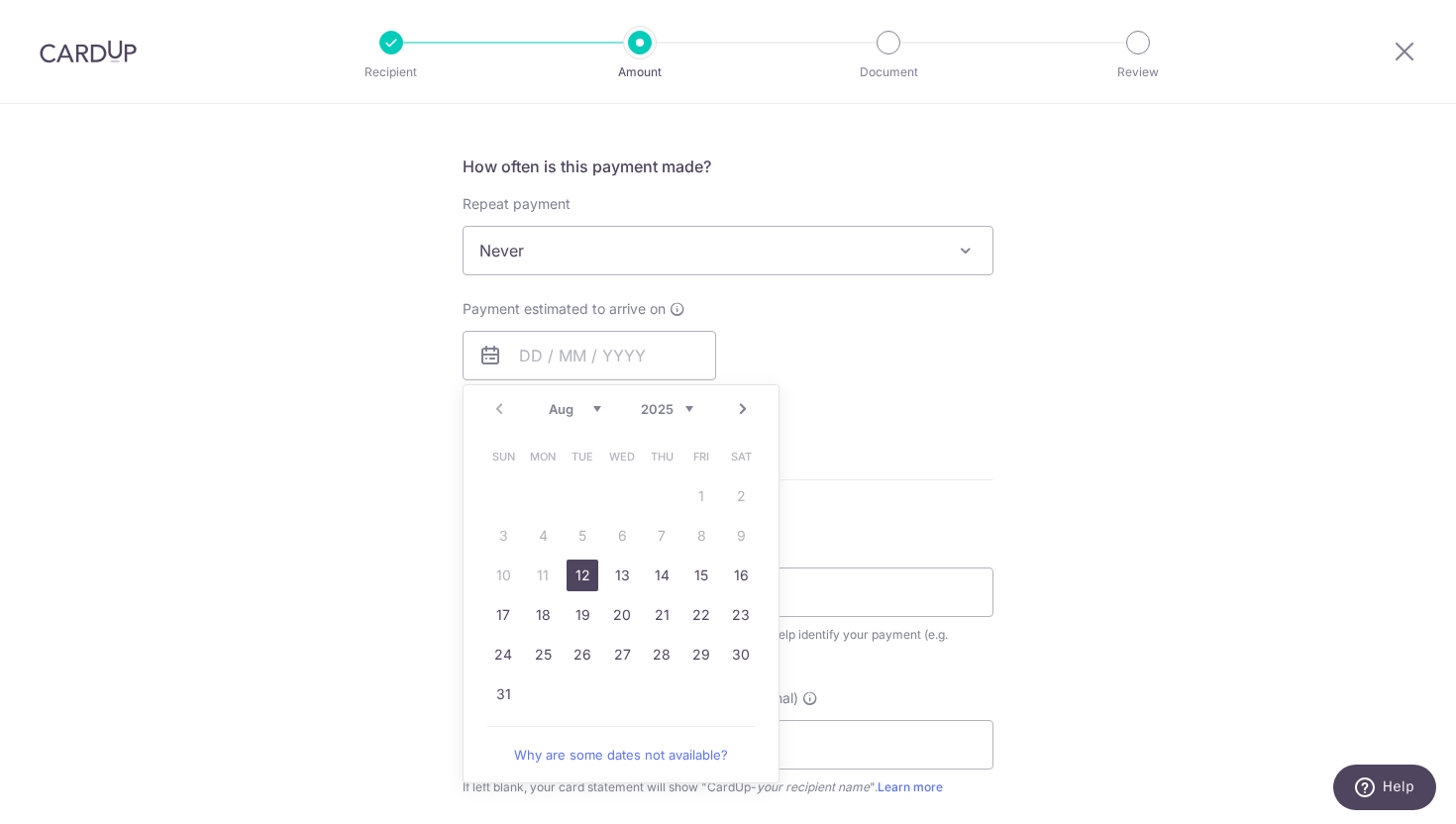 click on "12" at bounding box center (582, 575) 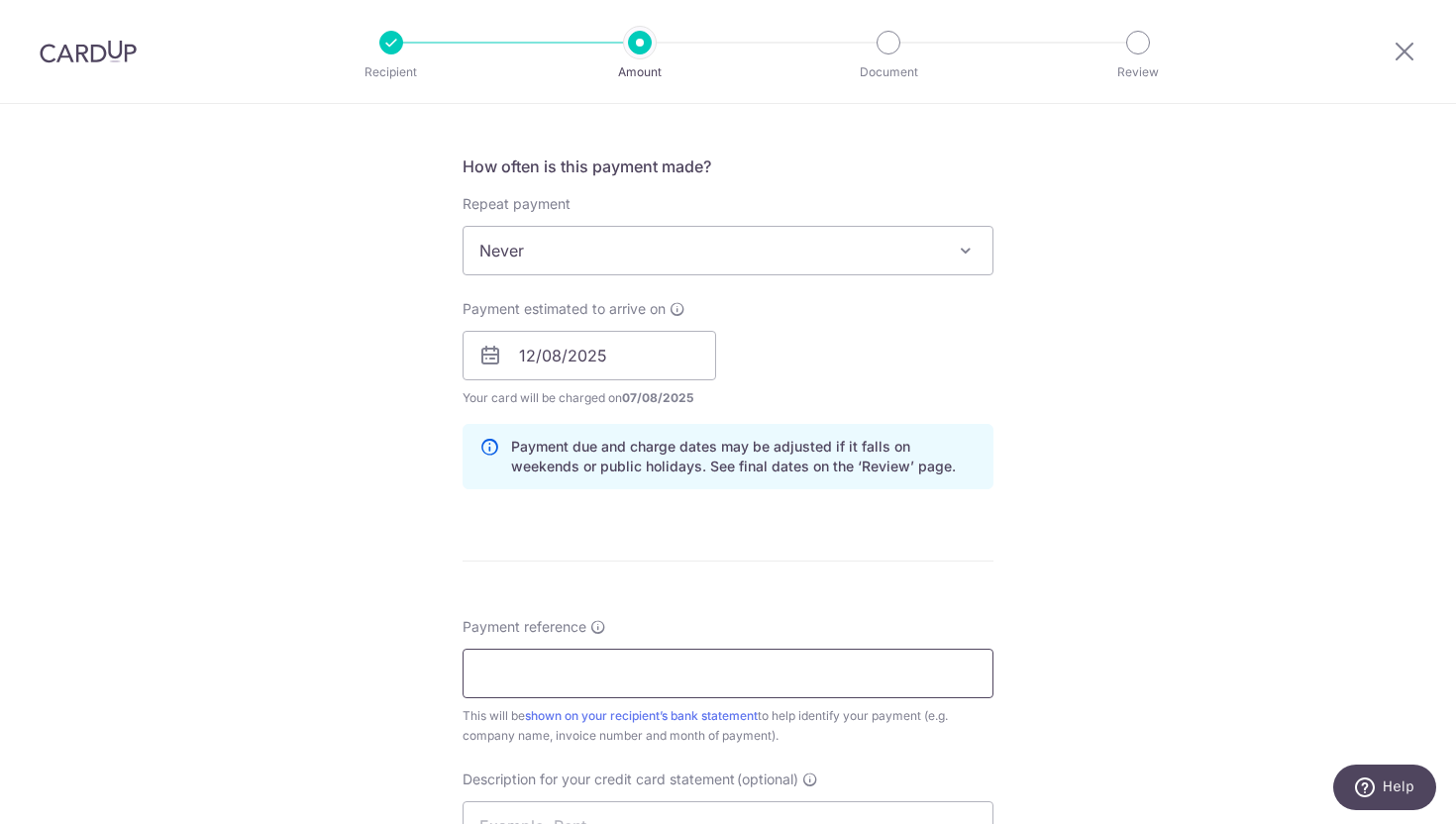click on "Payment reference" at bounding box center (728, 673) 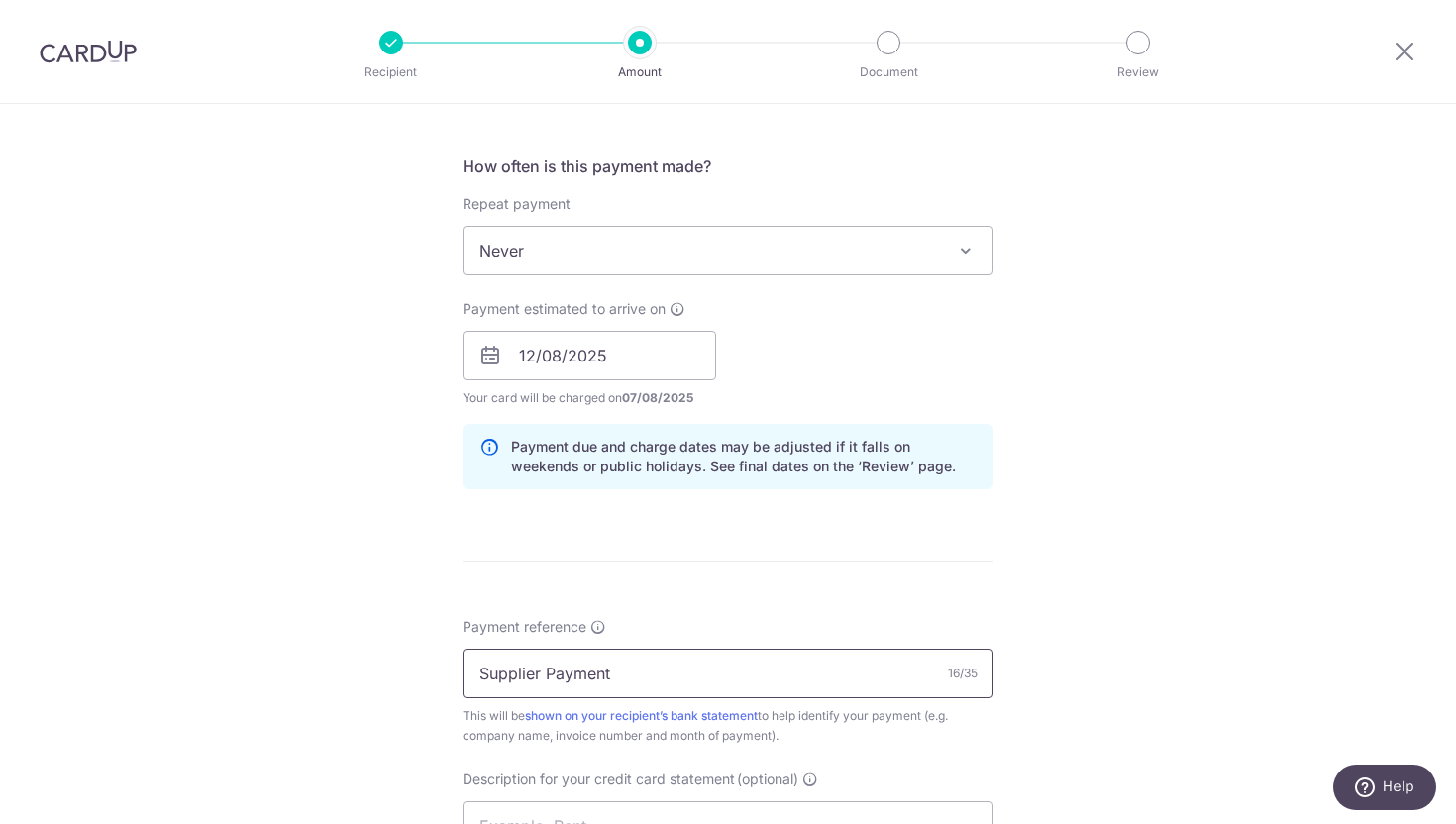 type on "Supplier Payment" 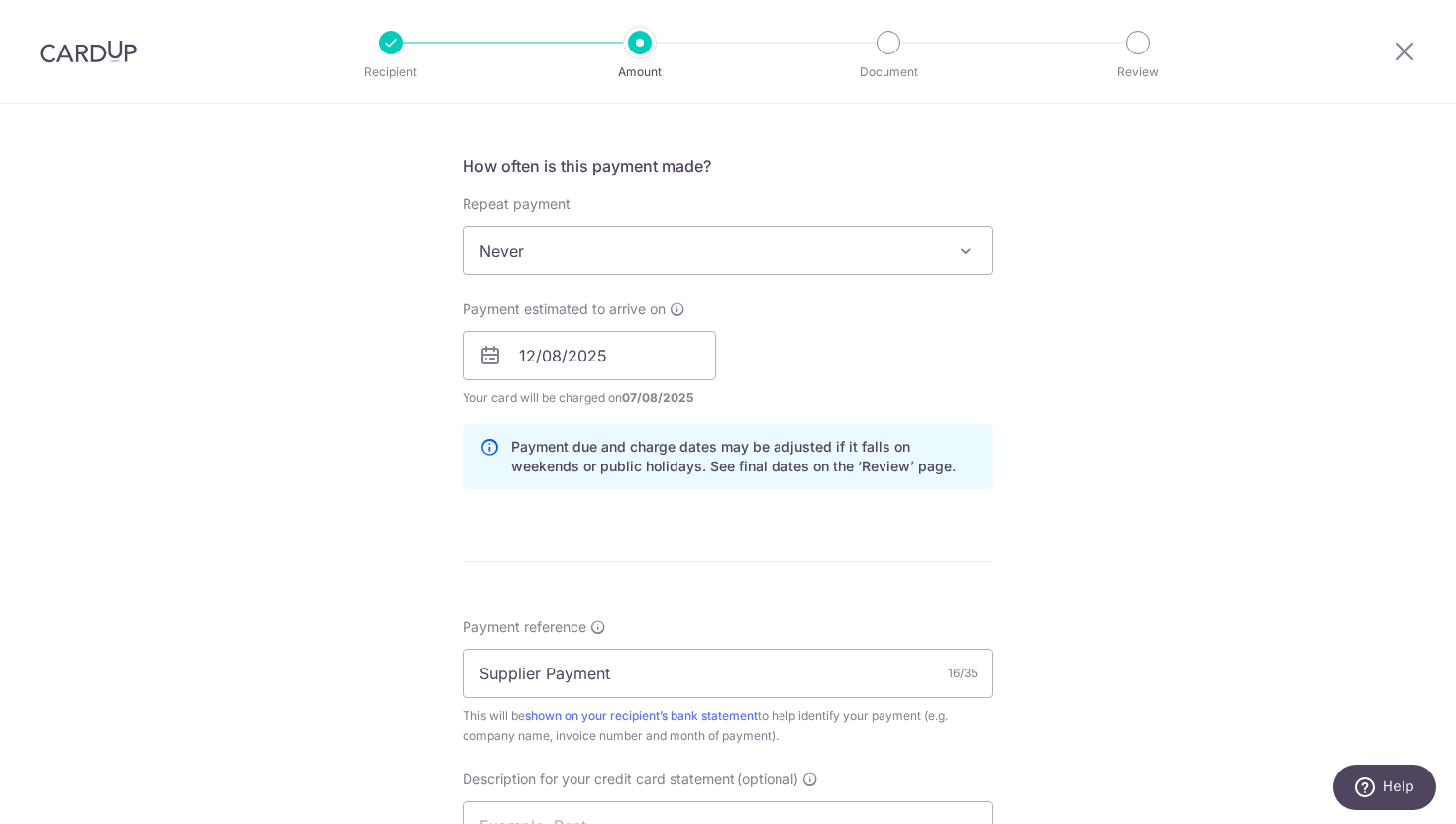 click on "Tell us more about your payment
Enter payment amount
SGD
30,000.00
30000.00
GST
(optional)
SGD
Select Card
**** 7778
Add credit card
Your Cards
**** 1003
**** 7778
Secure 256-bit SSL" at bounding box center [728, 390] 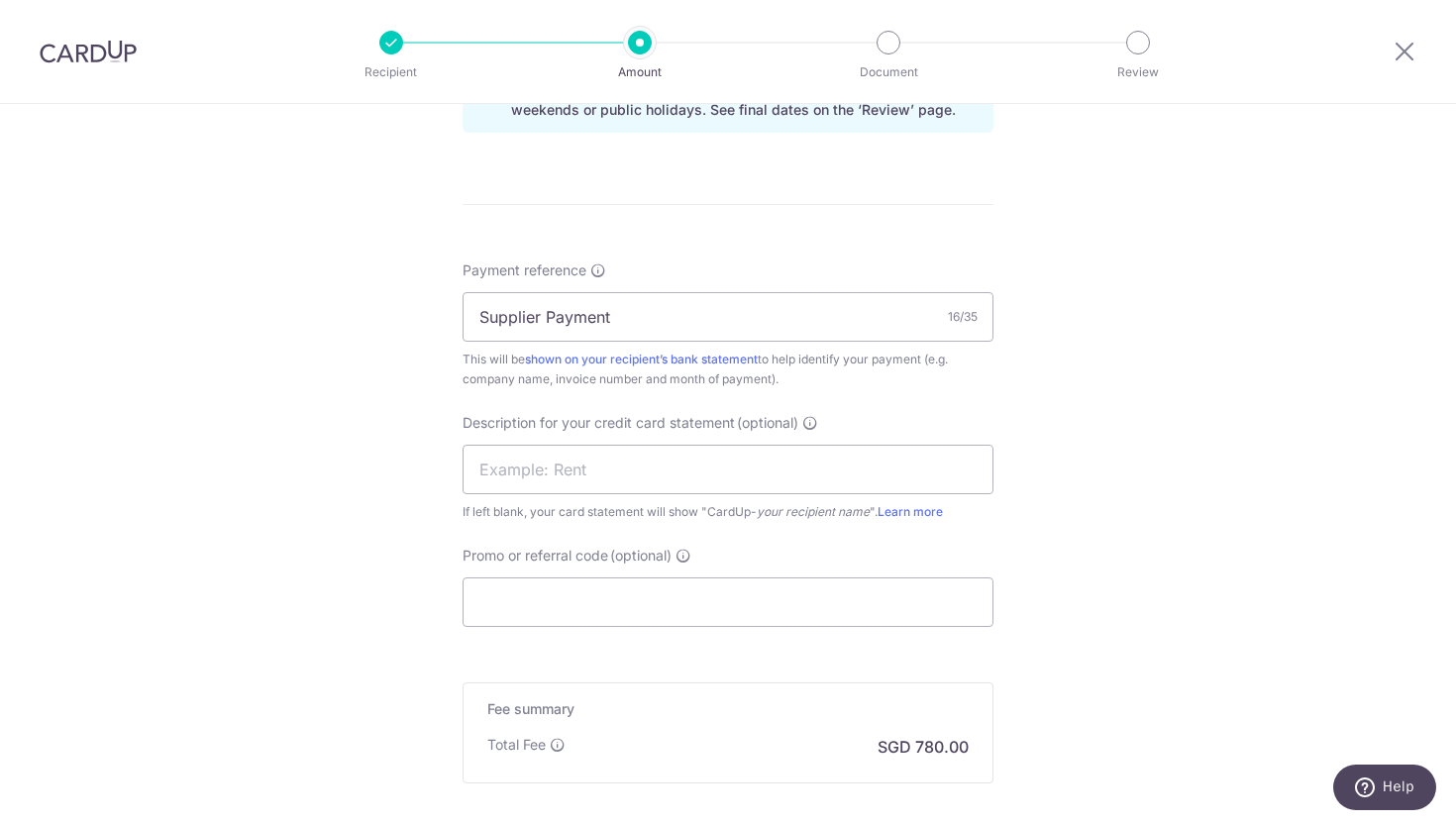 scroll, scrollTop: 1112, scrollLeft: 0, axis: vertical 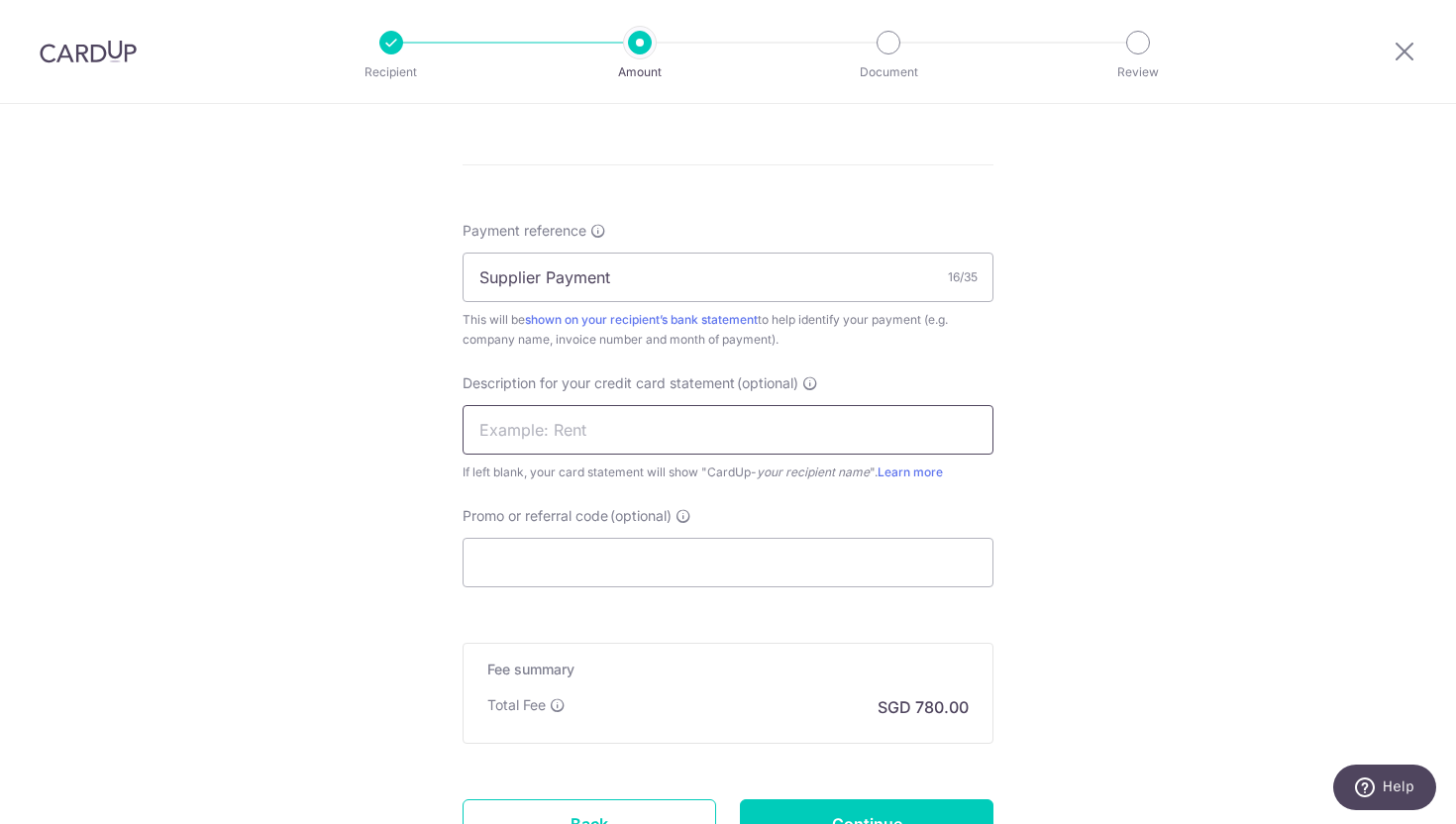 click at bounding box center [728, 430] 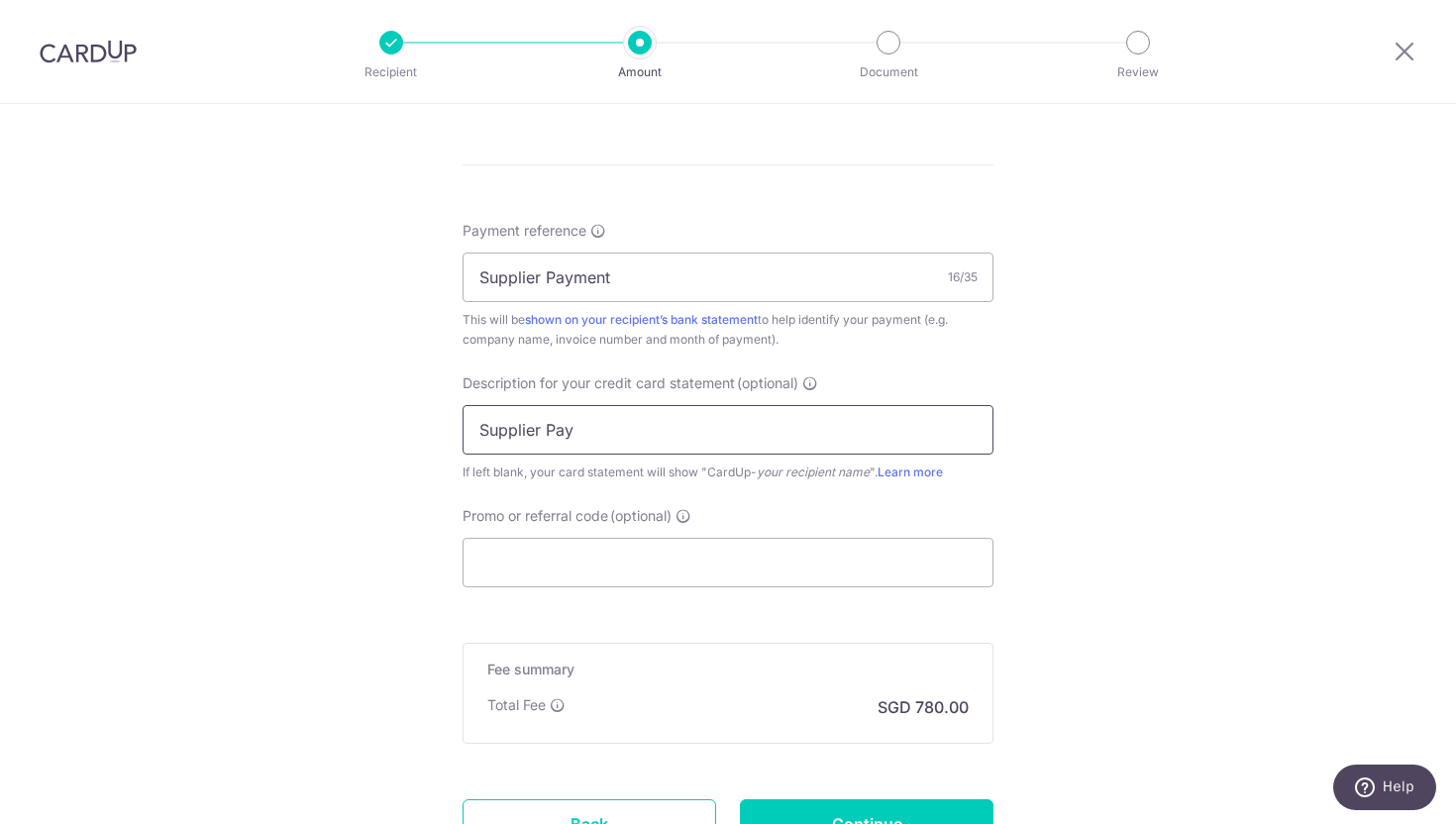 type on "Supplier Pay" 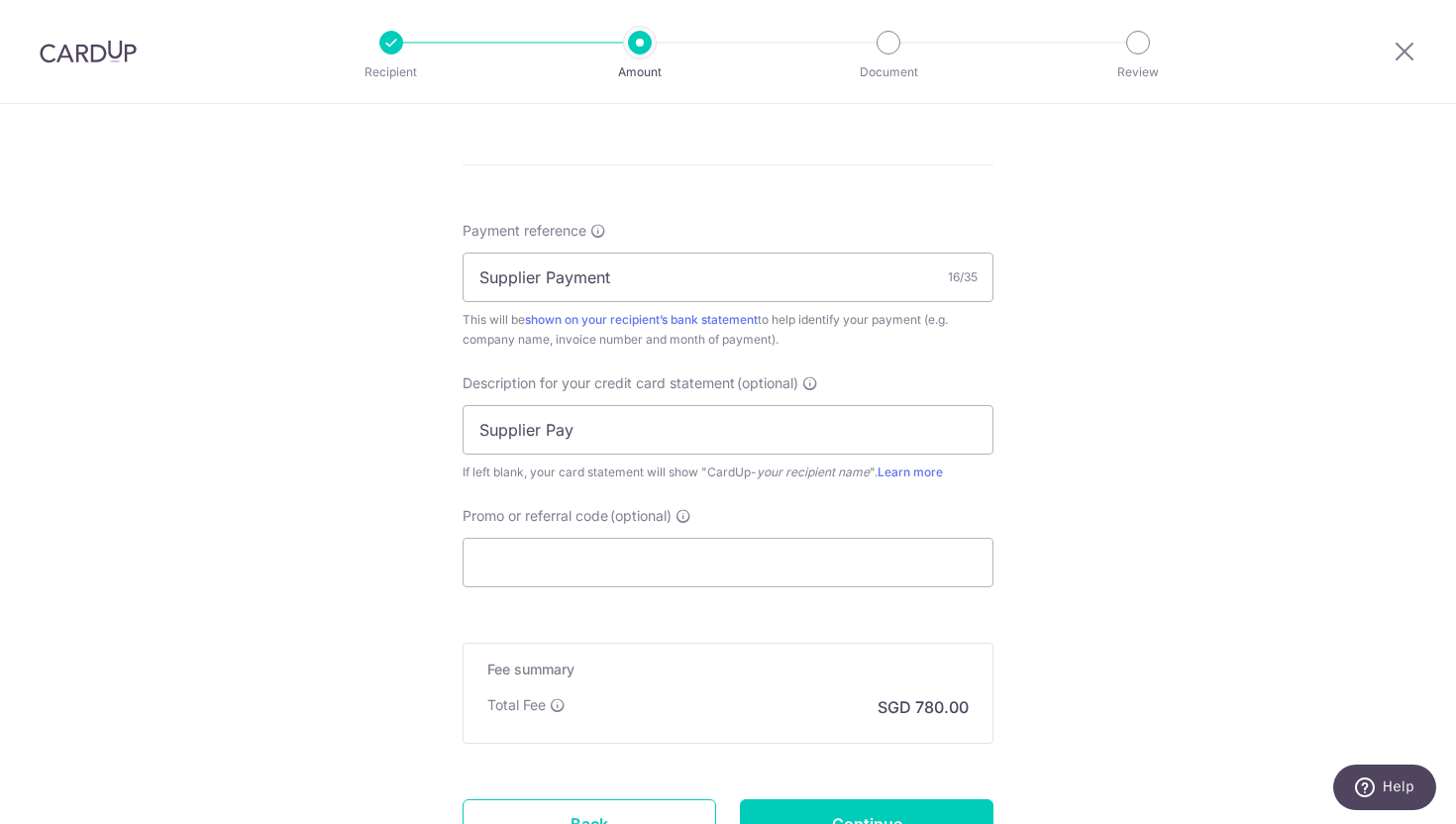 click on "Tell us more about your payment
Enter payment amount
SGD
30,000.00
30000.00
GST
(optional)
SGD
Select Card
**** 7778
Add credit card
Your Cards
**** 1003
**** 7778
Secure 256-bit SSL" at bounding box center [728, -6] 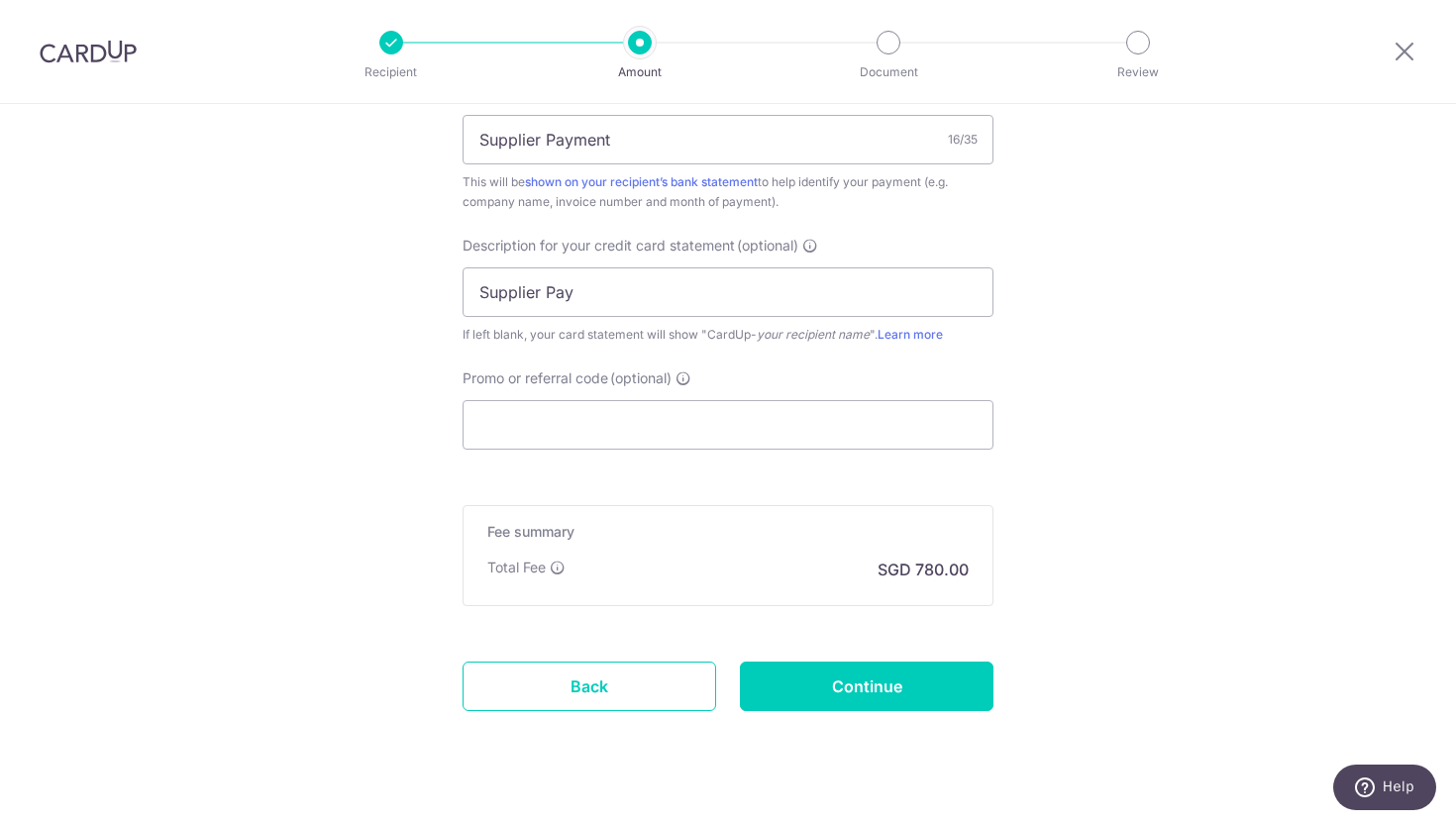 scroll, scrollTop: 1286, scrollLeft: 0, axis: vertical 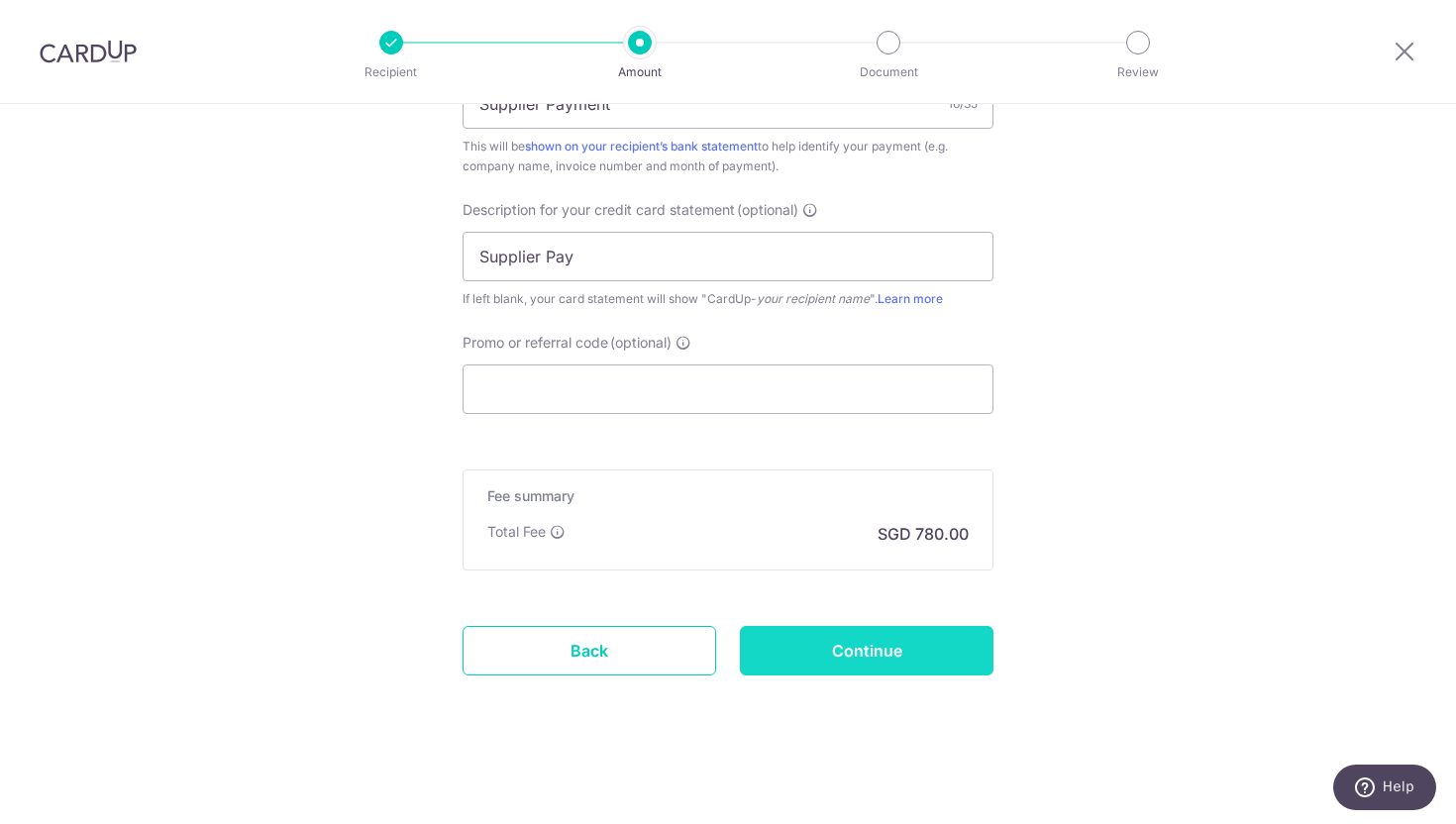 click on "Continue" at bounding box center (867, 651) 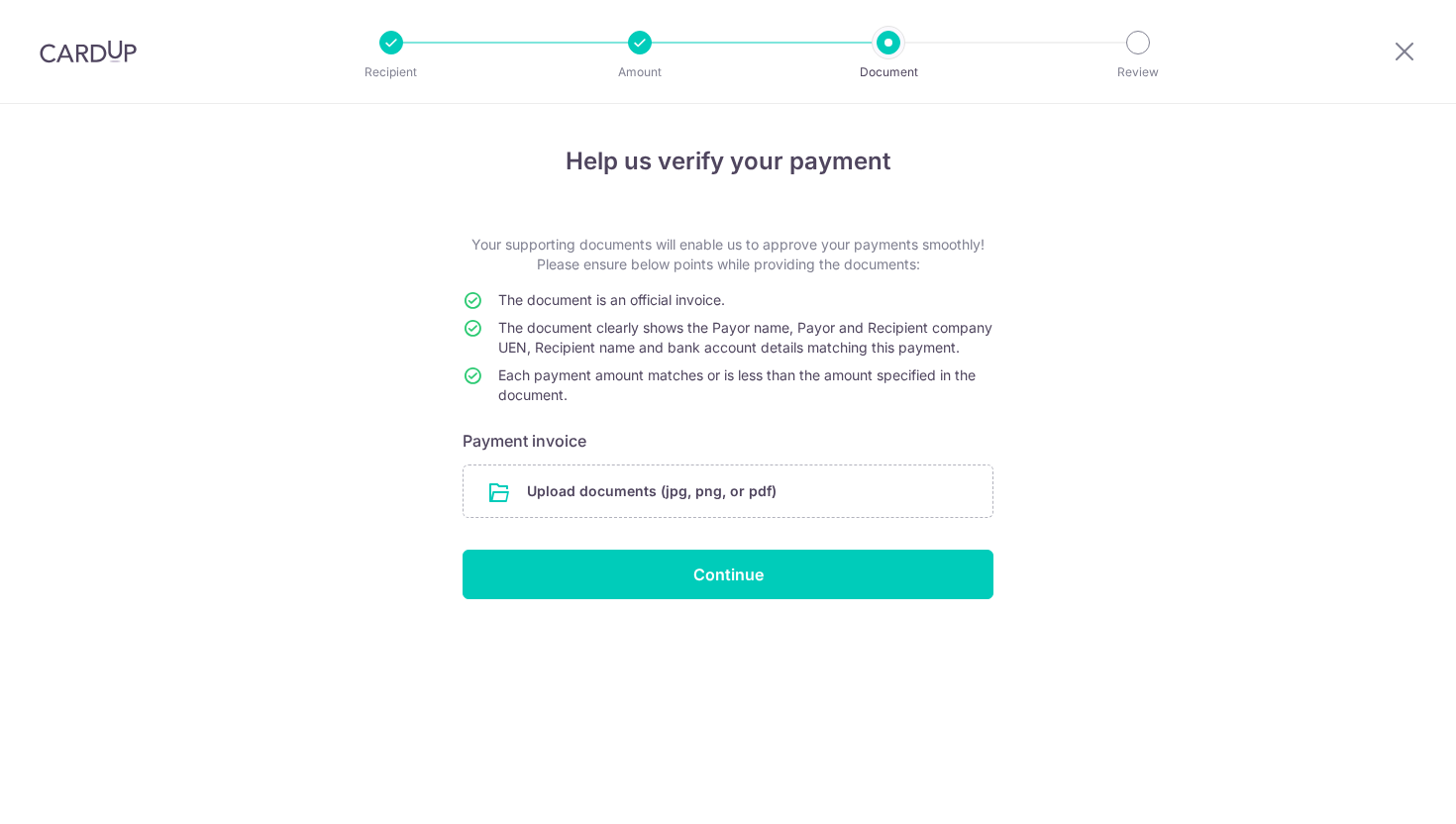 scroll, scrollTop: 0, scrollLeft: 0, axis: both 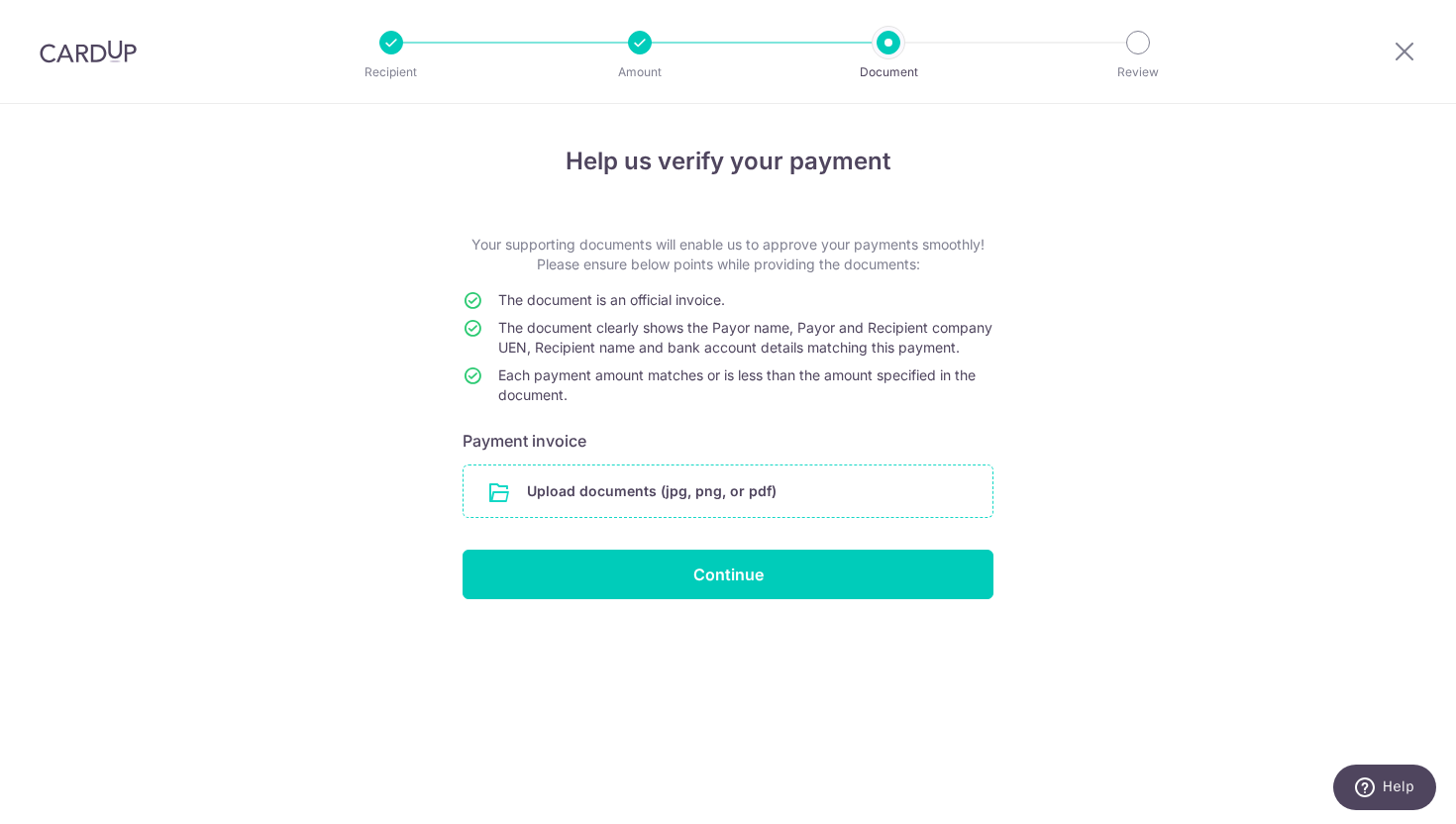 click at bounding box center [728, 491] 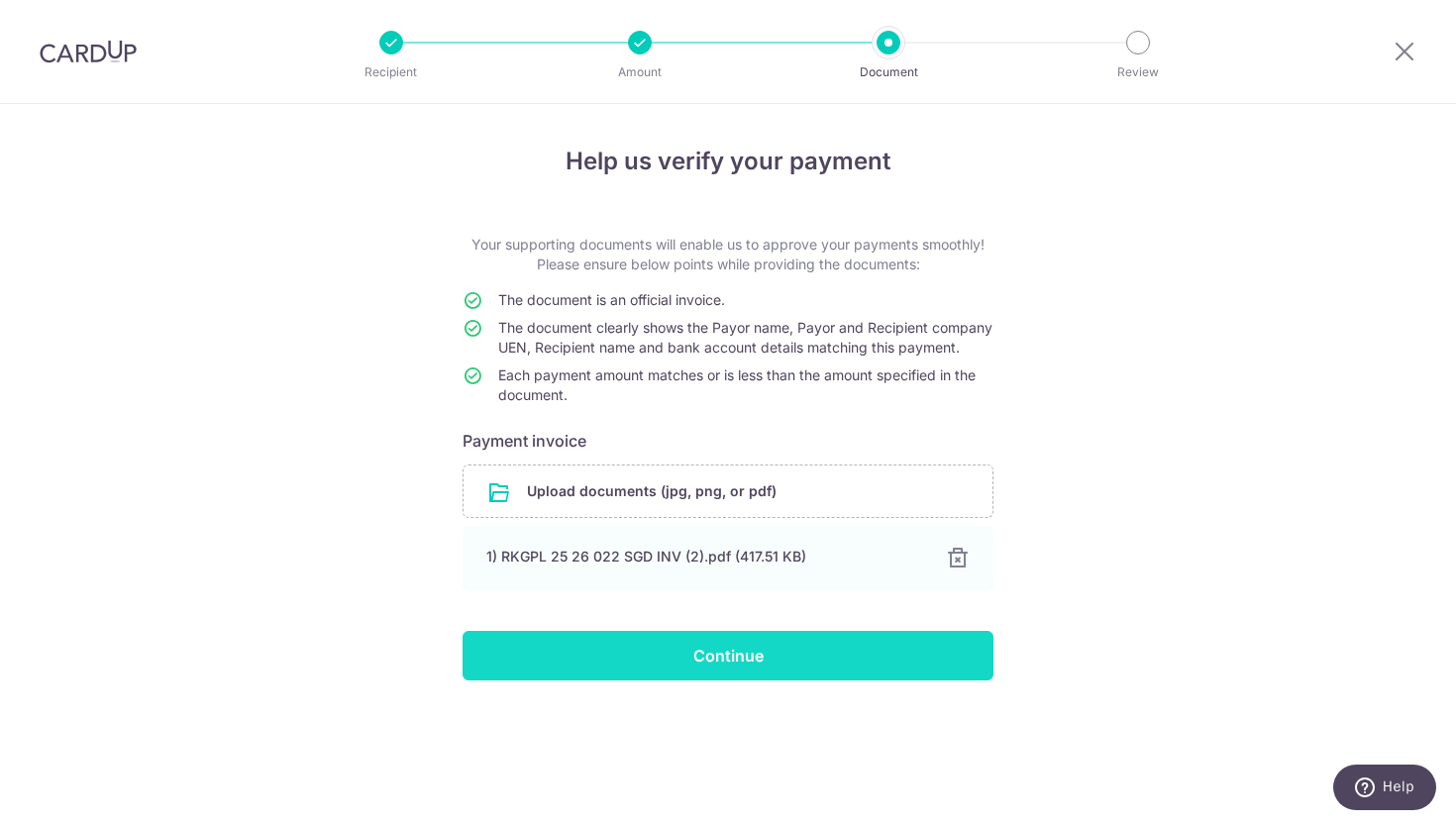 click on "Continue" at bounding box center (728, 656) 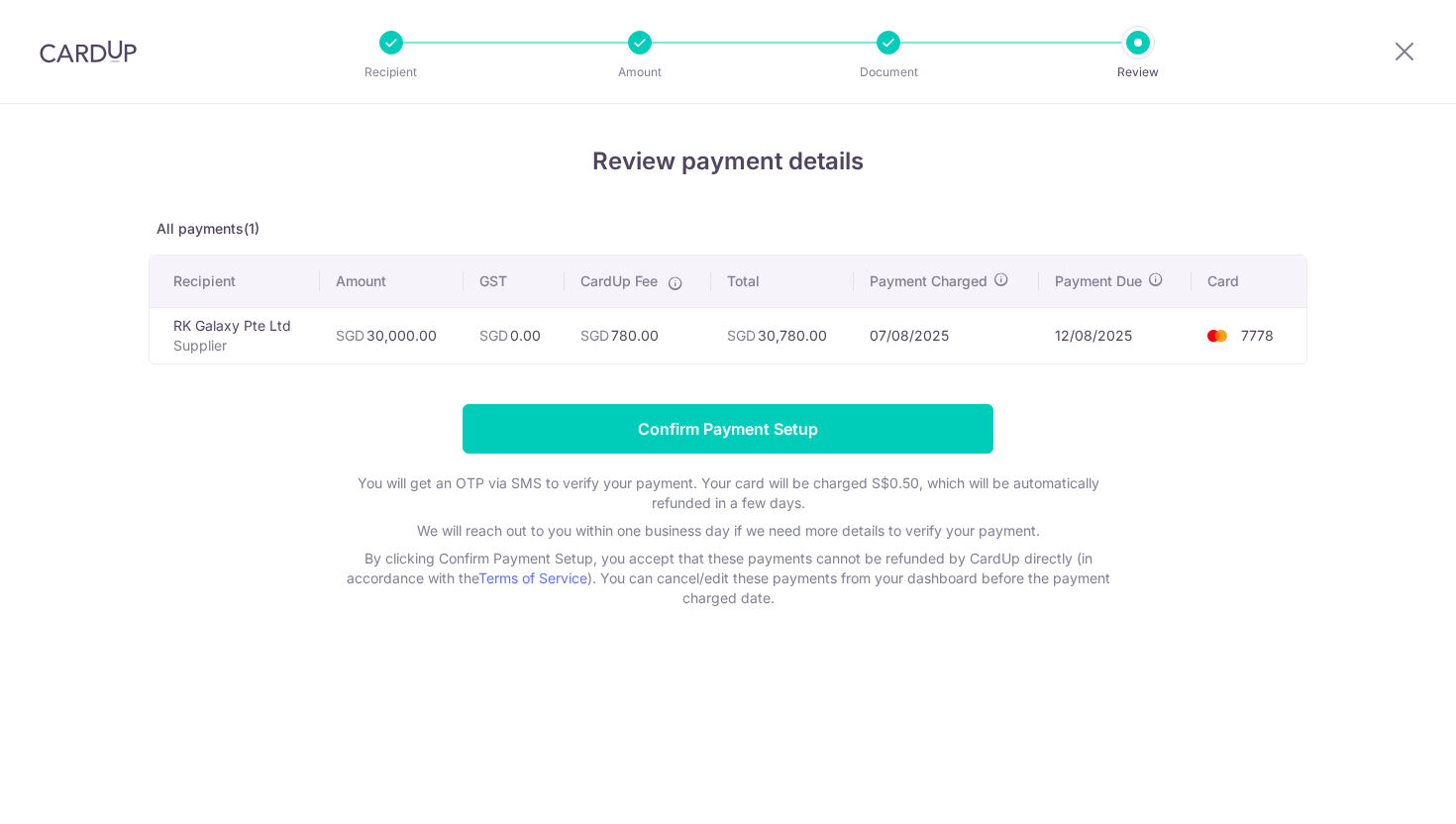 scroll, scrollTop: 0, scrollLeft: 0, axis: both 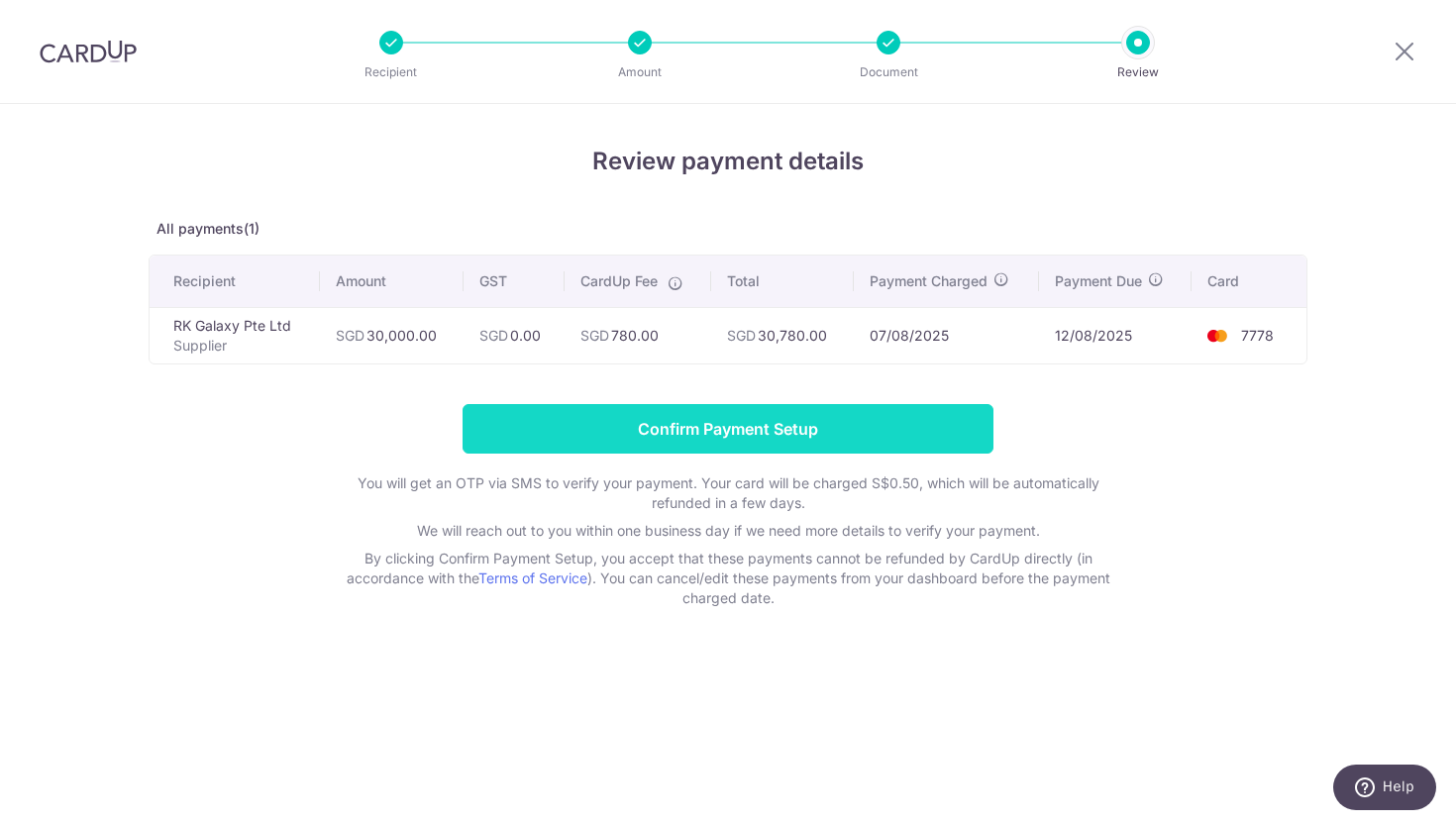 click on "Confirm Payment Setup" at bounding box center [728, 429] 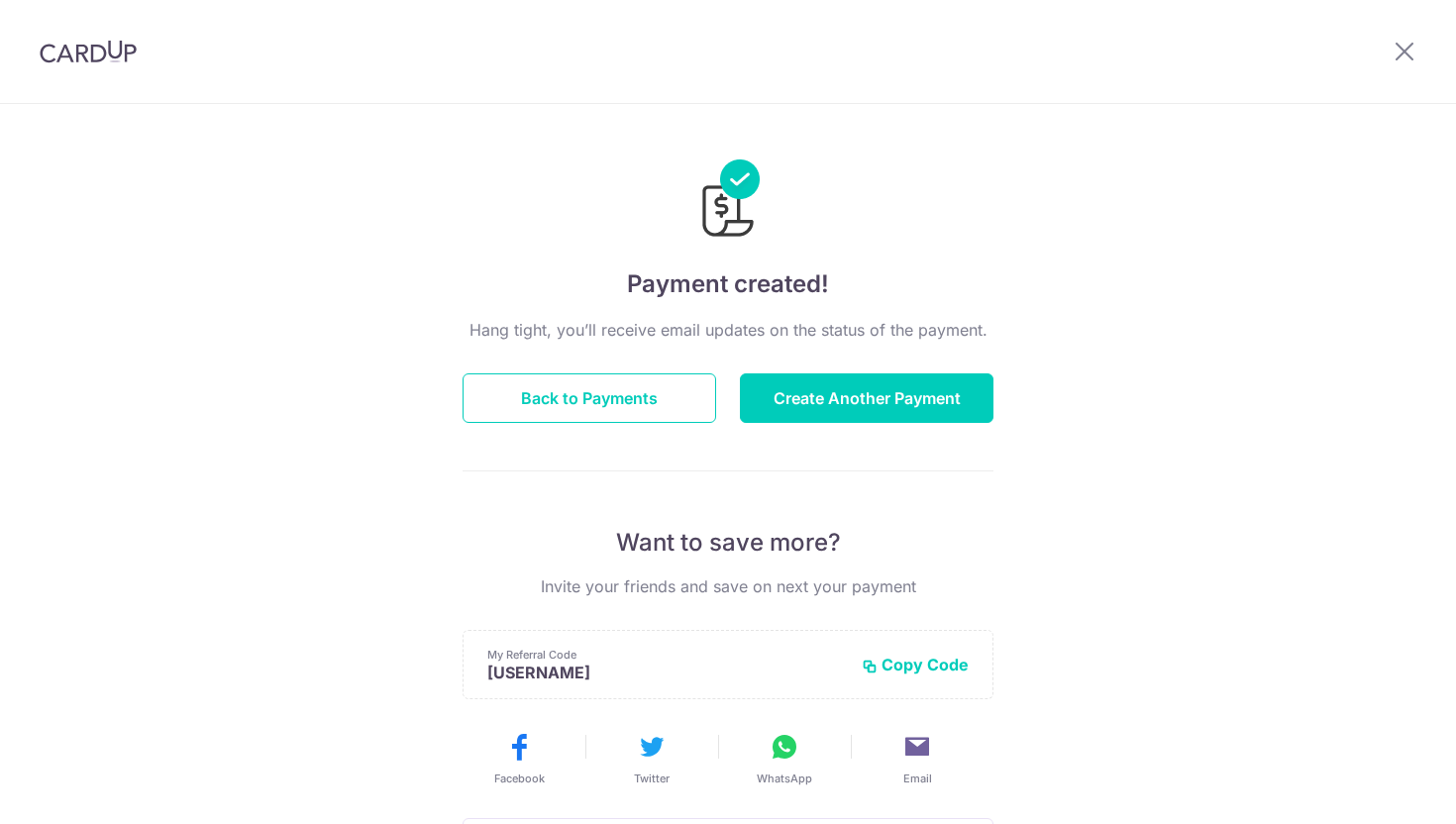 scroll, scrollTop: 0, scrollLeft: 0, axis: both 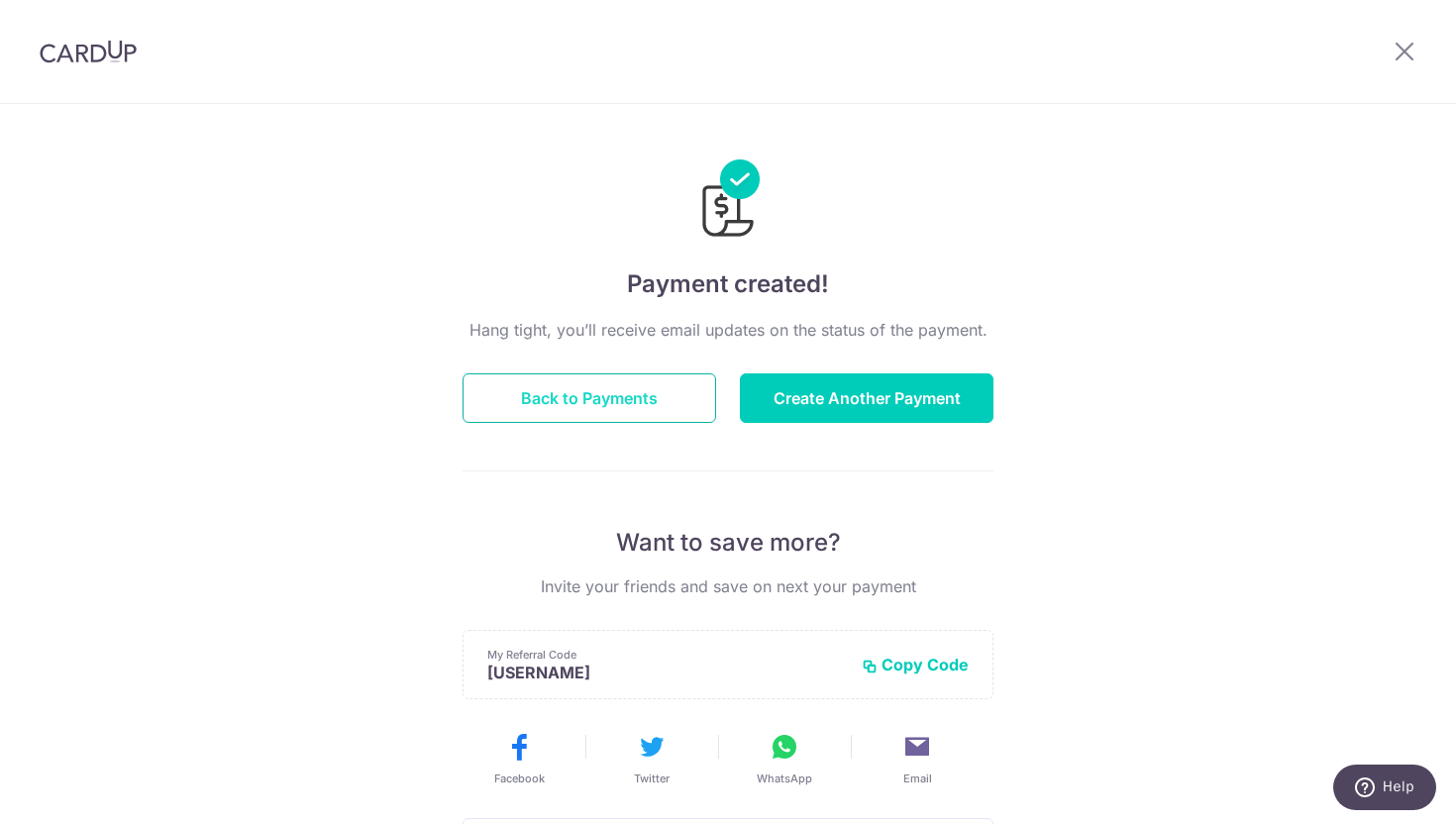 click on "Back to Payments" at bounding box center [589, 398] 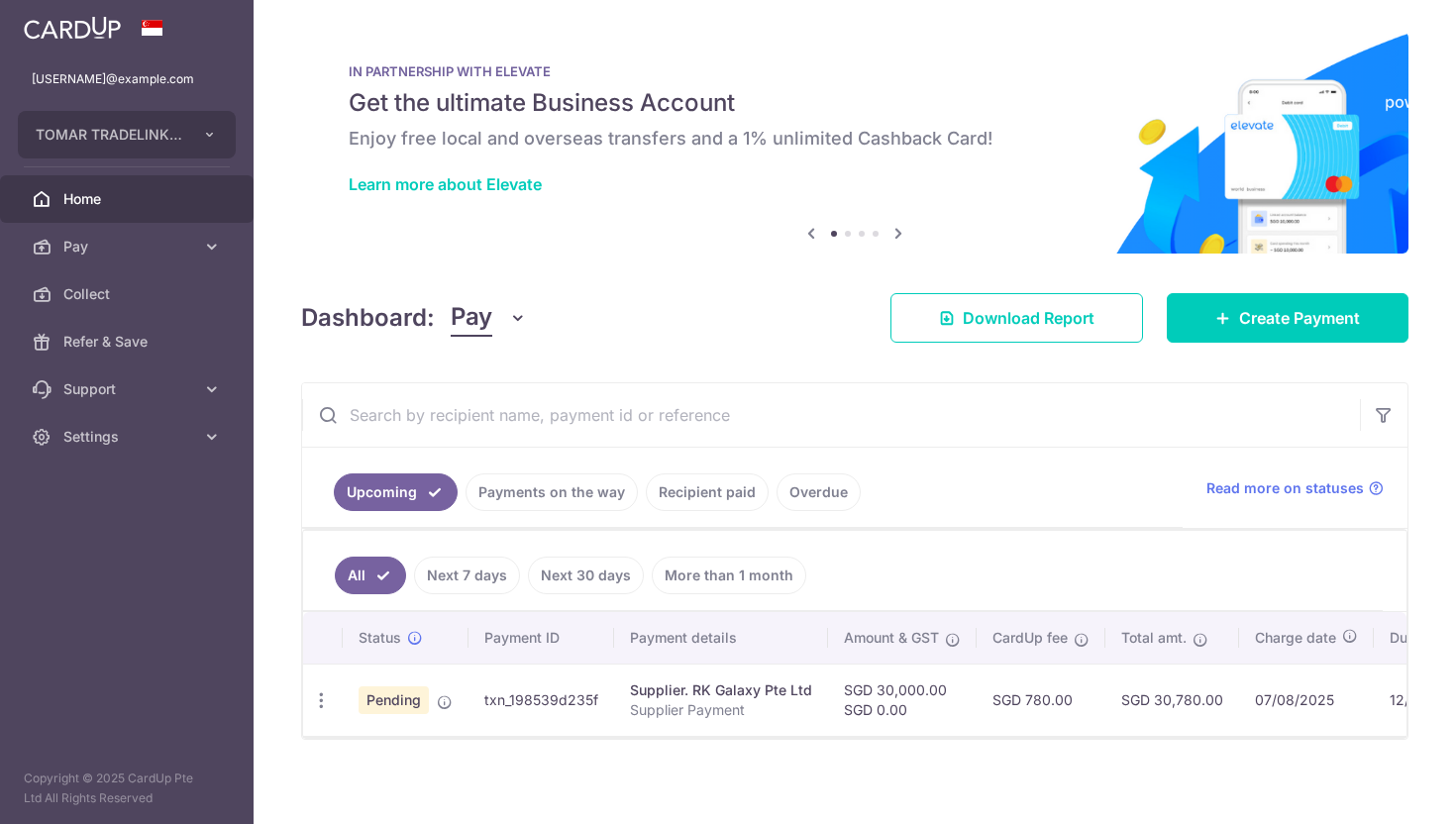 scroll, scrollTop: 0, scrollLeft: 0, axis: both 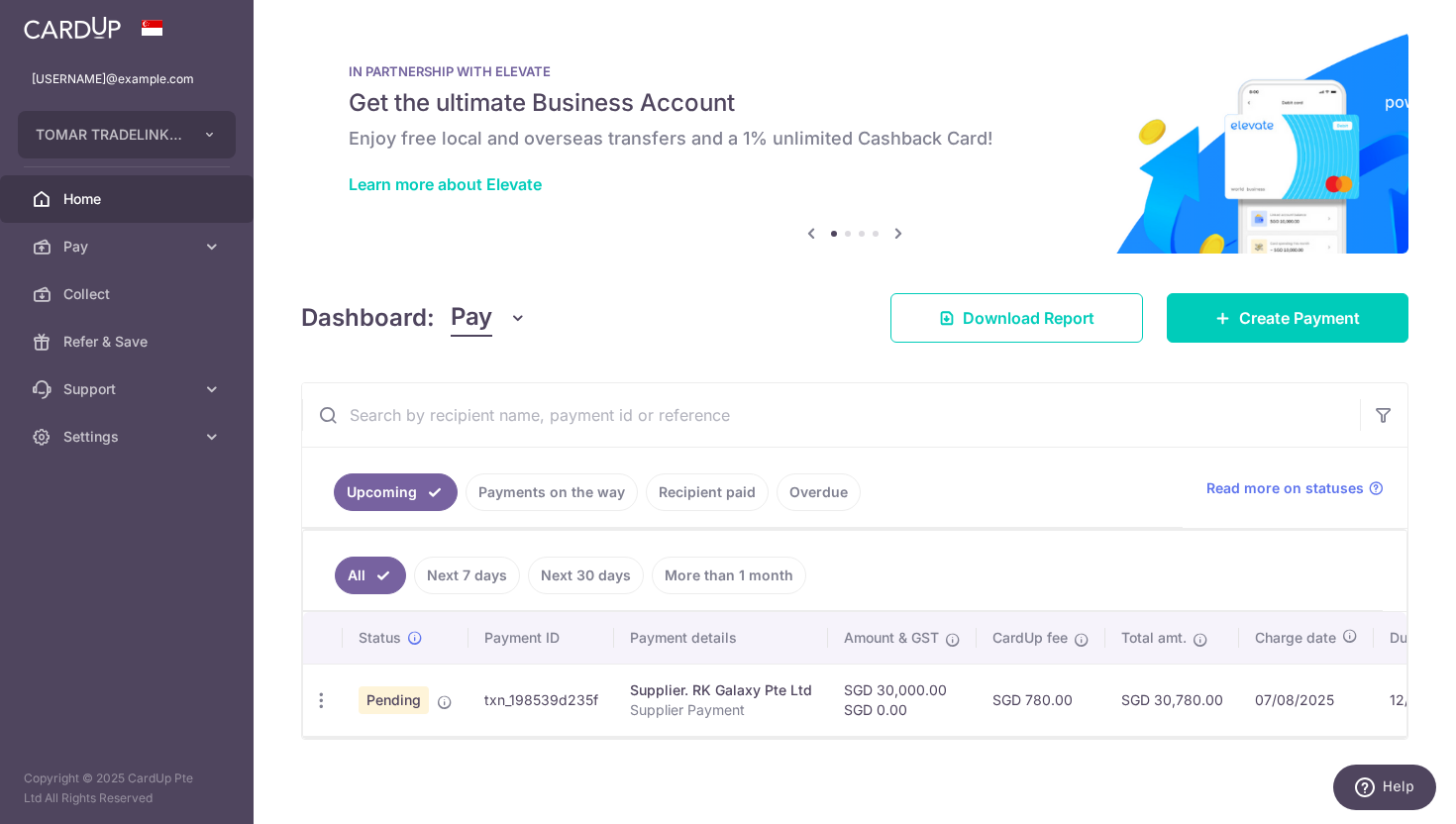 click on "×
Pause Schedule
Pause all future payments in this series
Pause just this one payment
By clicking below, you confirm you are pausing this payment to   on  . Payments can be unpaused at anytime prior to payment taken date.
Confirm
Cancel Schedule
Cancel all future payments in this series
Cancel just this one payment
Confirm
Approve Payment
Recipient Bank Details" at bounding box center [855, 412] 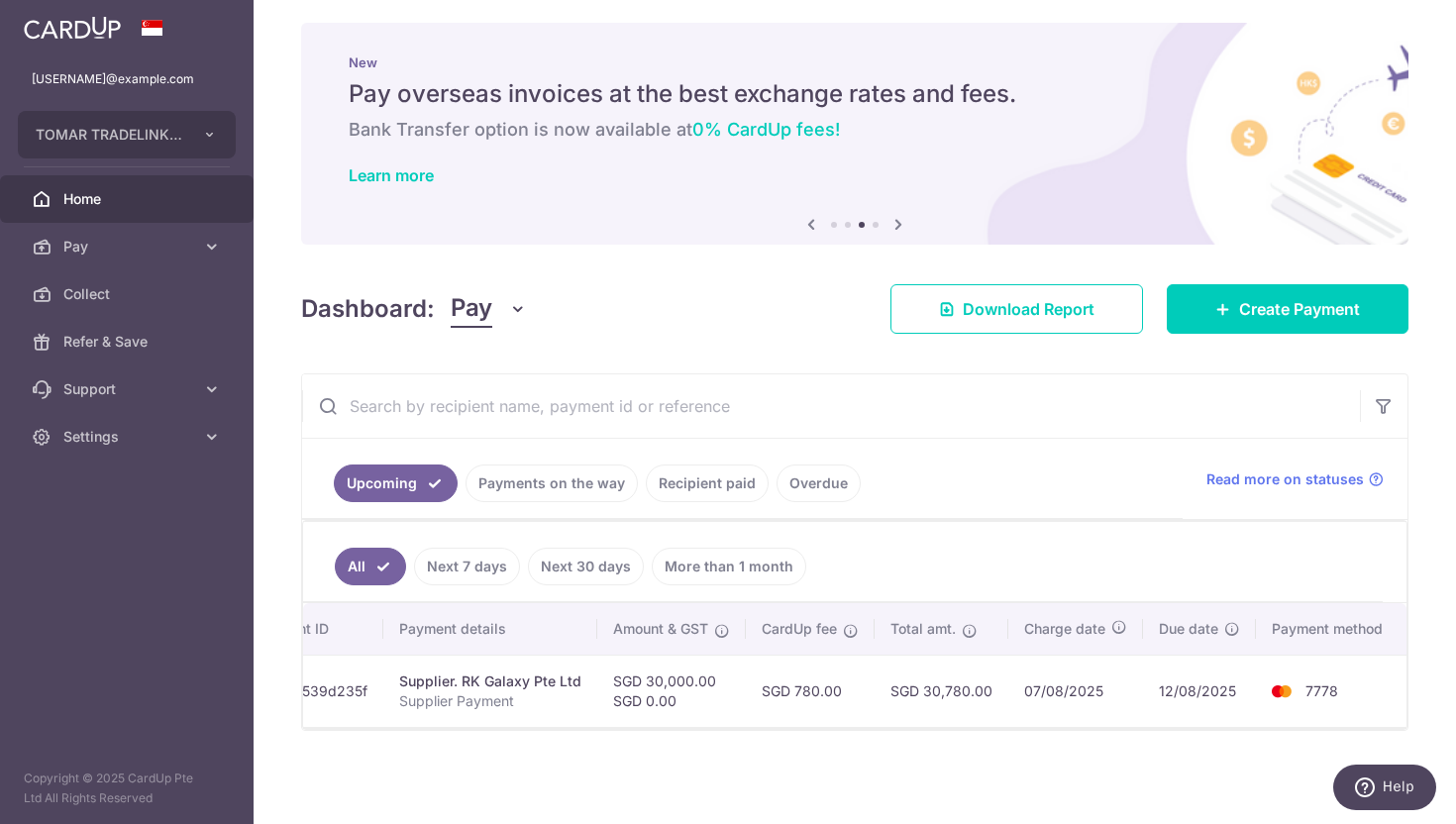 scroll, scrollTop: 0, scrollLeft: 0, axis: both 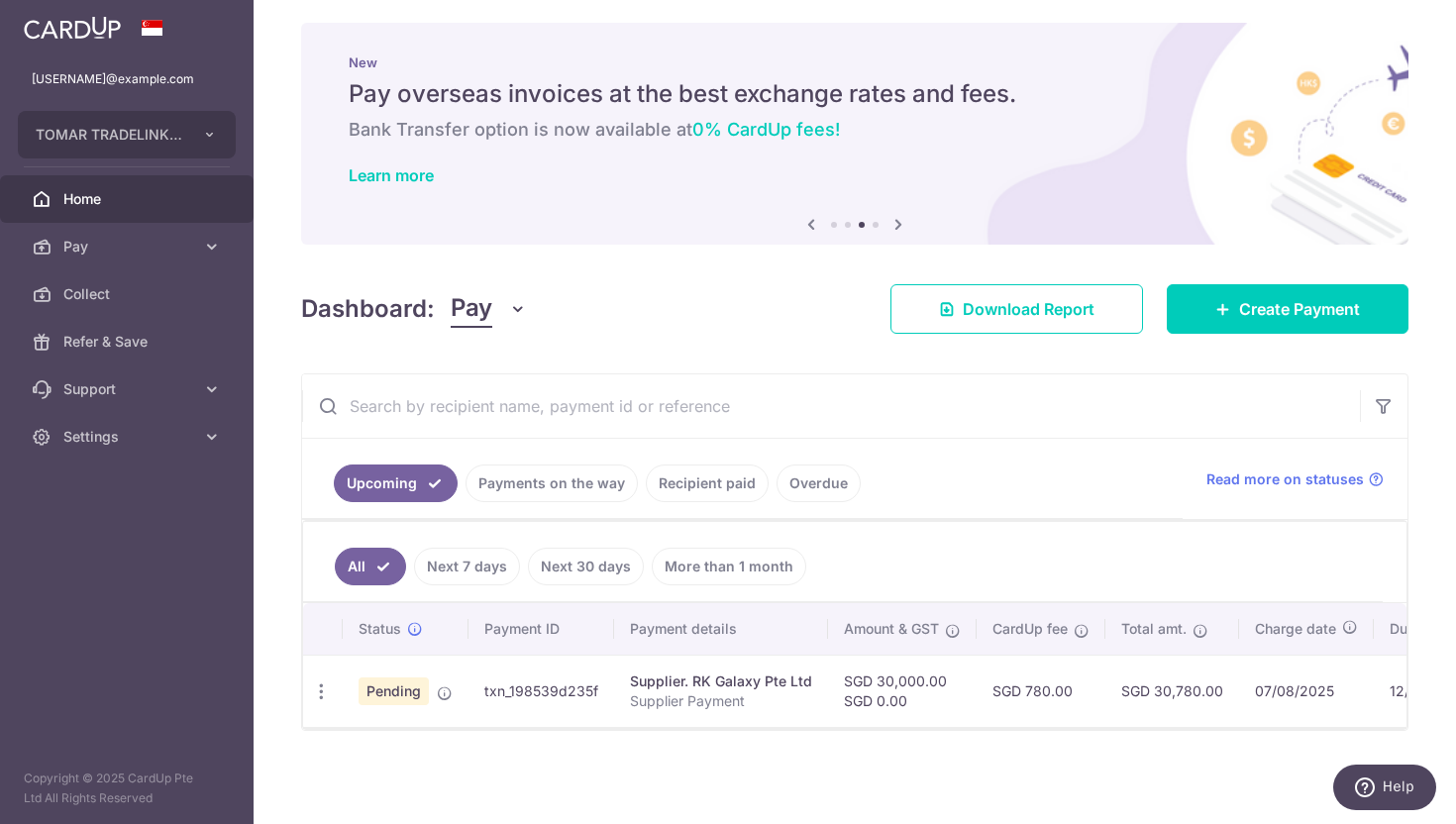 click on "Home" at bounding box center (129, 199) 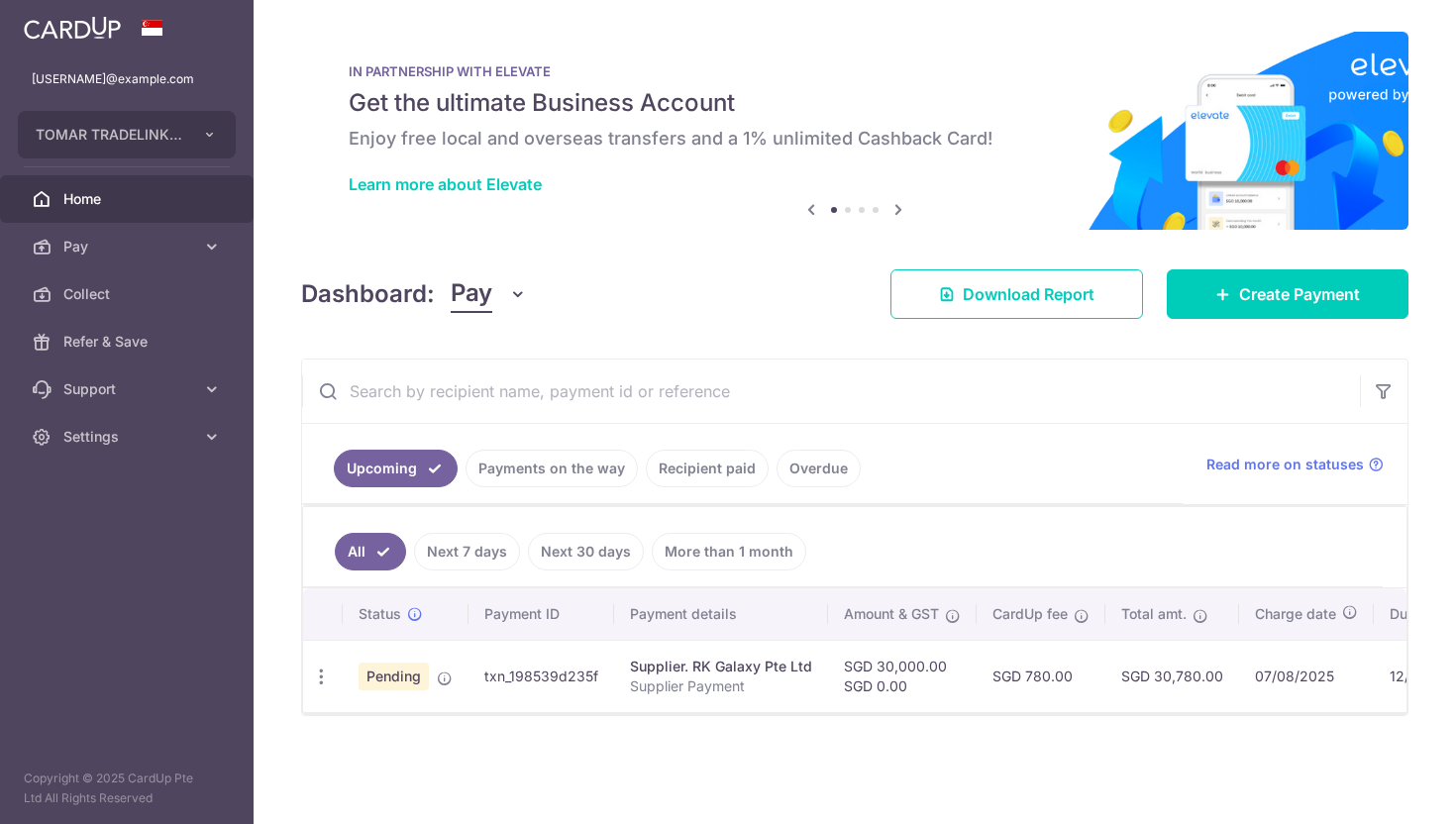 scroll, scrollTop: 0, scrollLeft: 0, axis: both 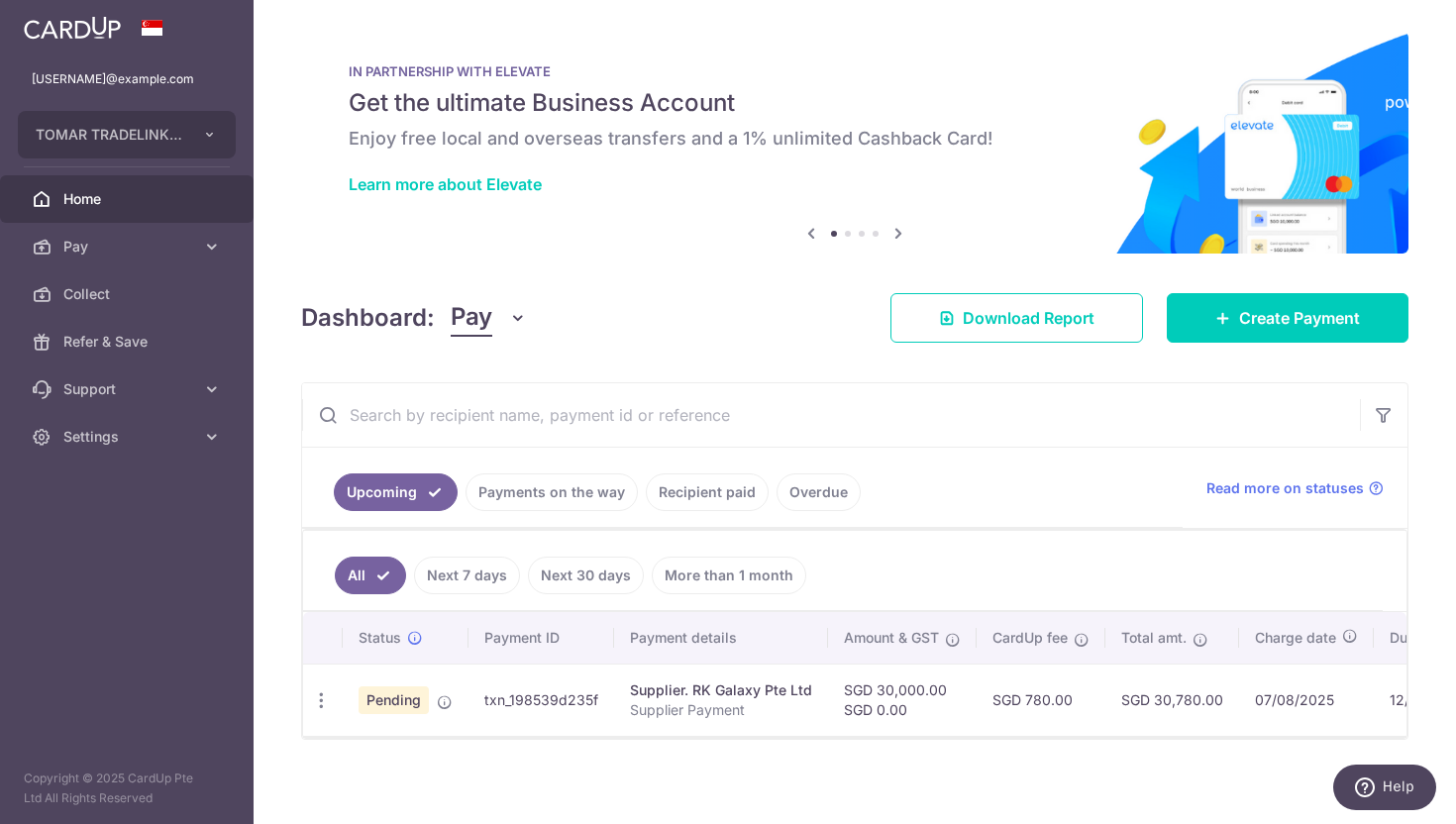 click at bounding box center (72, 28) 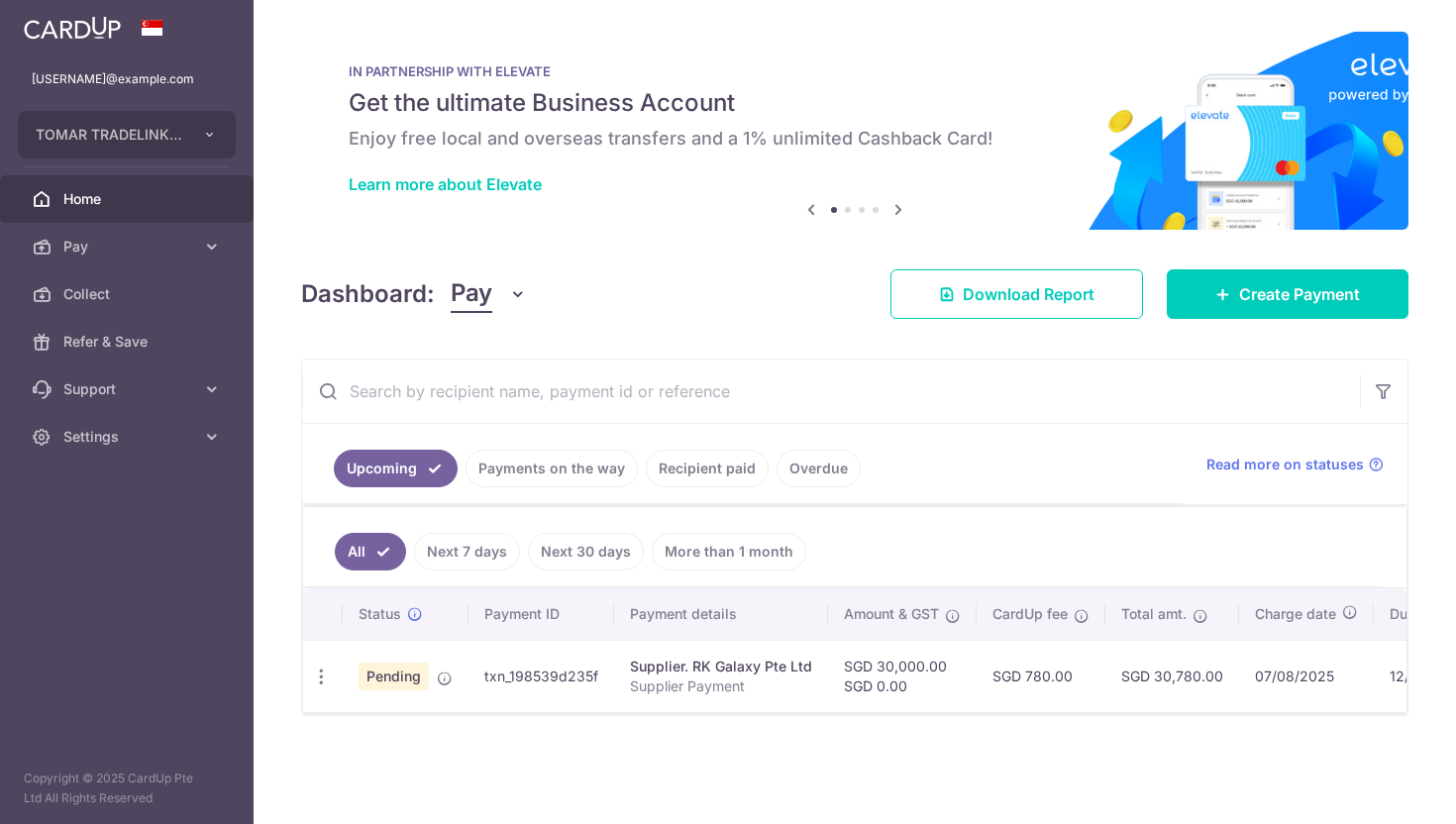 scroll, scrollTop: 0, scrollLeft: 0, axis: both 